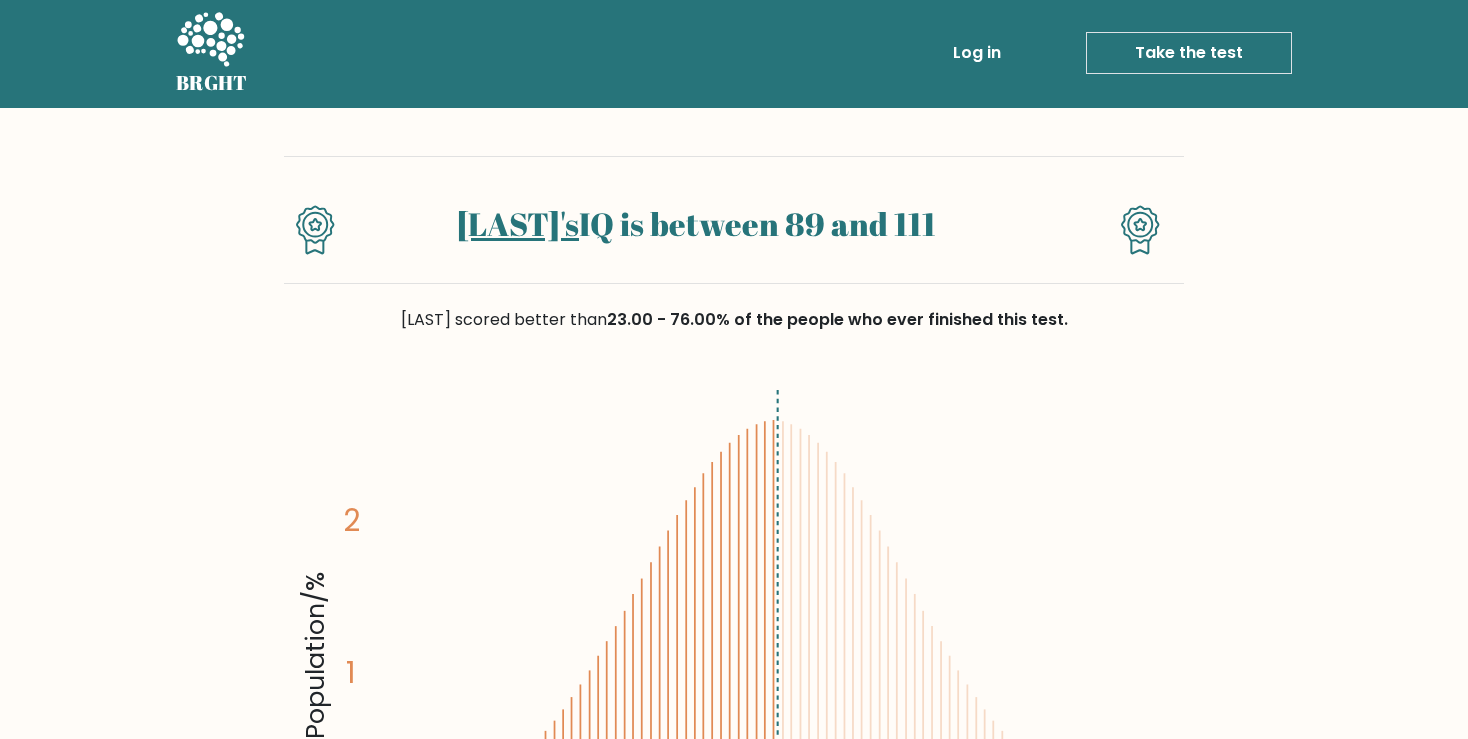scroll, scrollTop: 0, scrollLeft: 0, axis: both 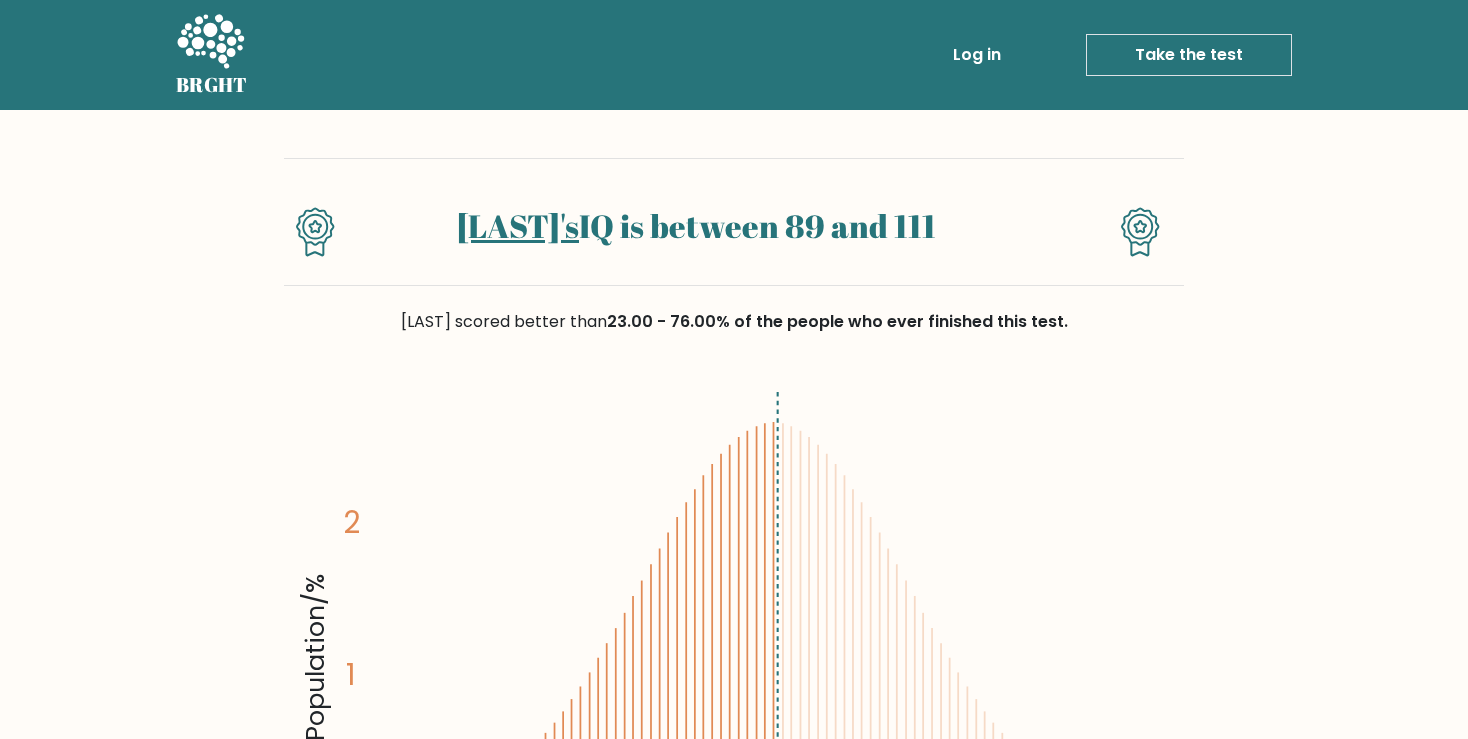 click on "Log in" at bounding box center (977, 55) 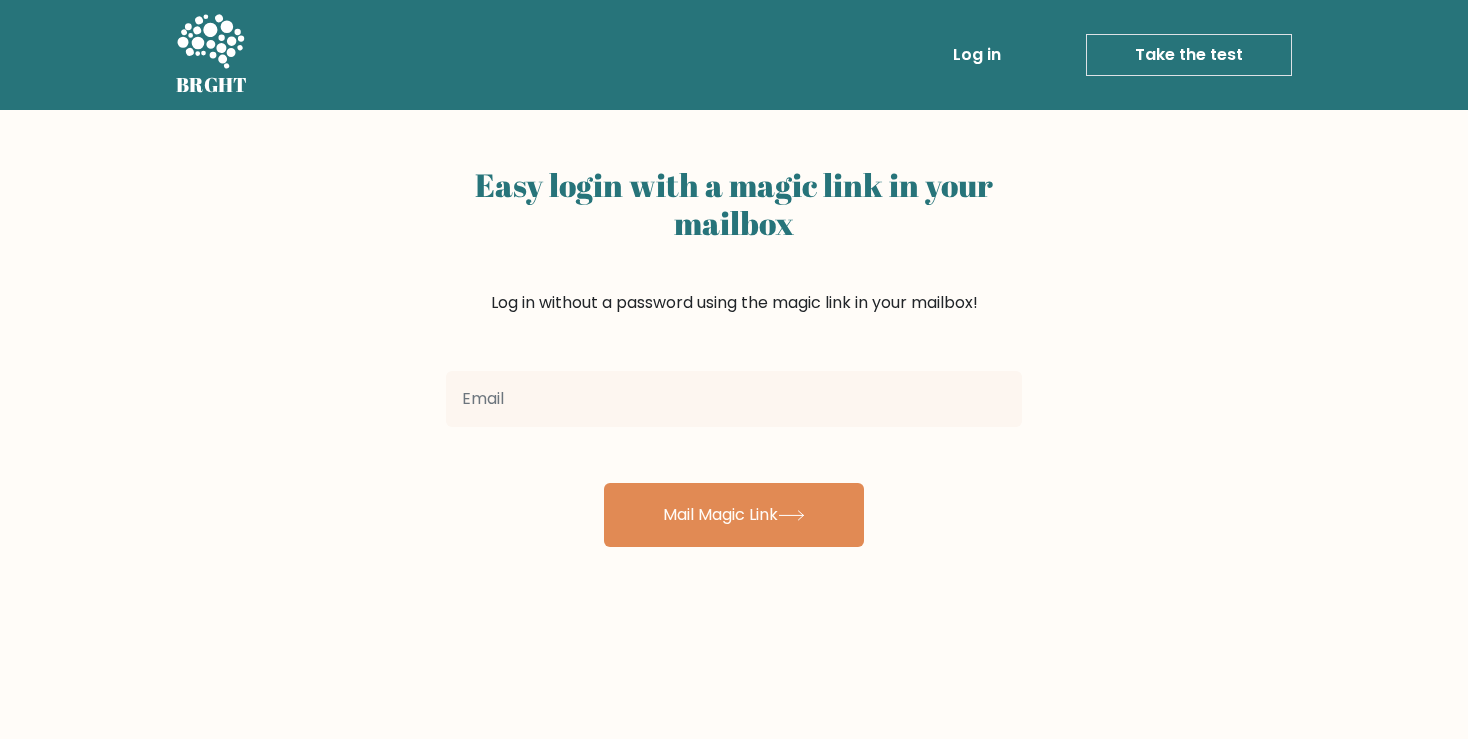 scroll, scrollTop: 0, scrollLeft: 0, axis: both 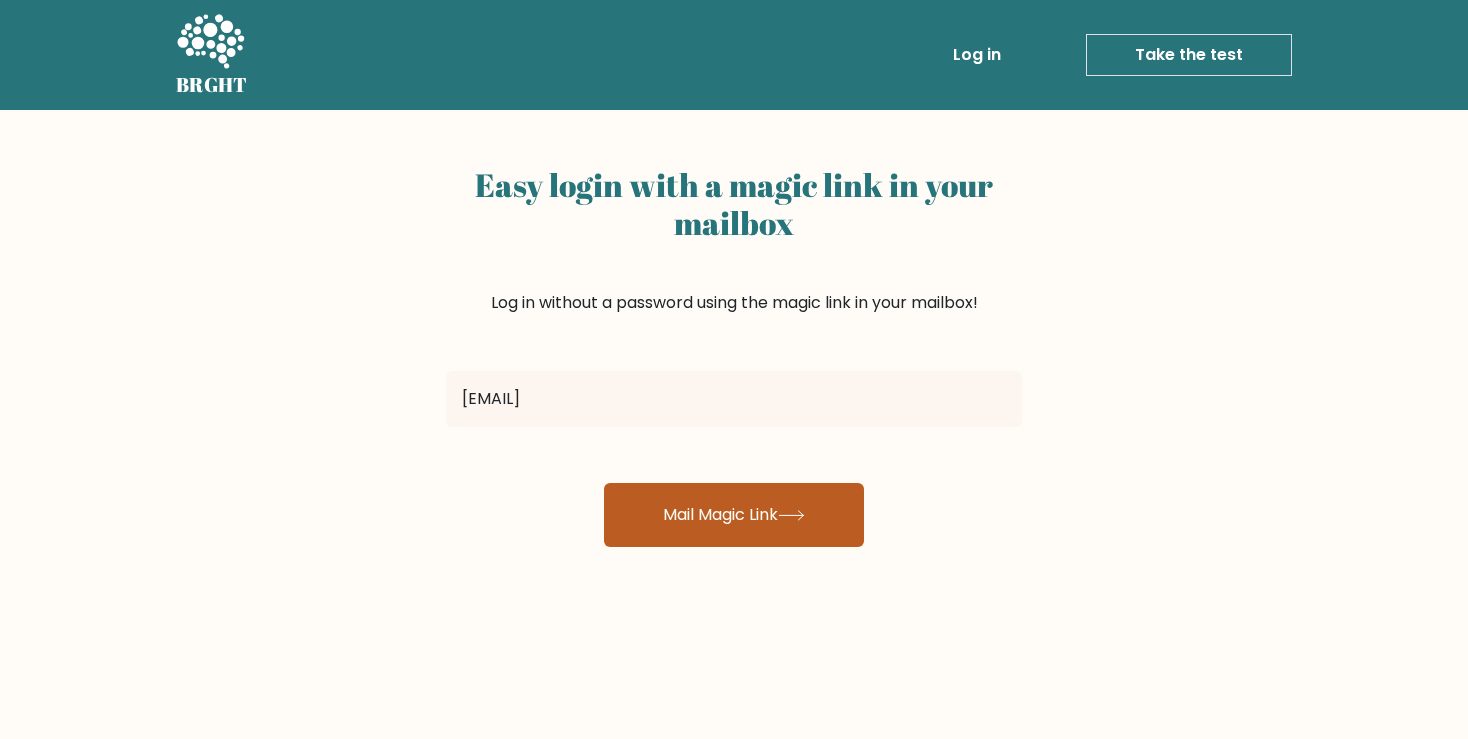 click on "Mail Magic Link" at bounding box center [734, 515] 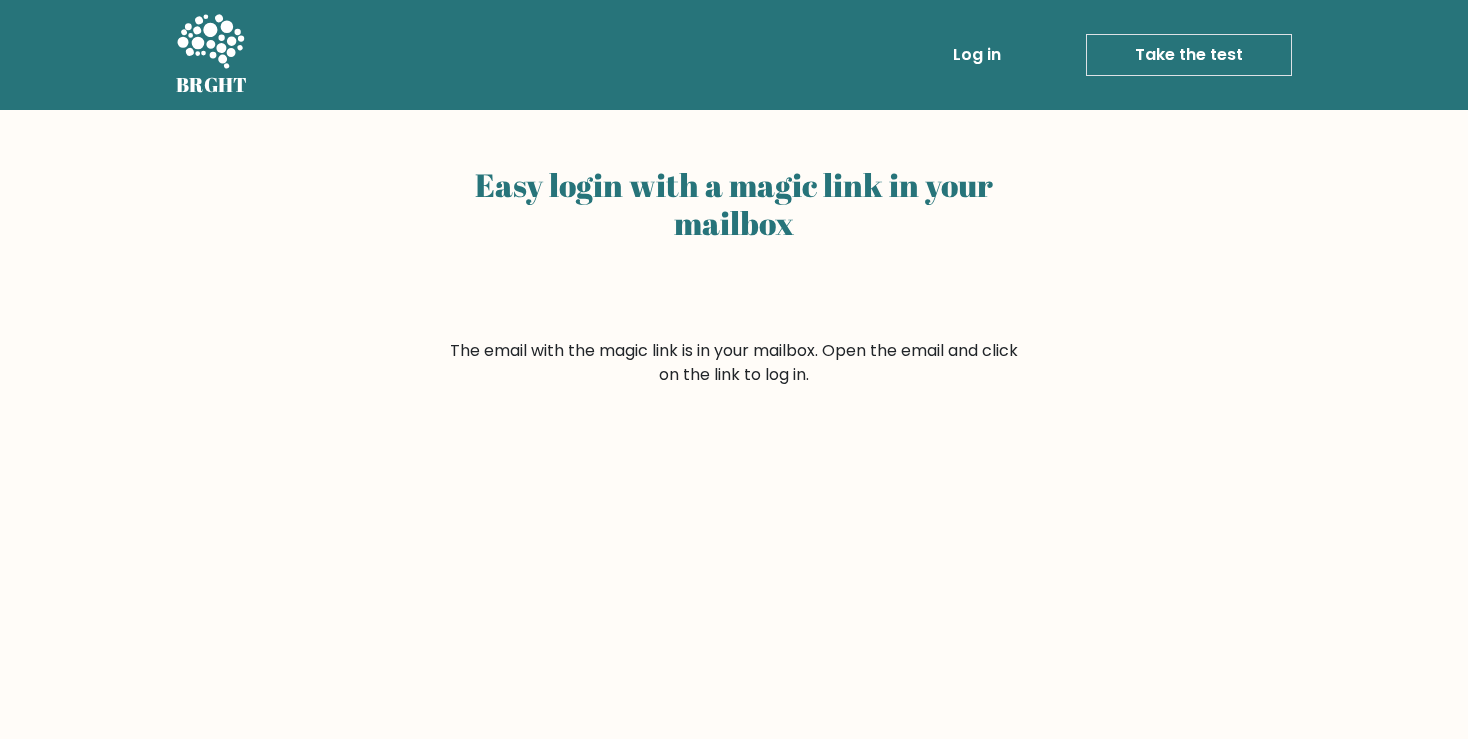 scroll, scrollTop: 0, scrollLeft: 0, axis: both 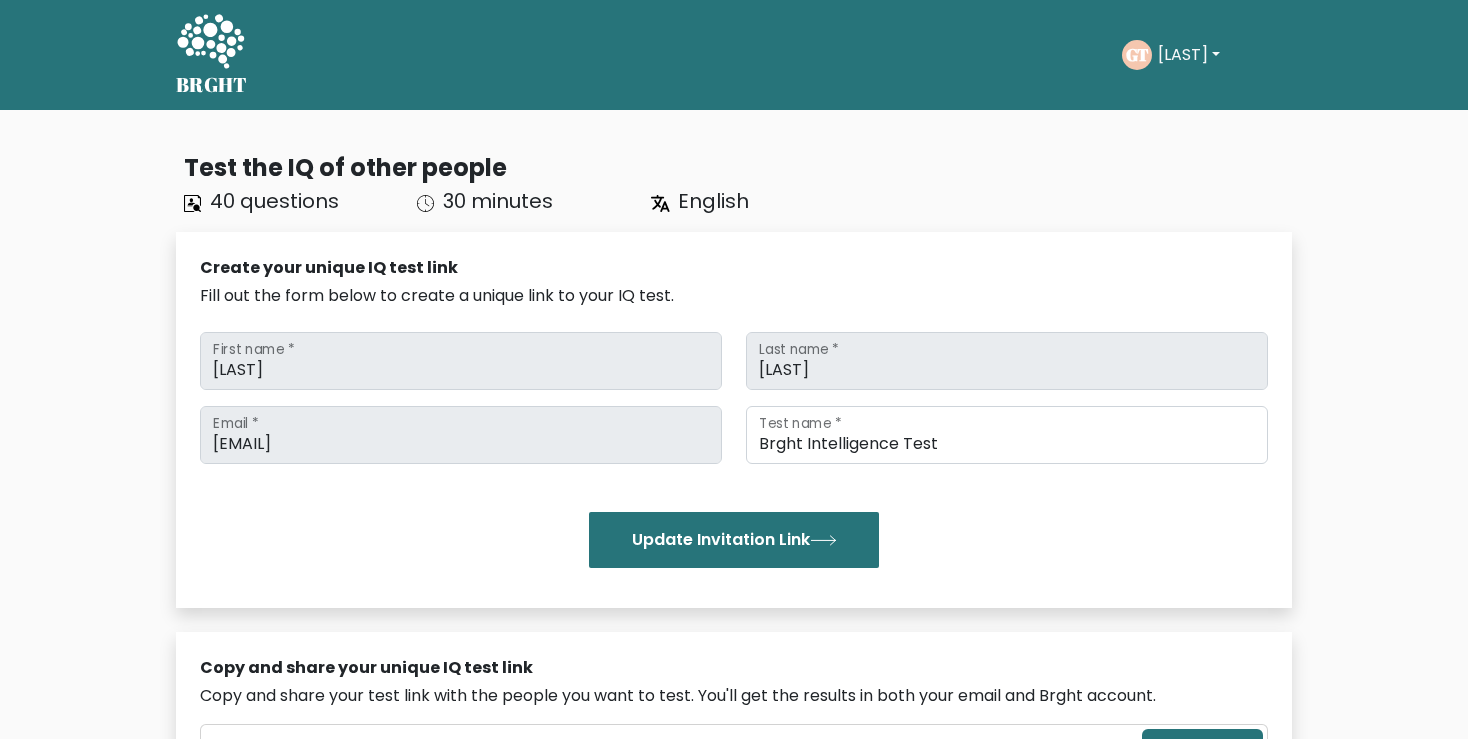click on "Giorgi" at bounding box center [1189, 55] 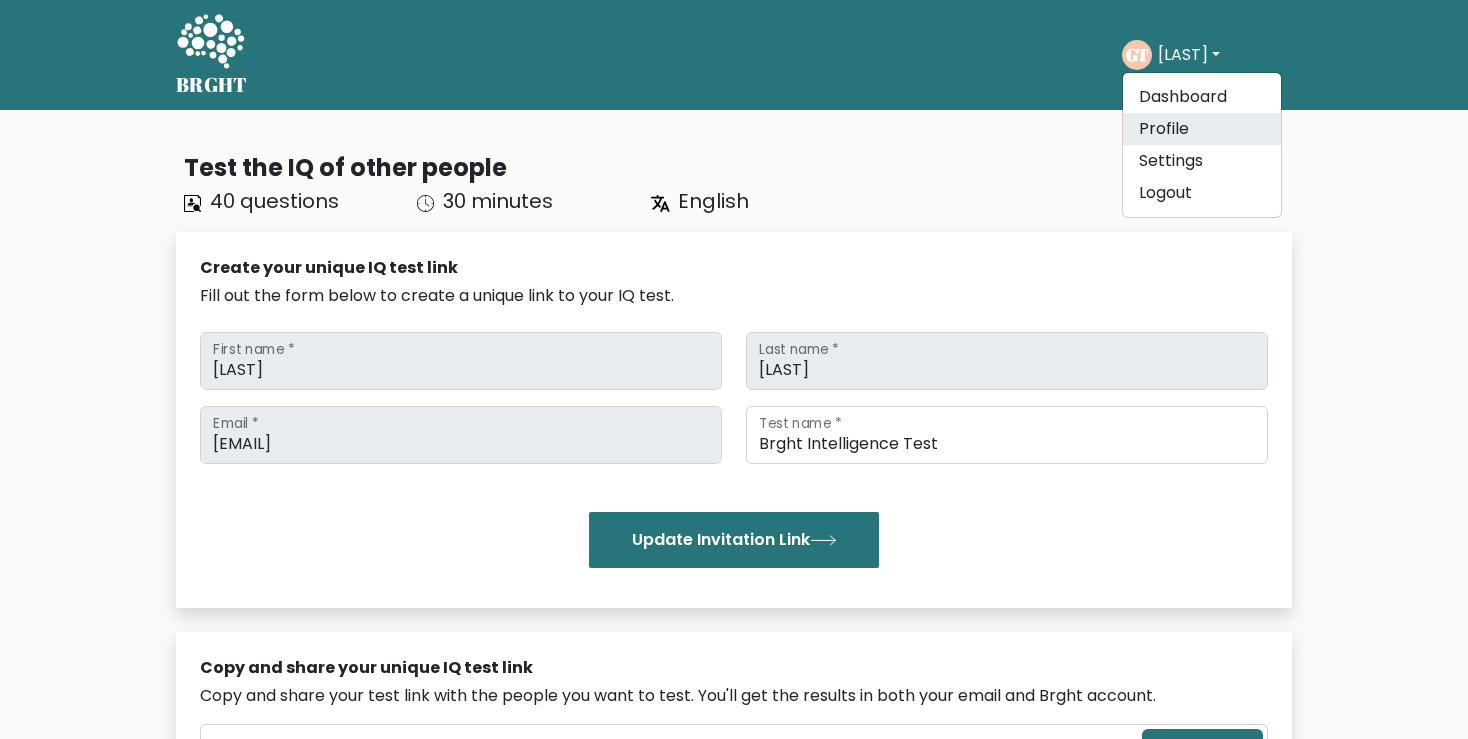 click on "Profile" at bounding box center (1202, 129) 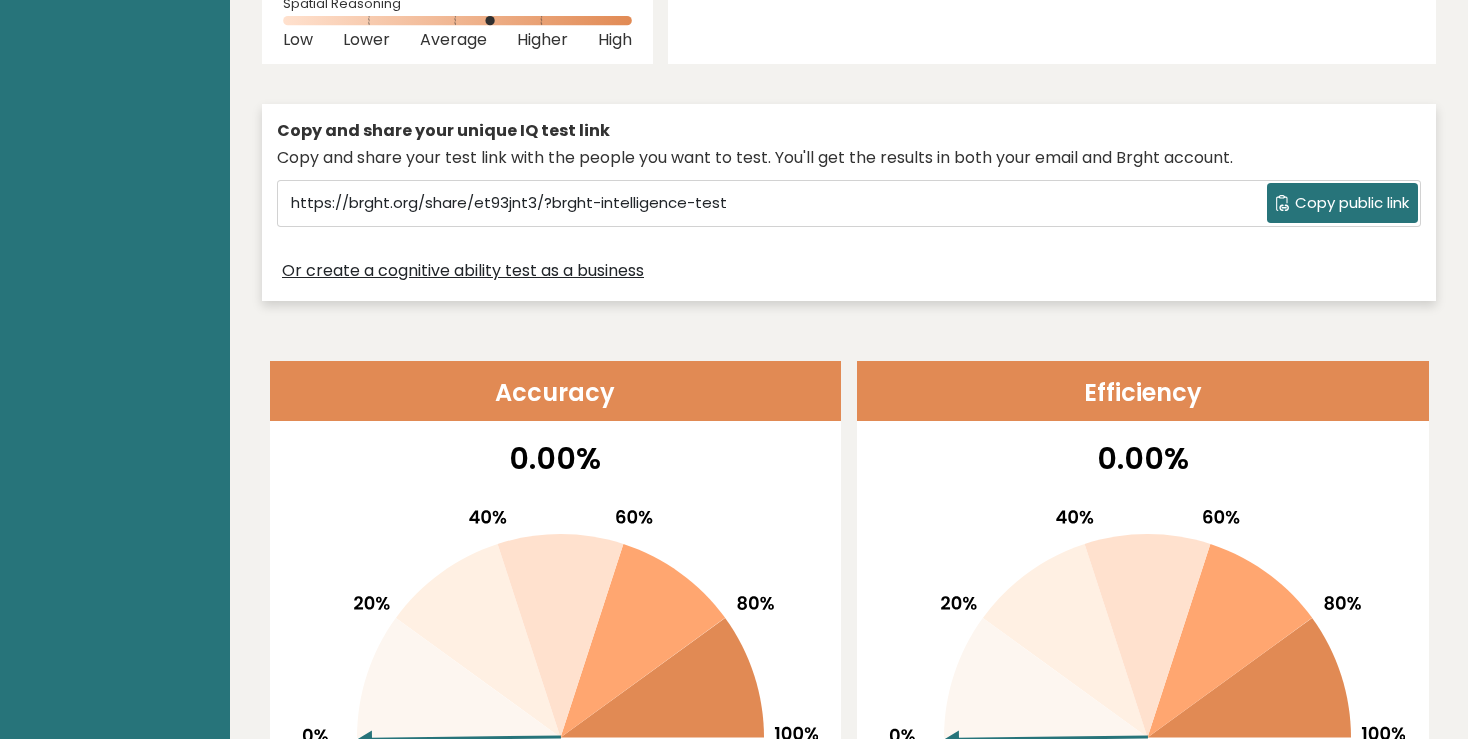 scroll, scrollTop: 0, scrollLeft: 0, axis: both 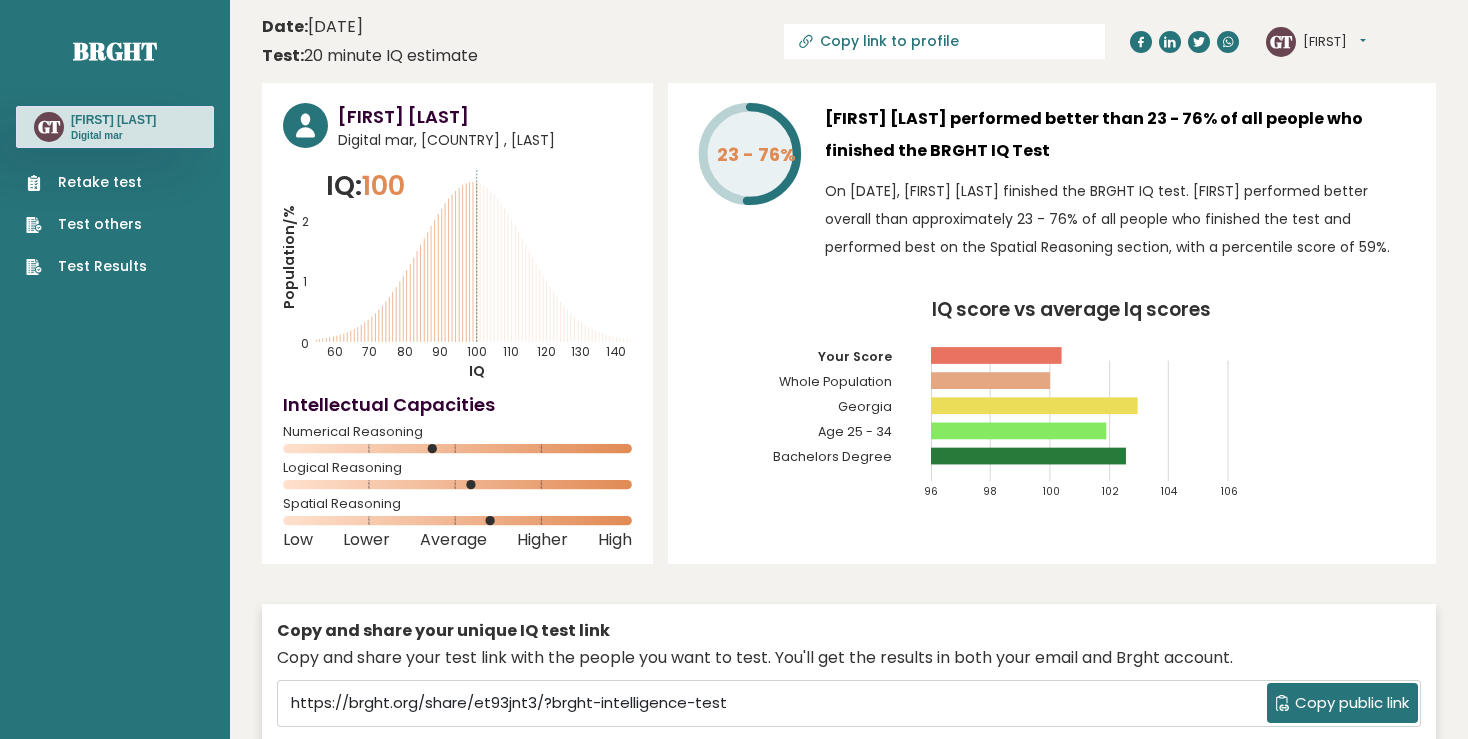 click 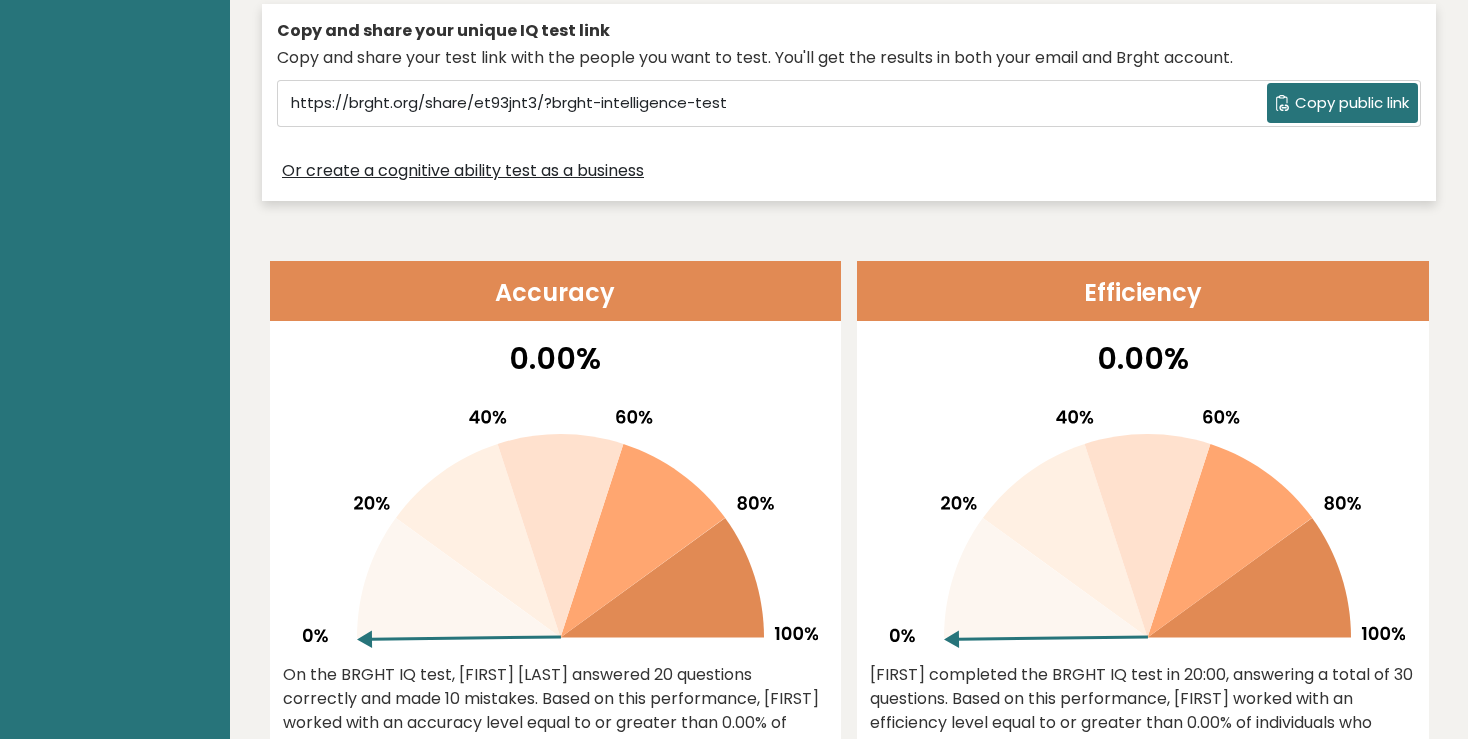 scroll, scrollTop: 0, scrollLeft: 0, axis: both 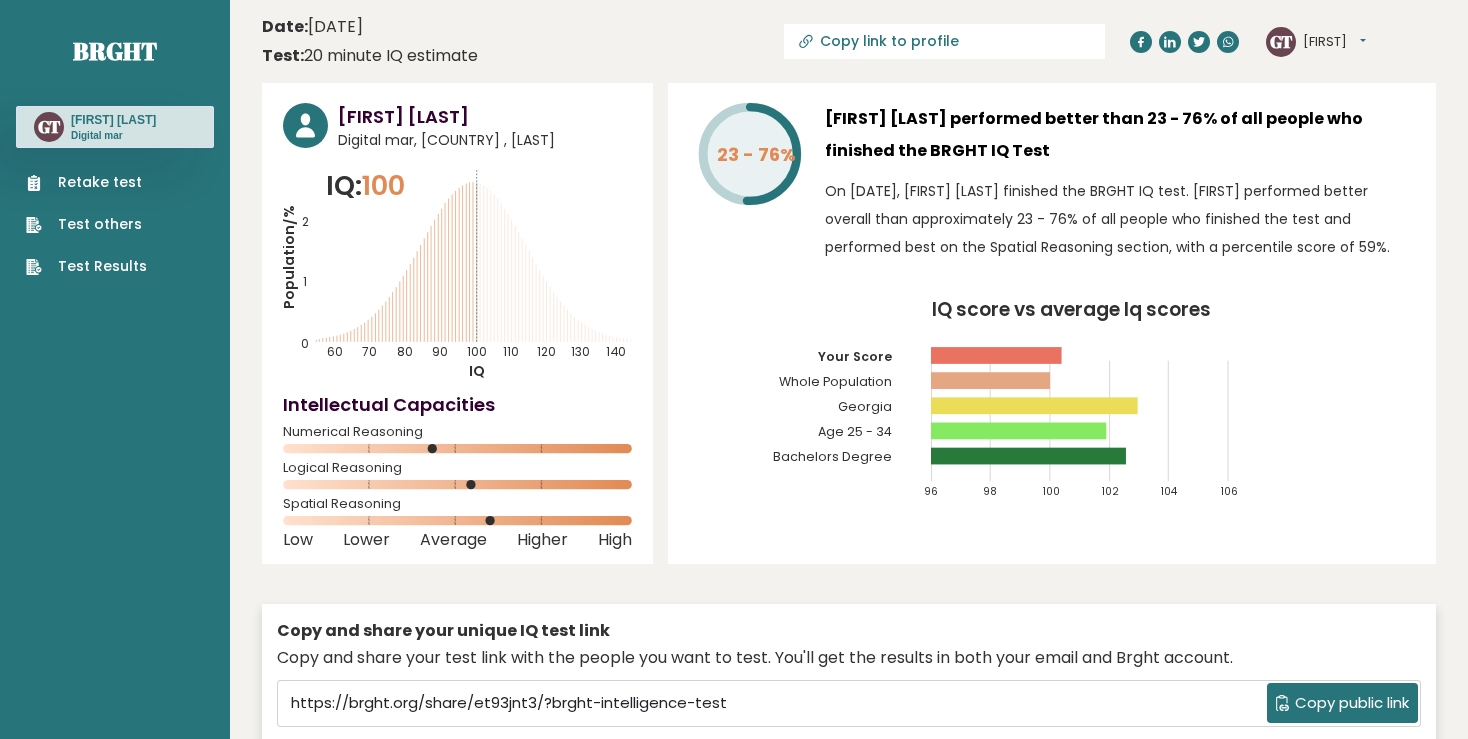 click on "Retake test" at bounding box center [86, 182] 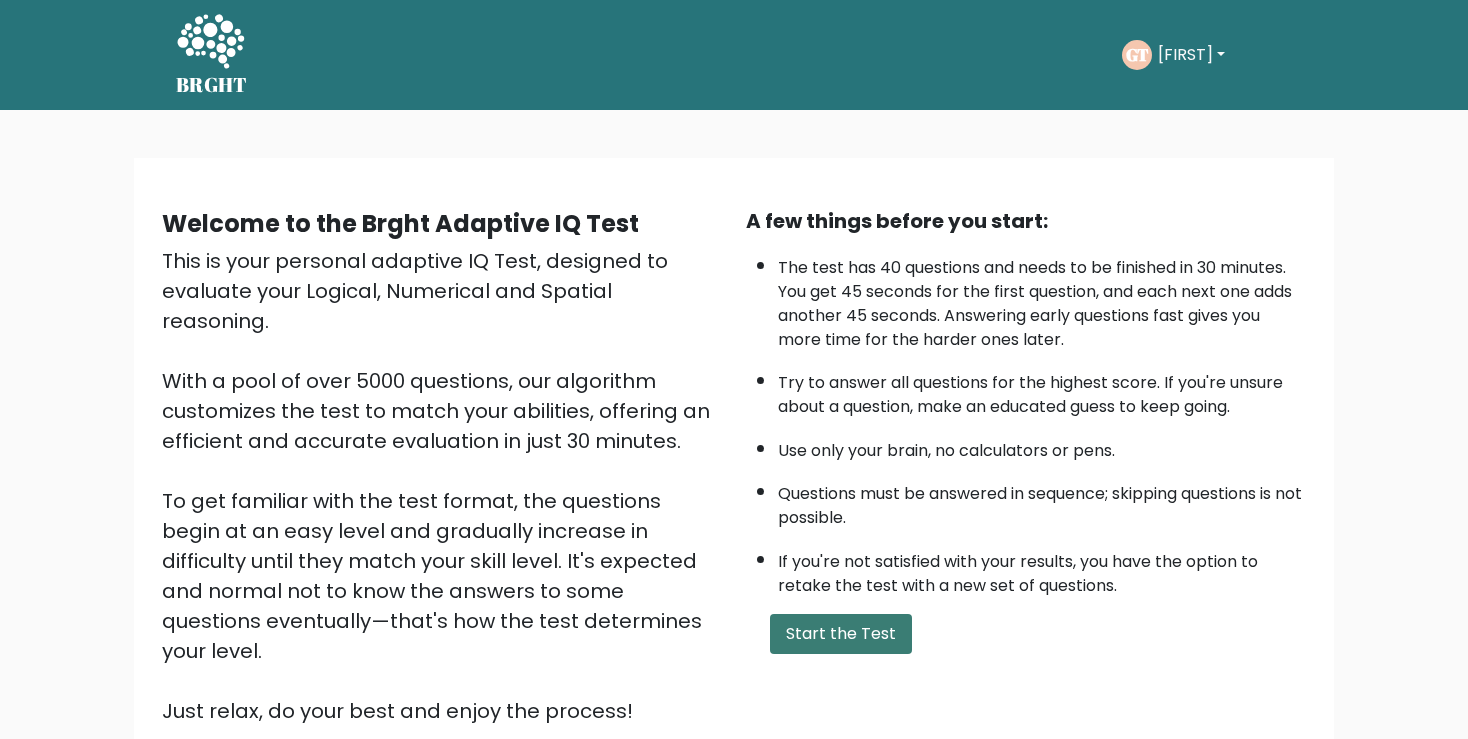 scroll, scrollTop: 0, scrollLeft: 0, axis: both 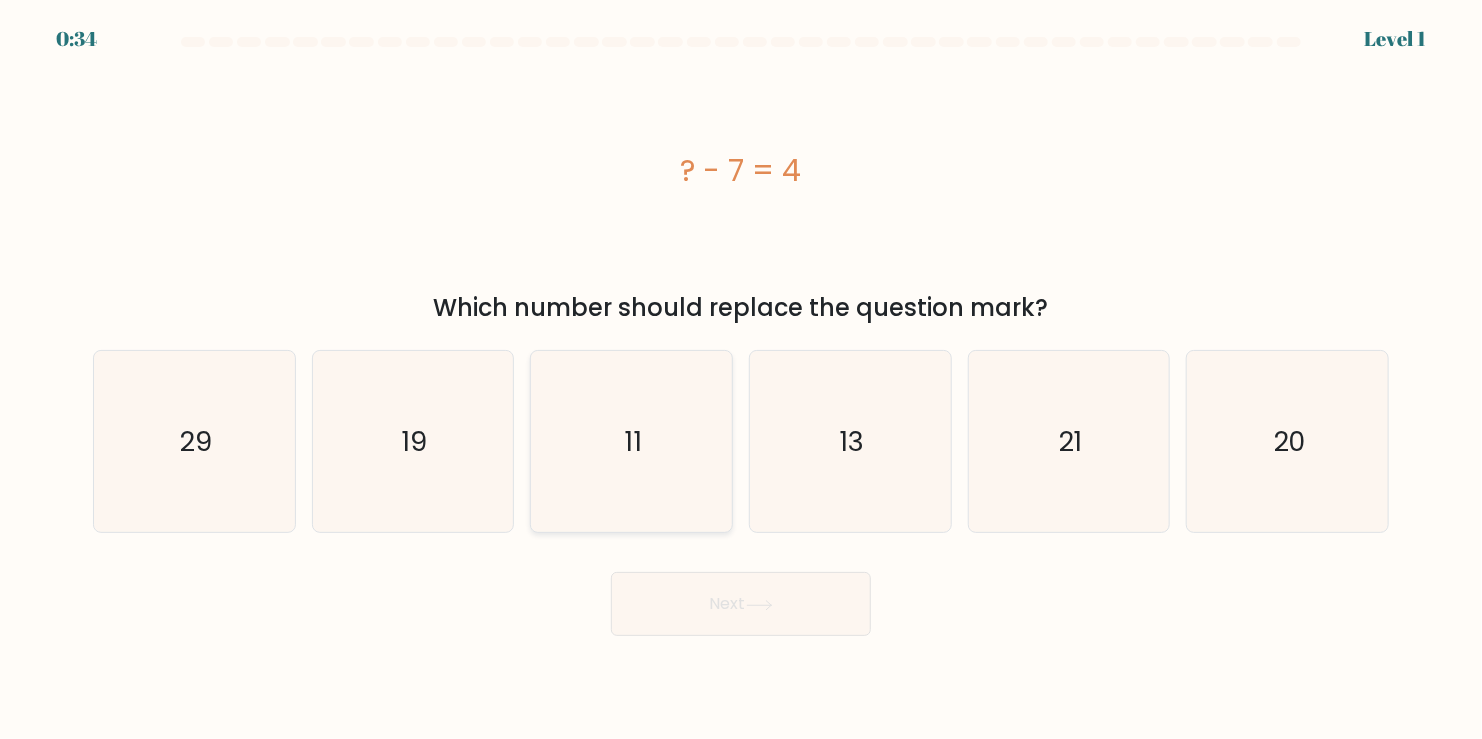 click on "11" 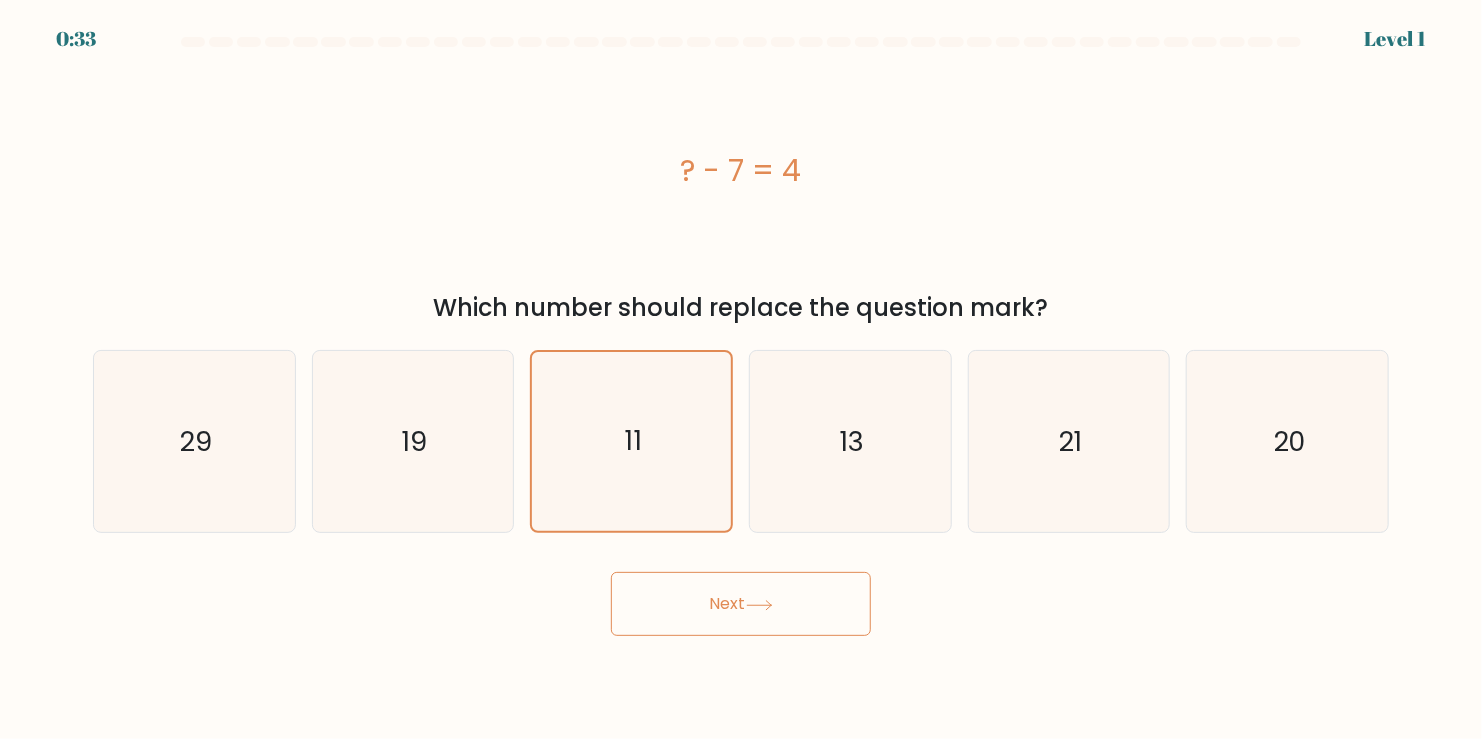 click on "Next" at bounding box center (741, 604) 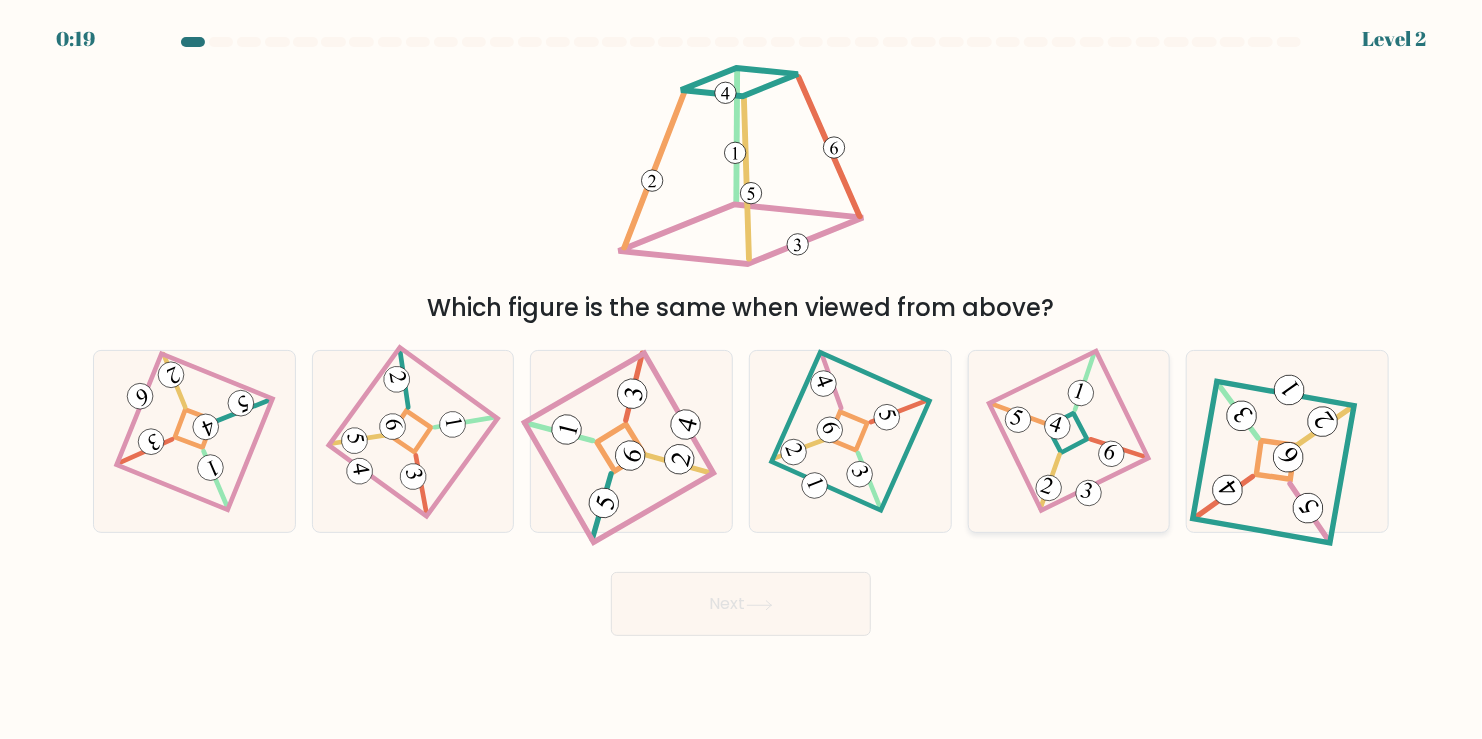 click 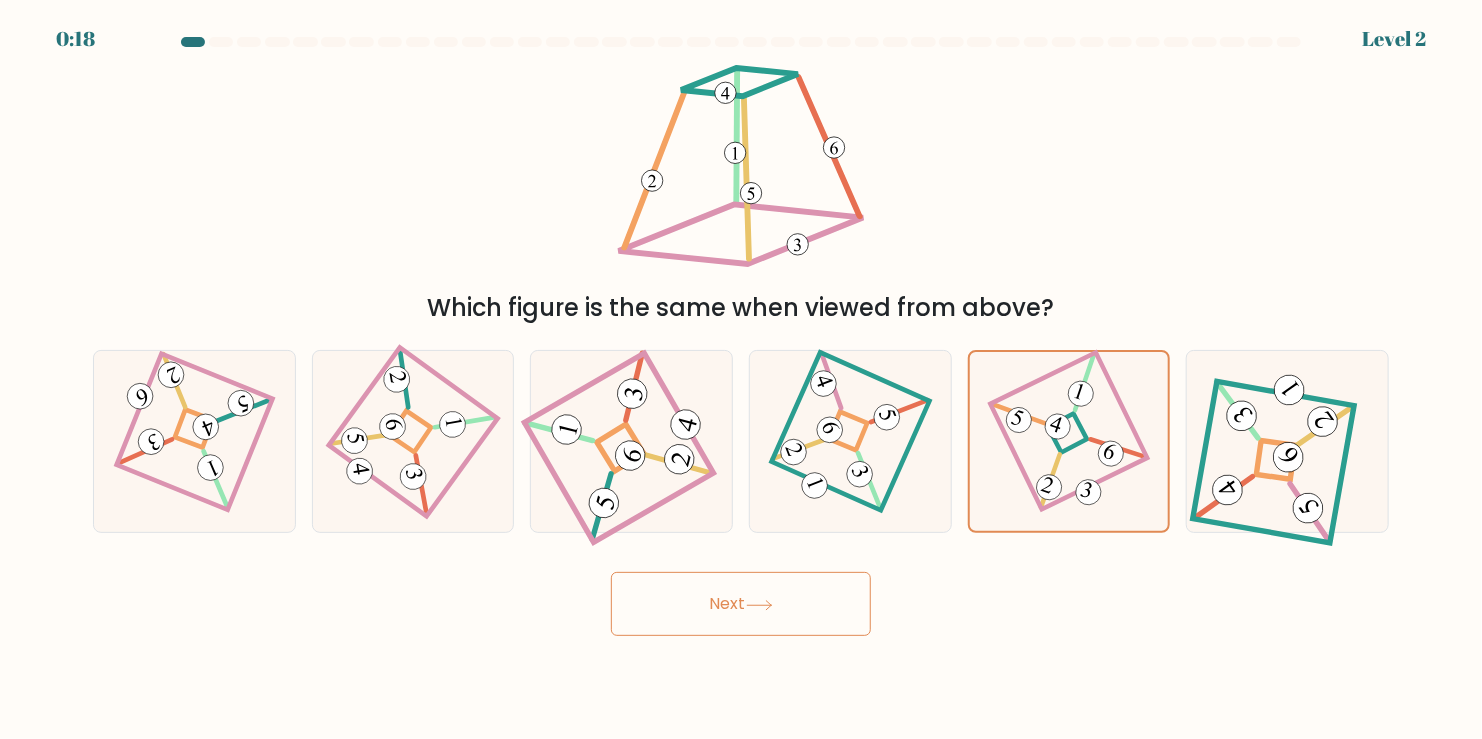 click on "Next" at bounding box center (741, 604) 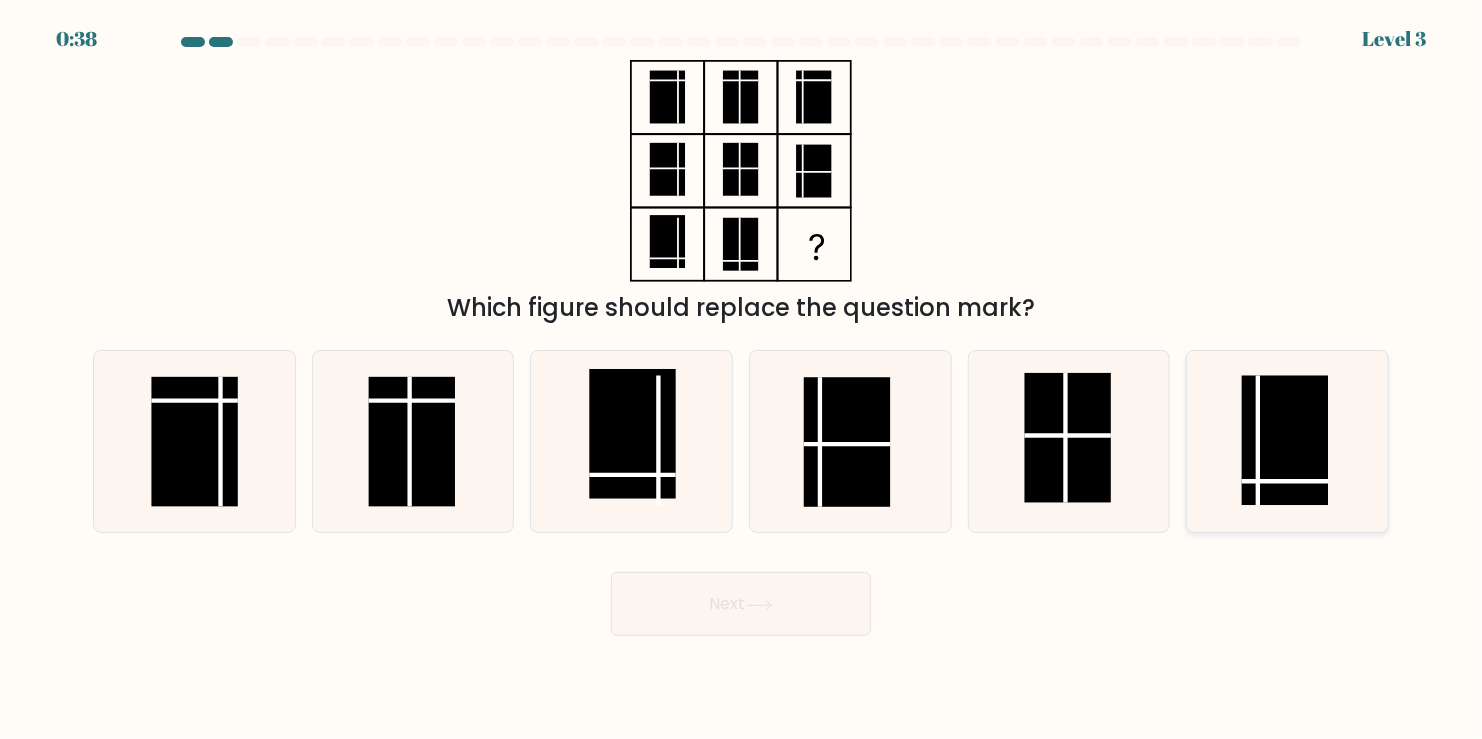 click 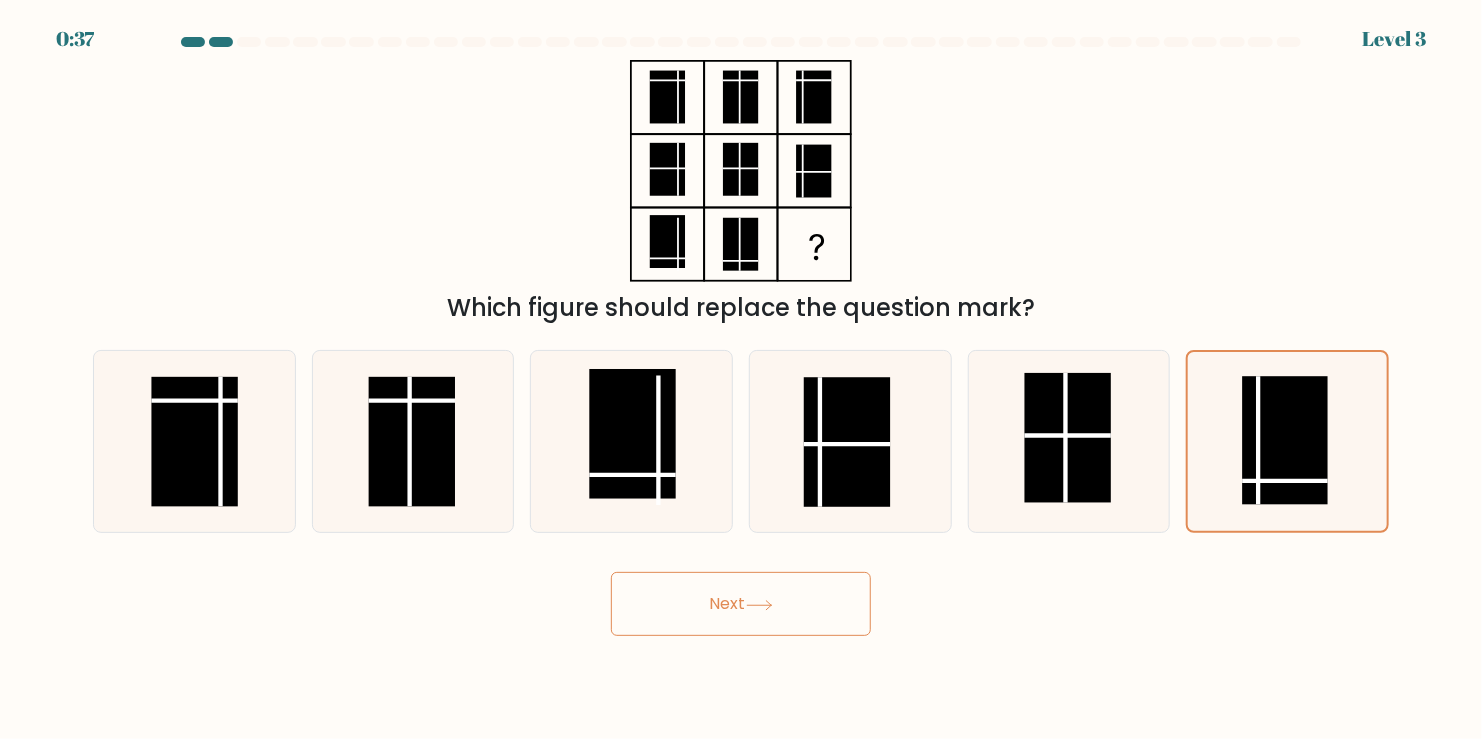click on "Next" at bounding box center (741, 604) 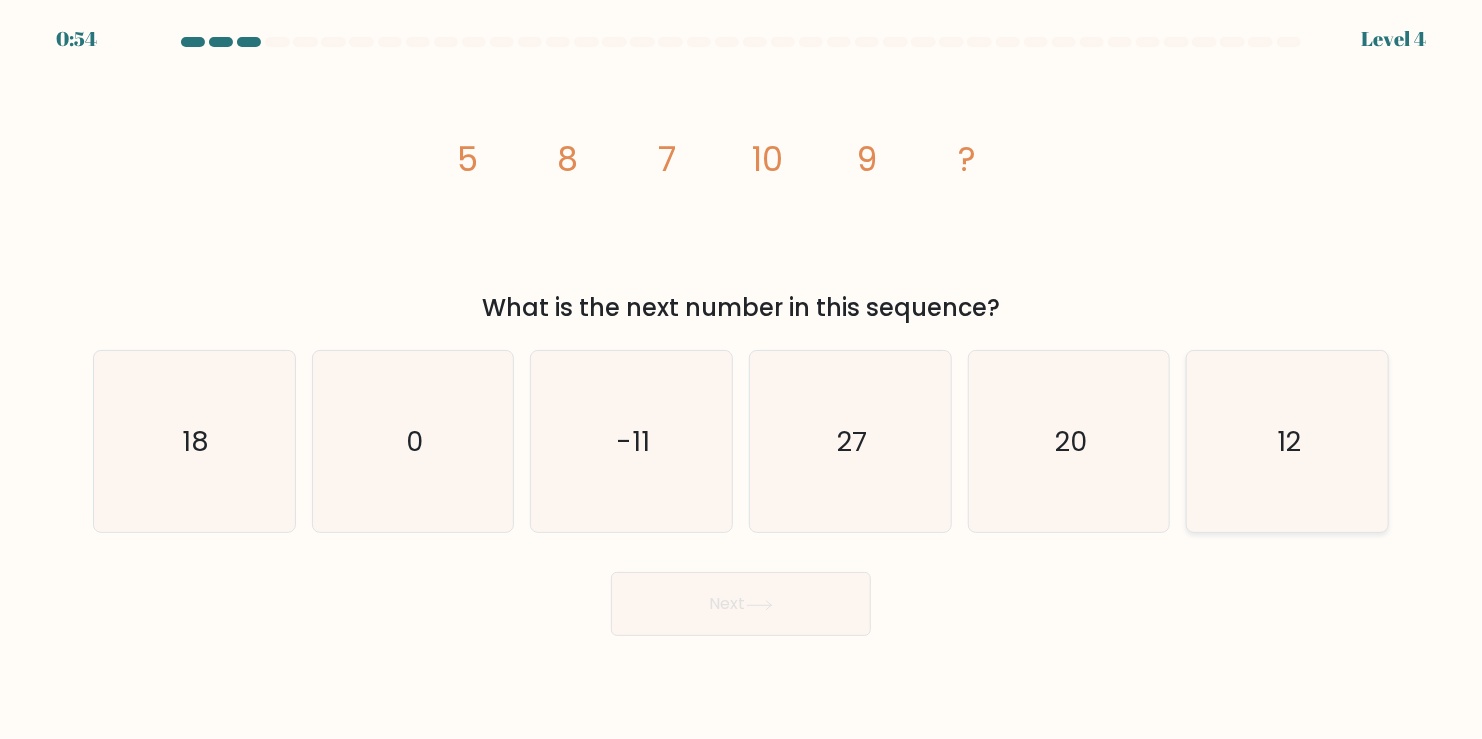 click on "12" 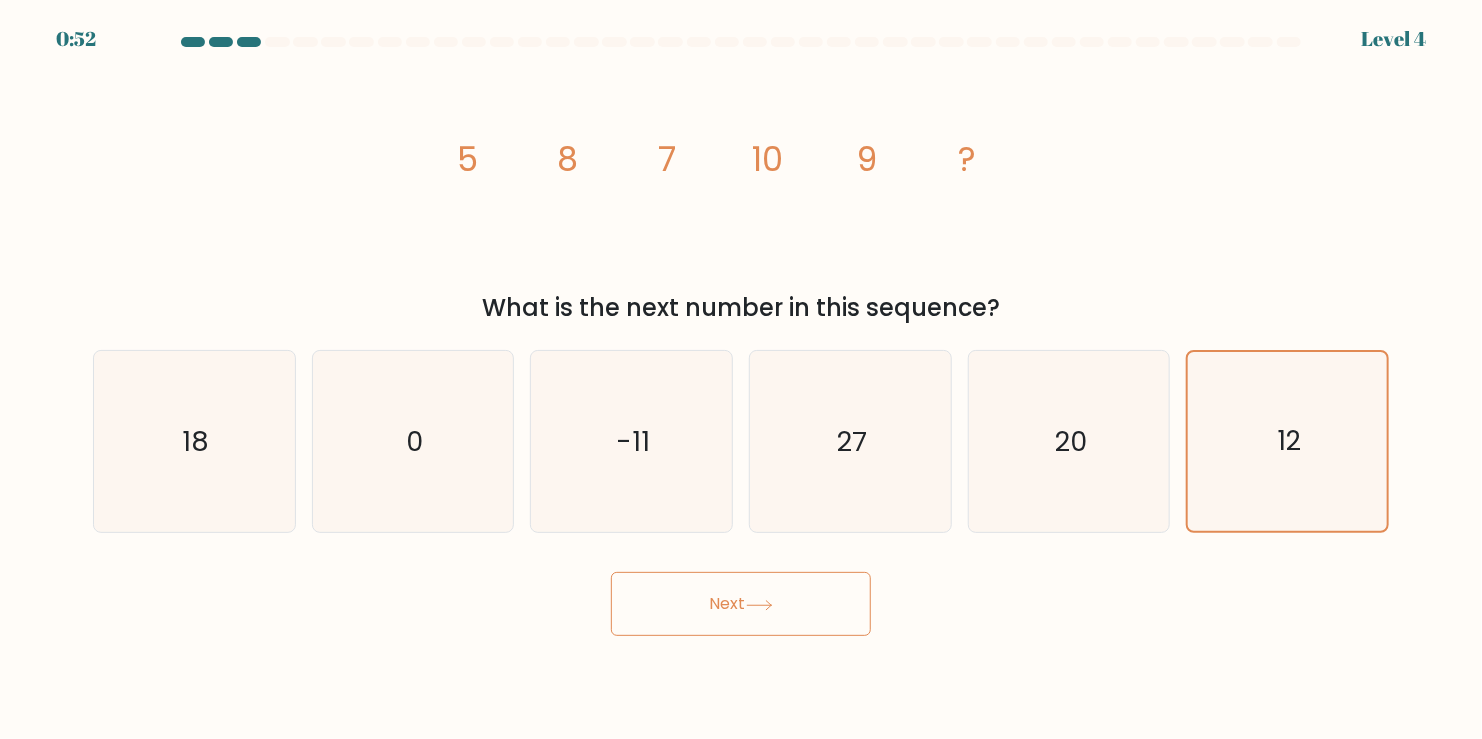 click on "Next" at bounding box center [741, 604] 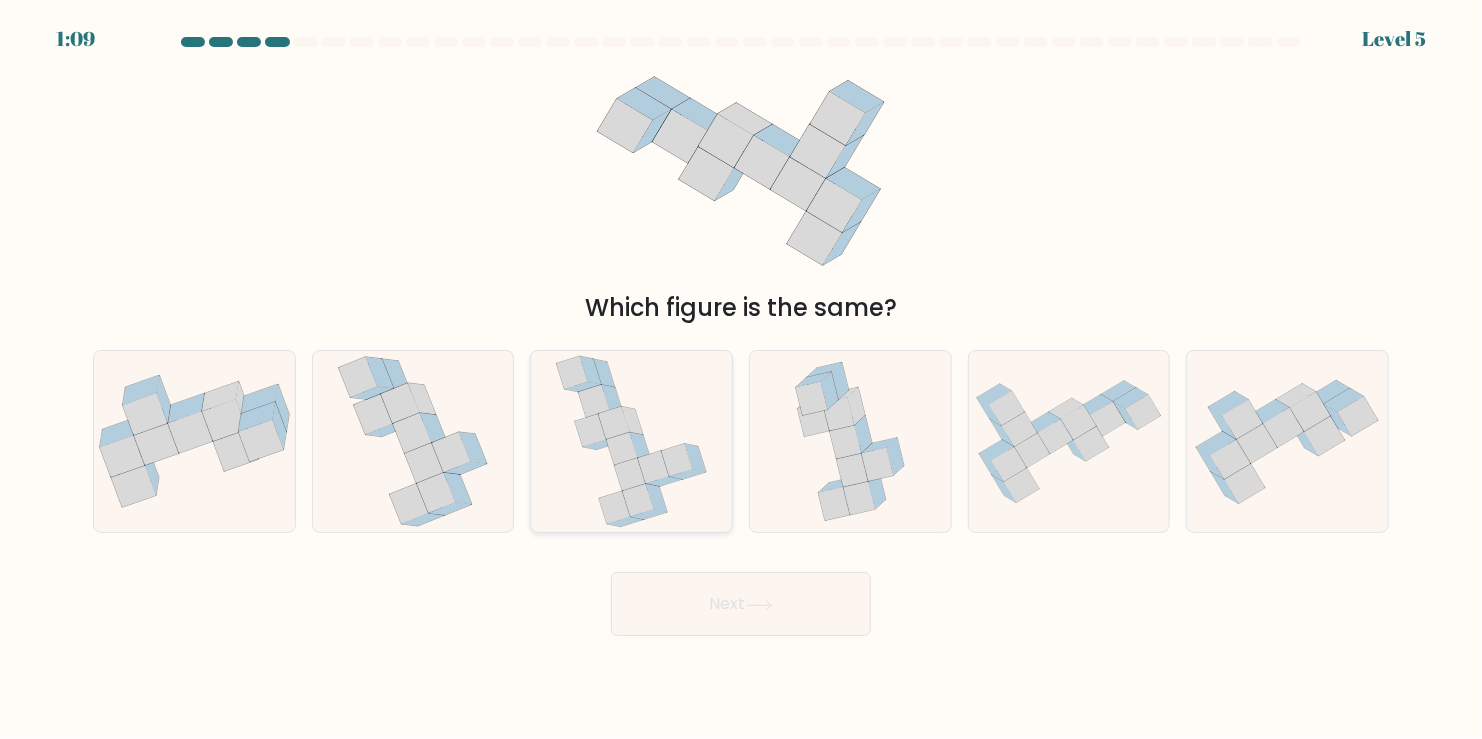 click 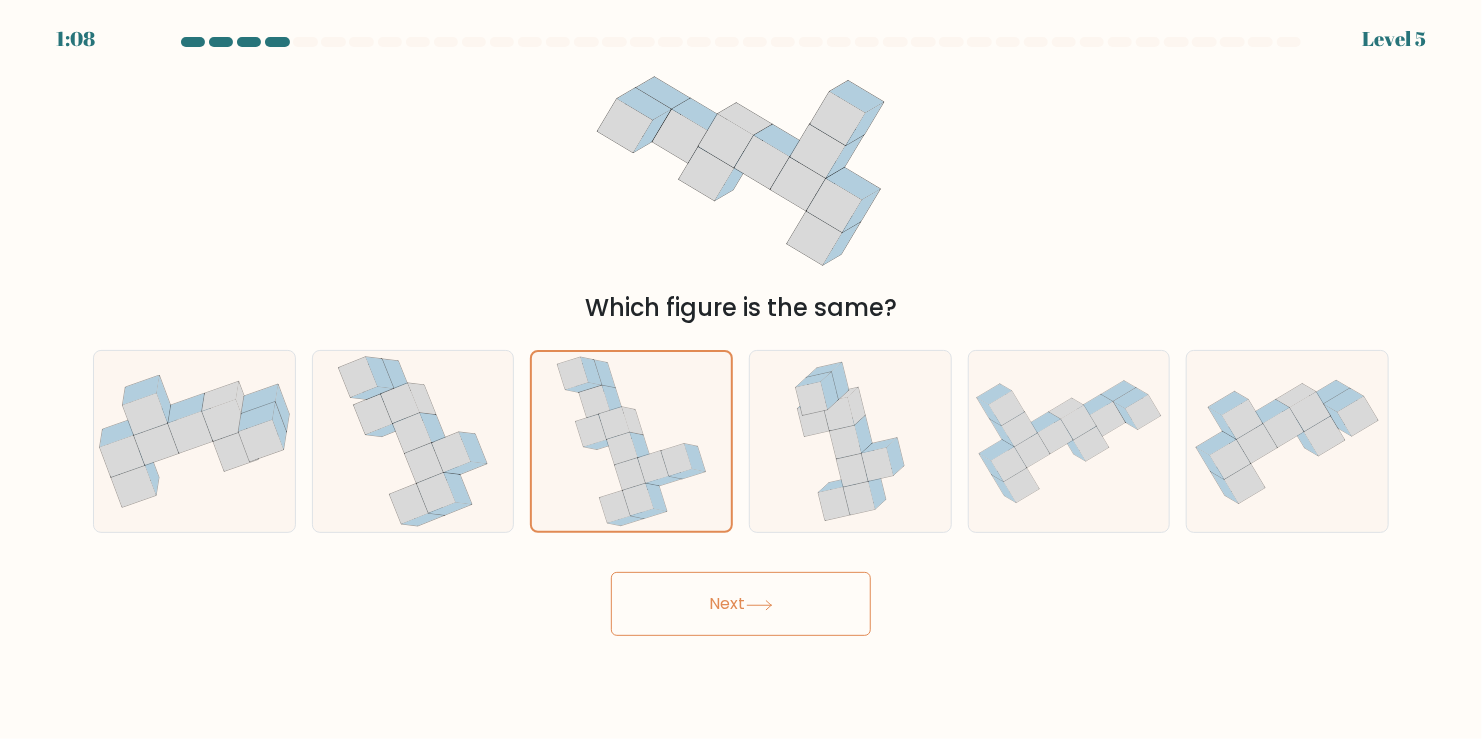 click on "Next" at bounding box center [741, 604] 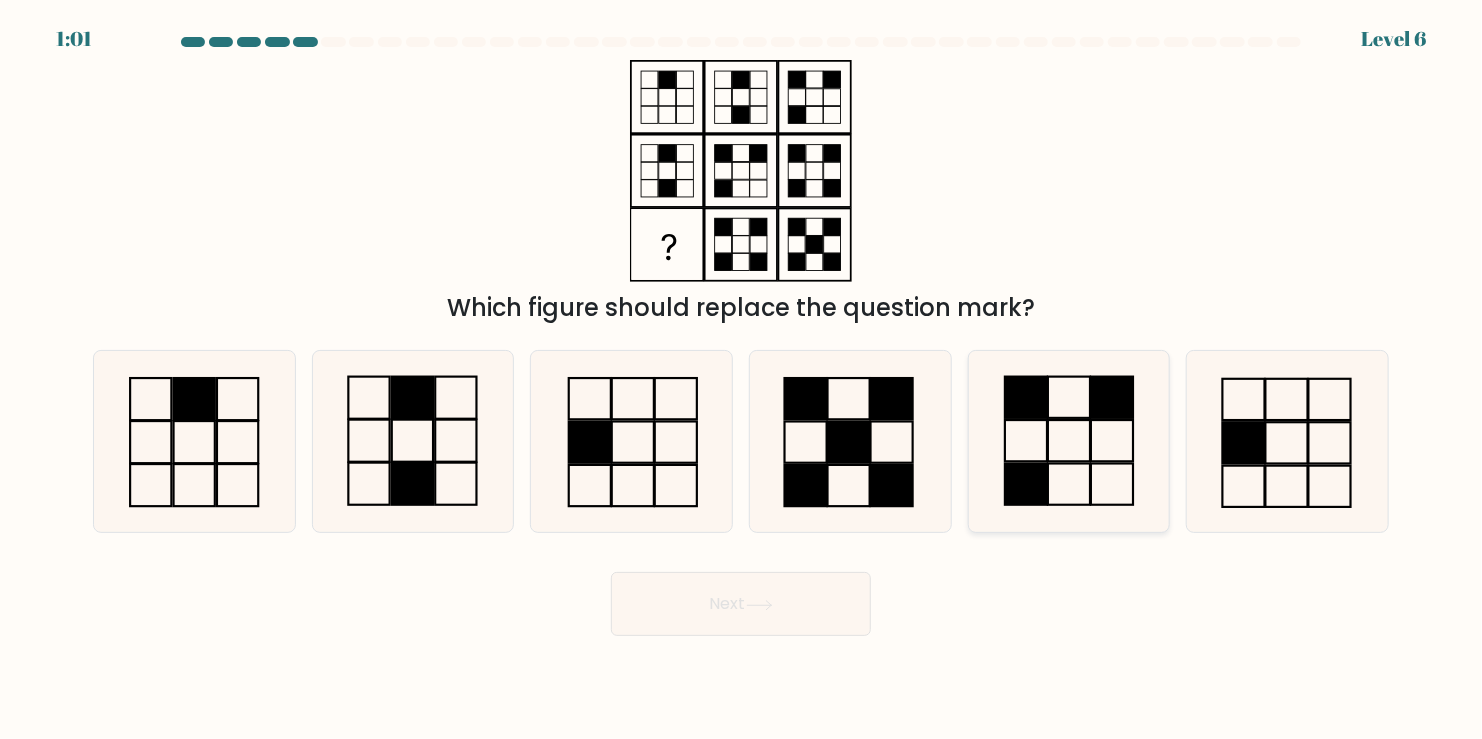 click 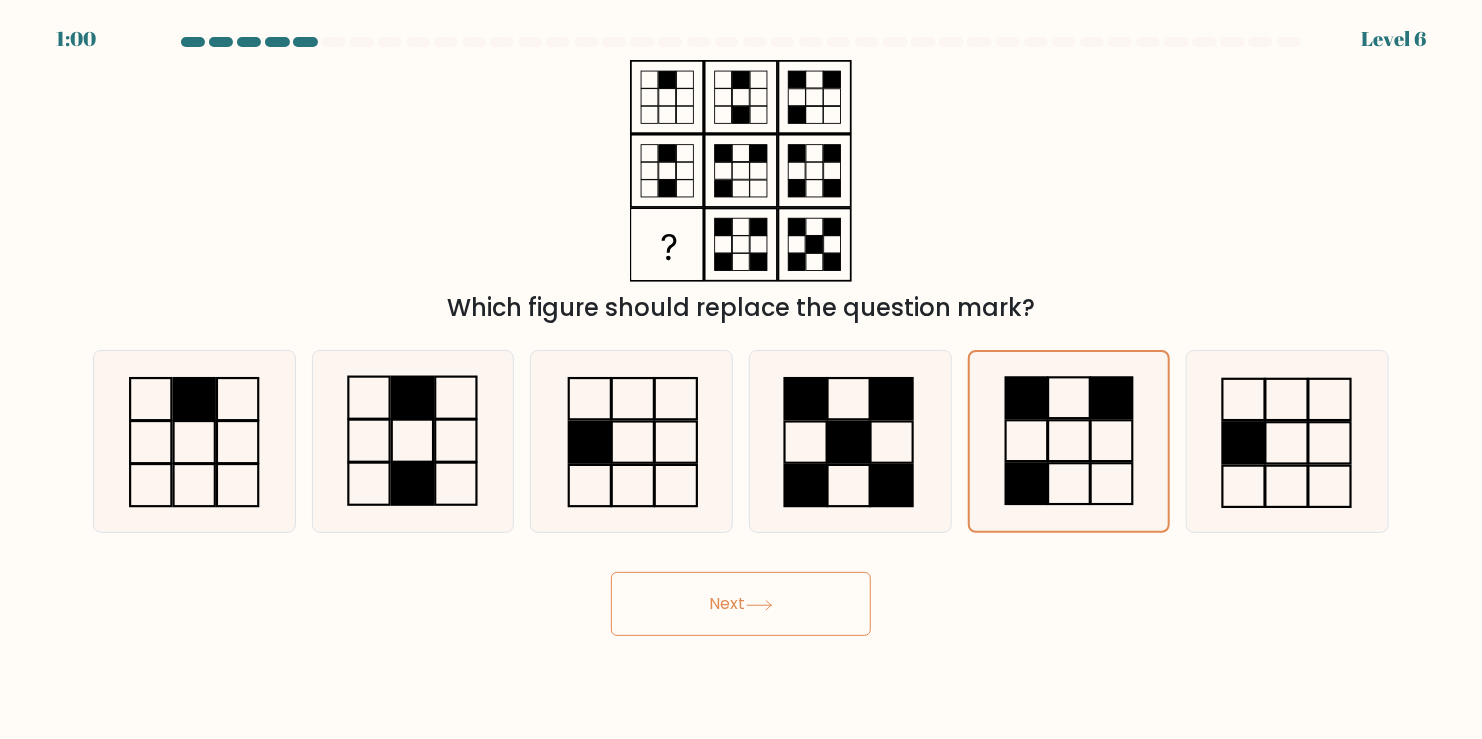 click on "Next" at bounding box center (741, 604) 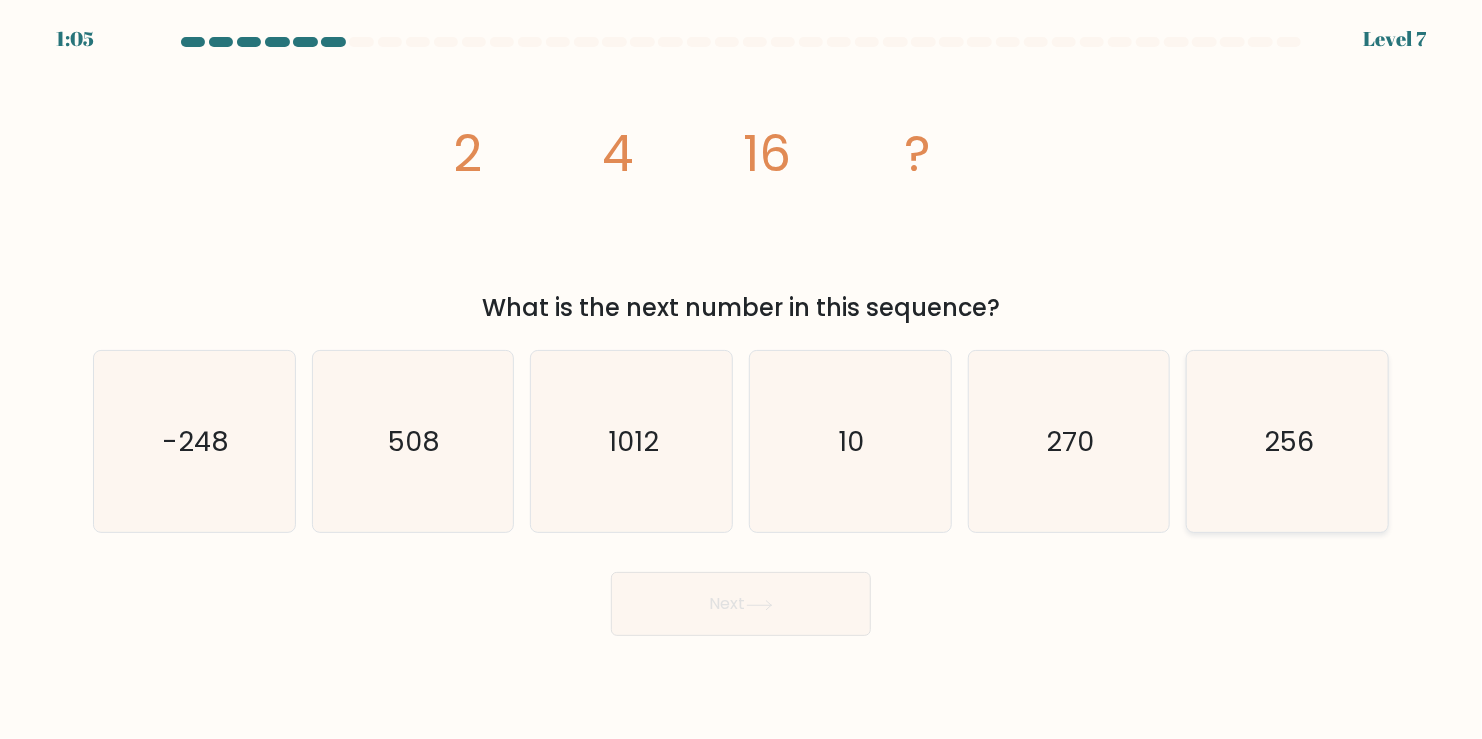 click on "256" 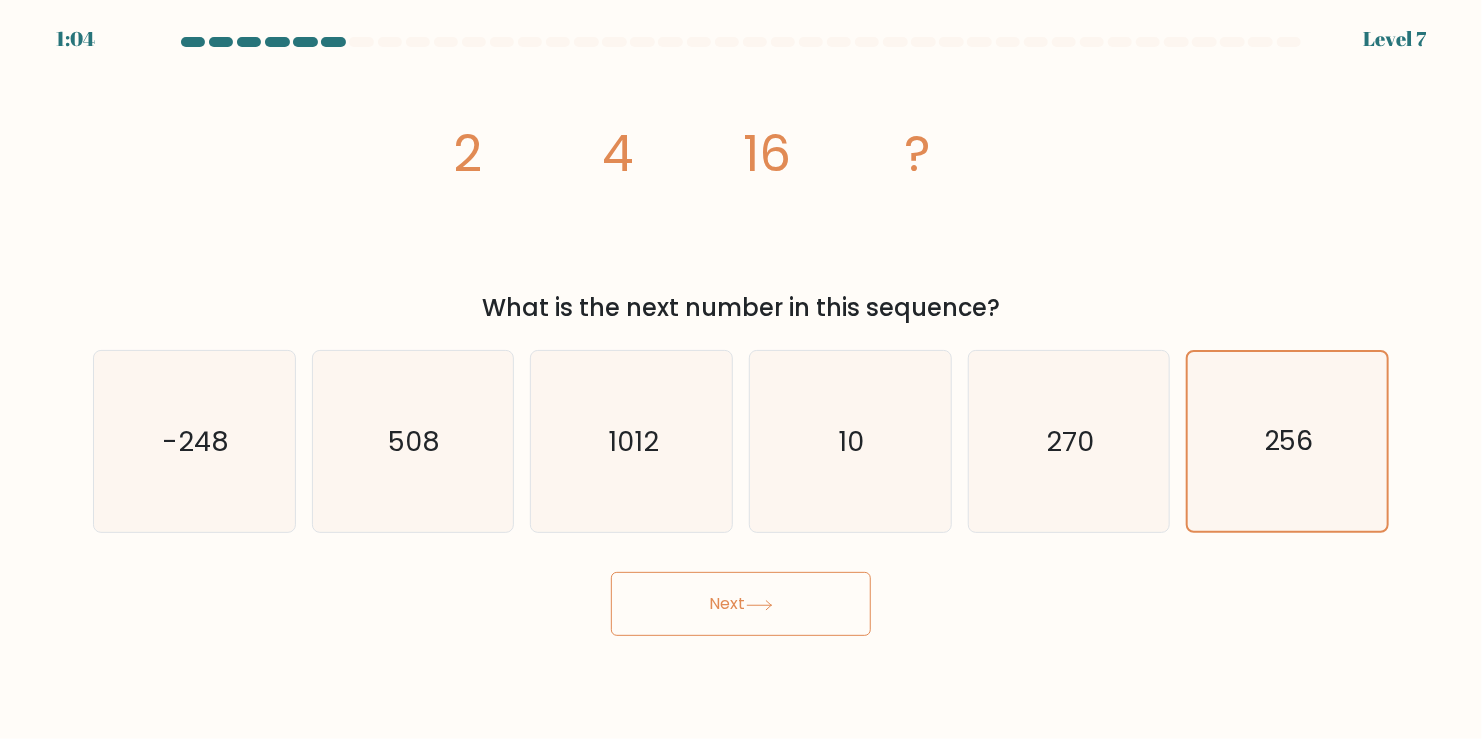 click on "Next" at bounding box center [741, 604] 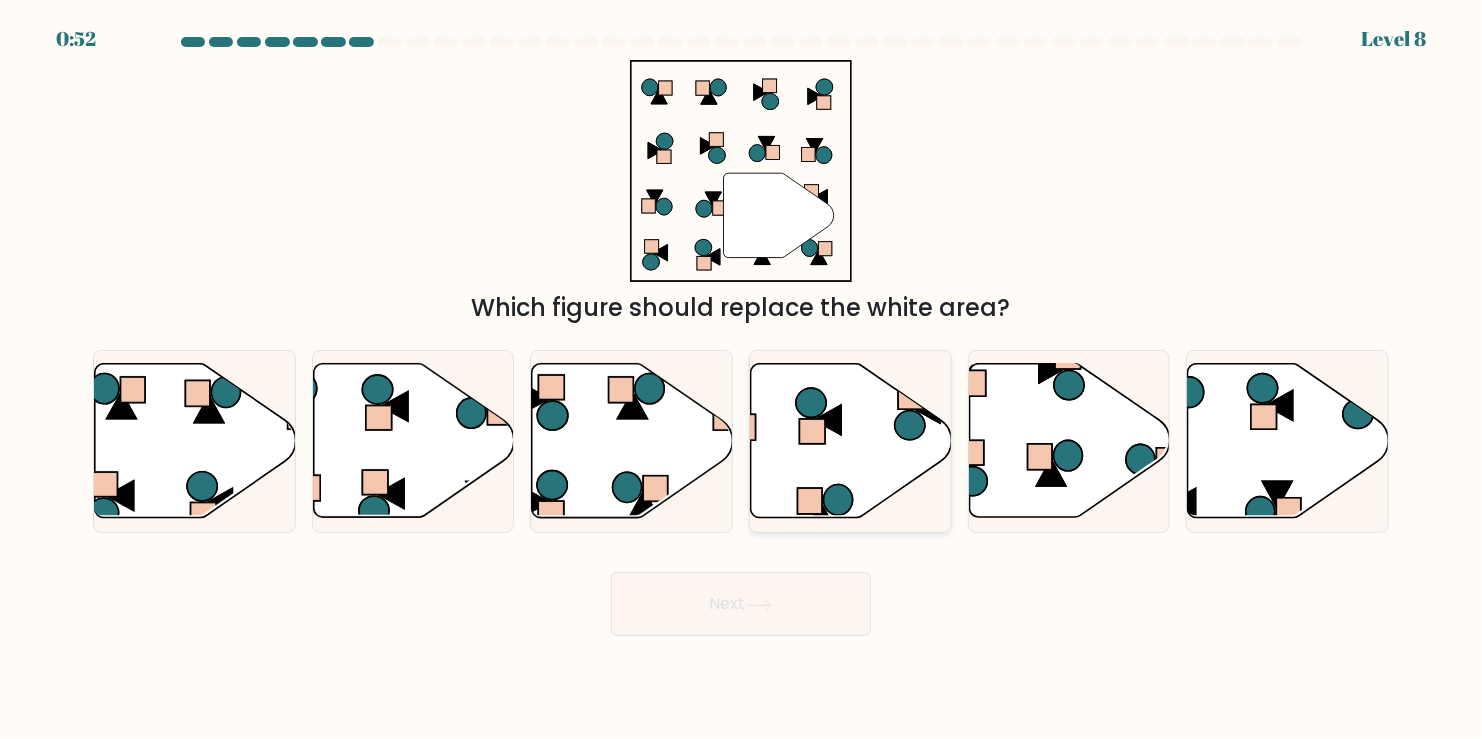click 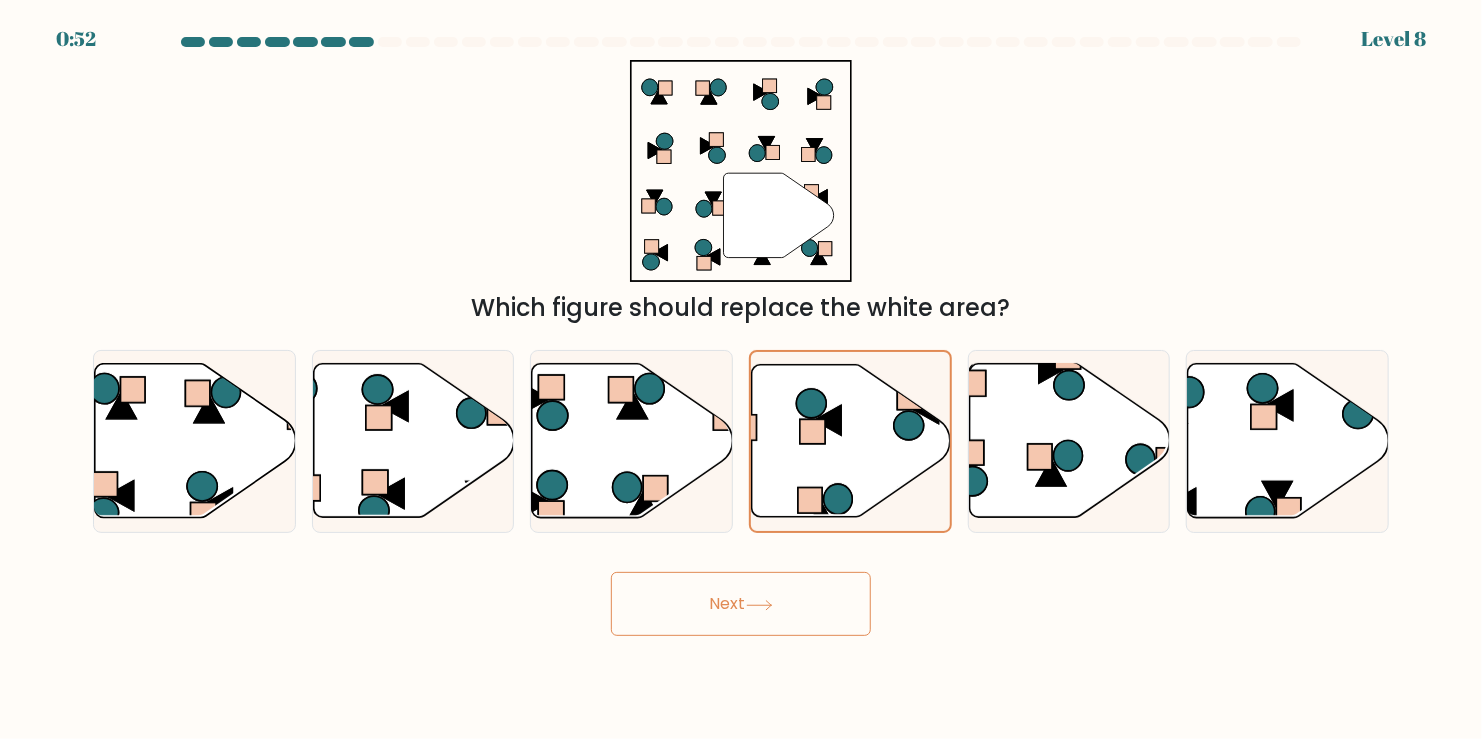 click on "Next" at bounding box center (741, 604) 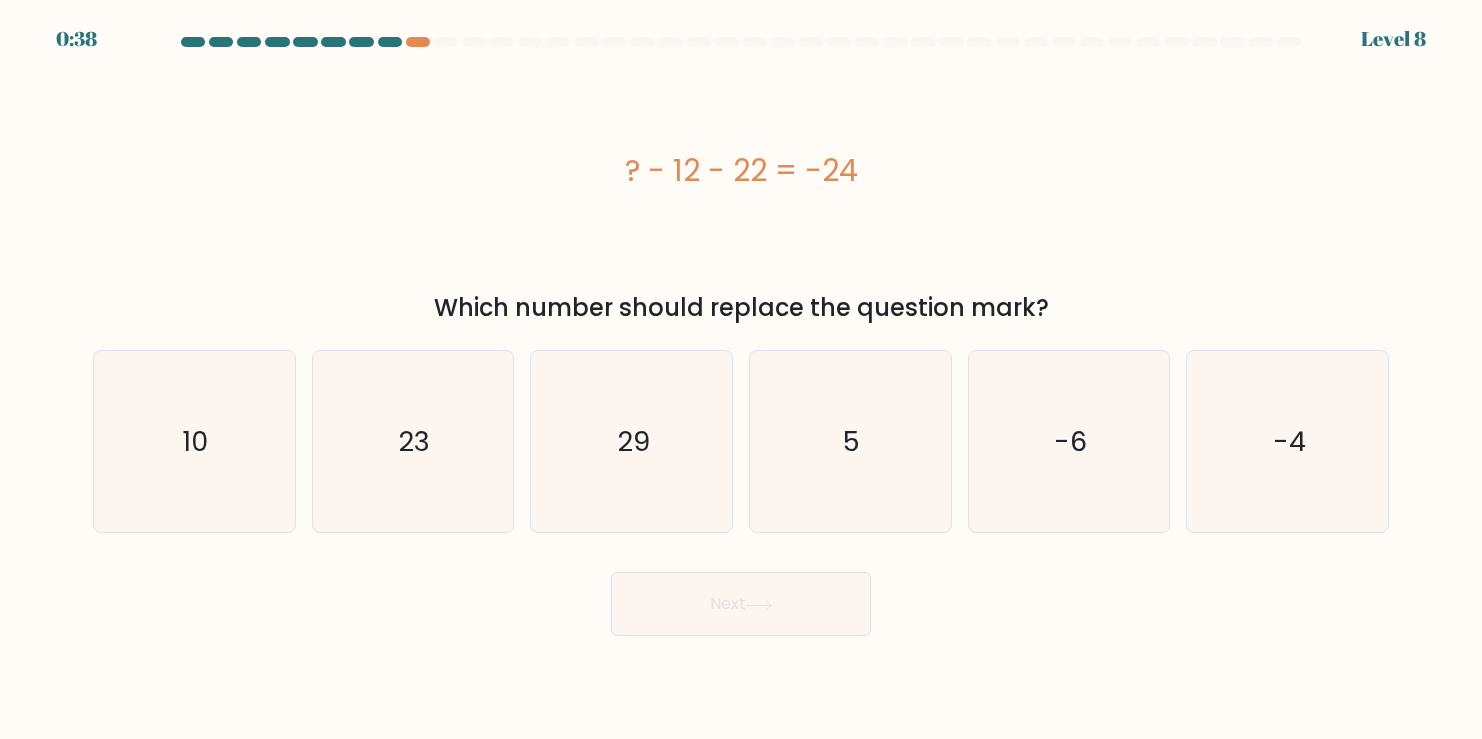 scroll, scrollTop: 0, scrollLeft: 0, axis: both 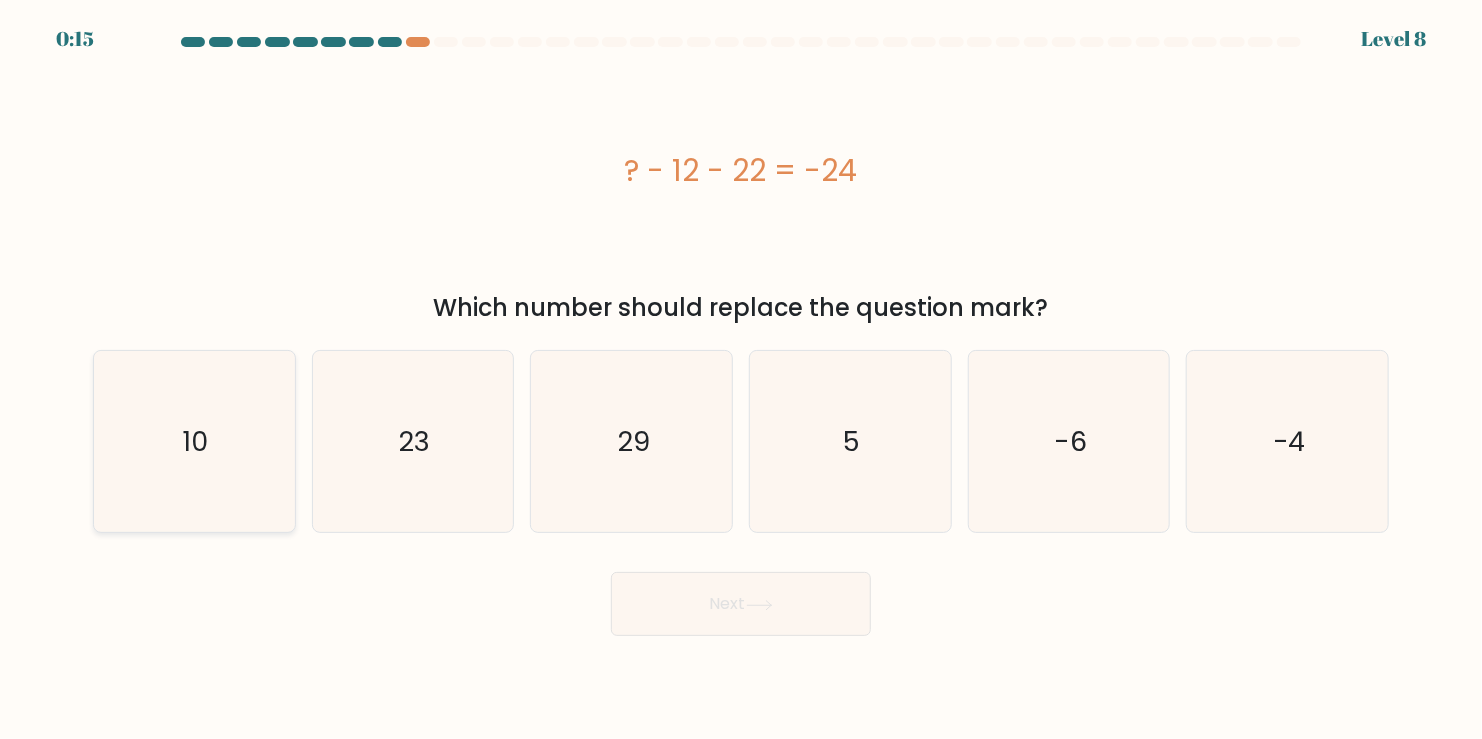 click on "10" 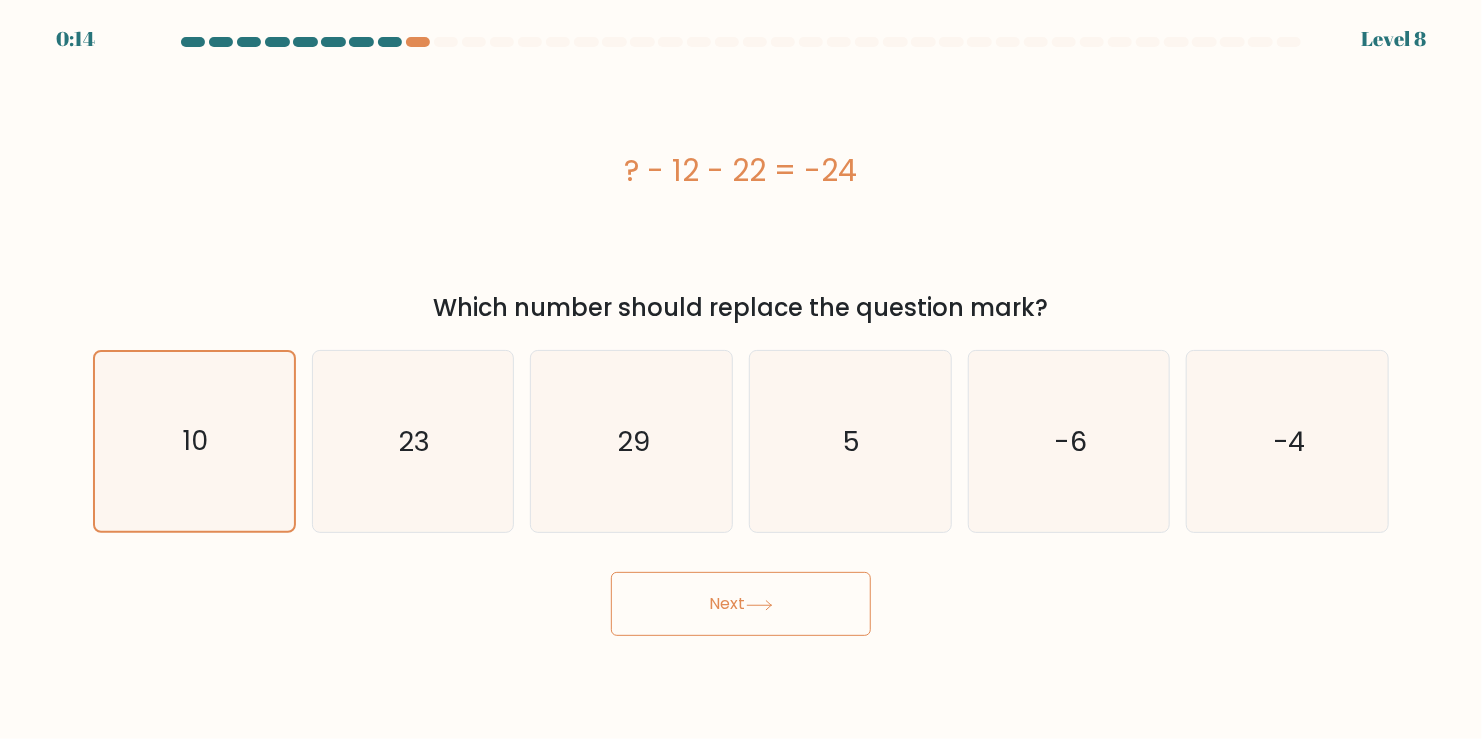 click on "Next" at bounding box center [741, 604] 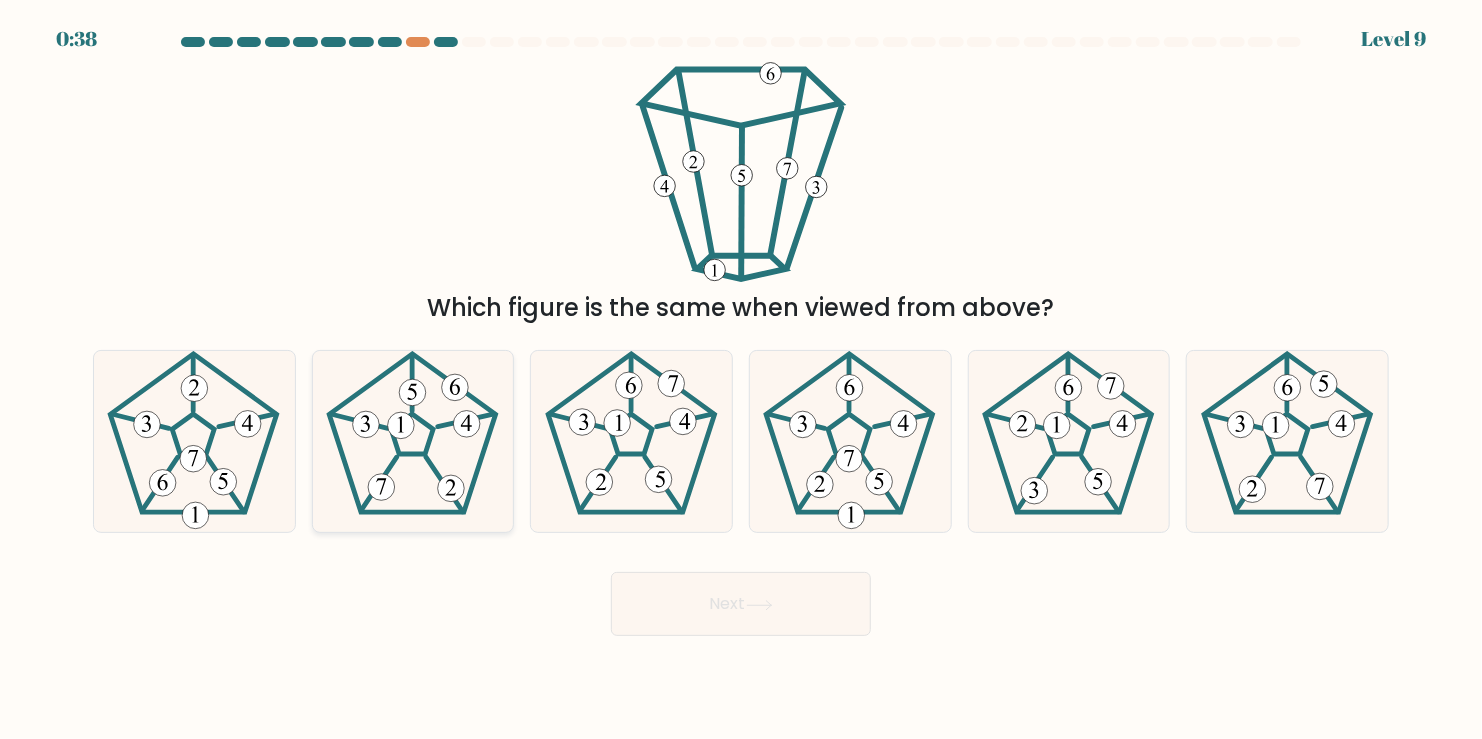click 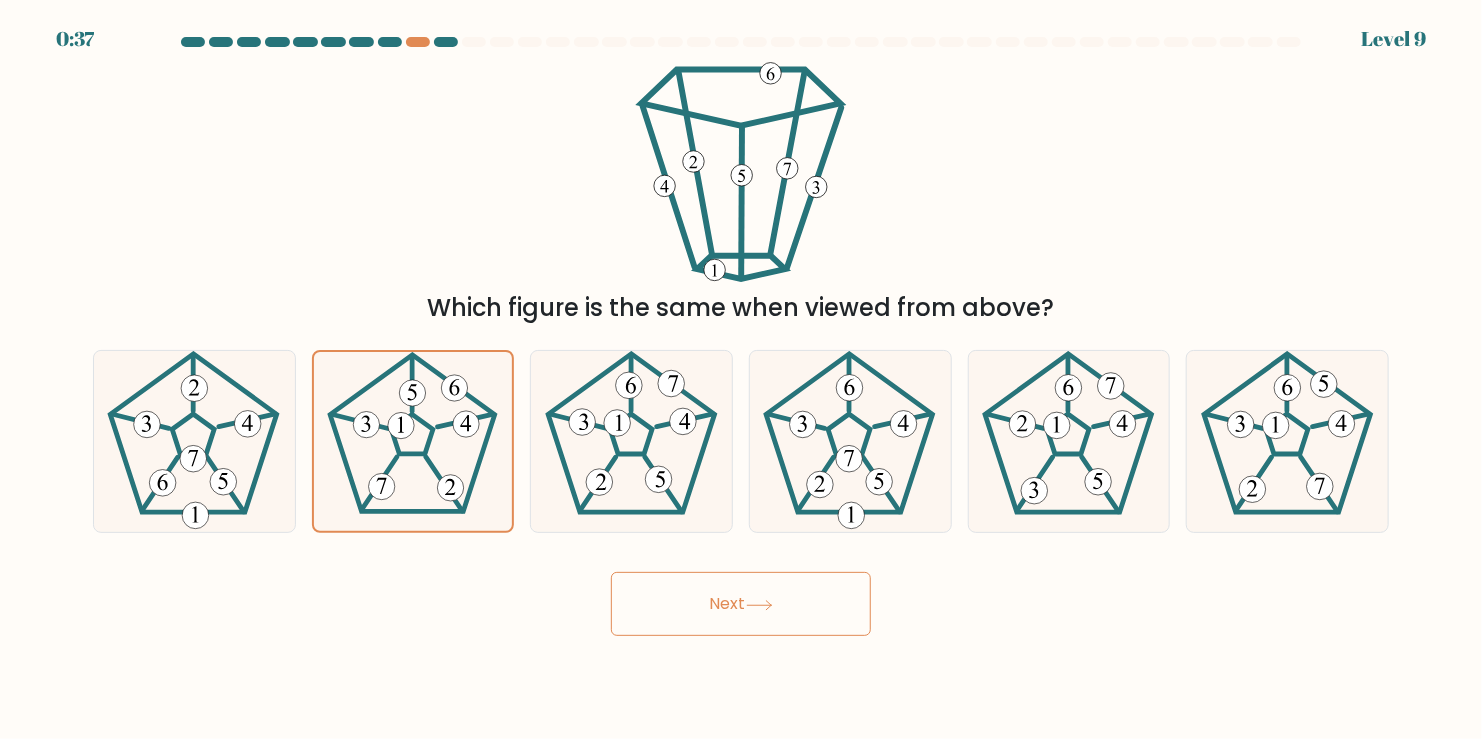 click on "Next" at bounding box center [741, 604] 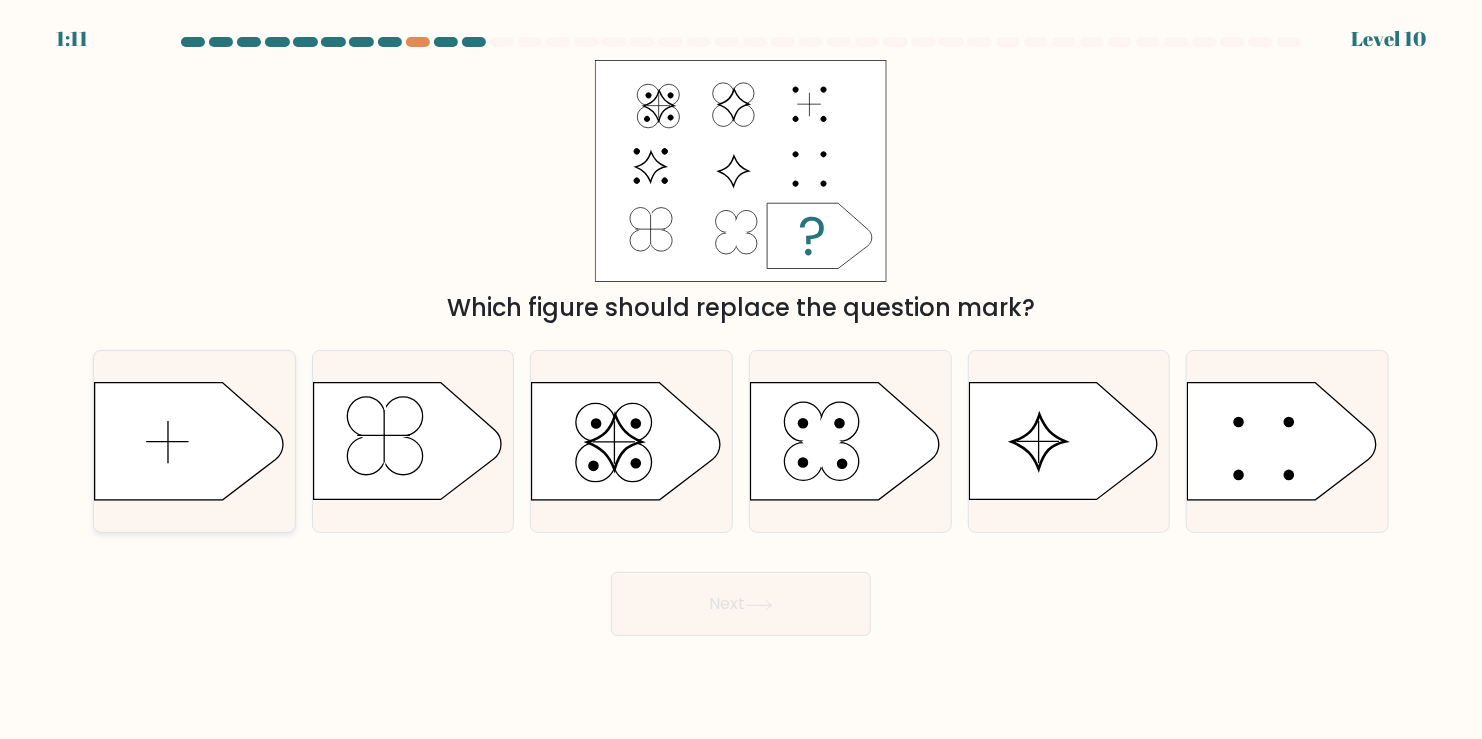 click 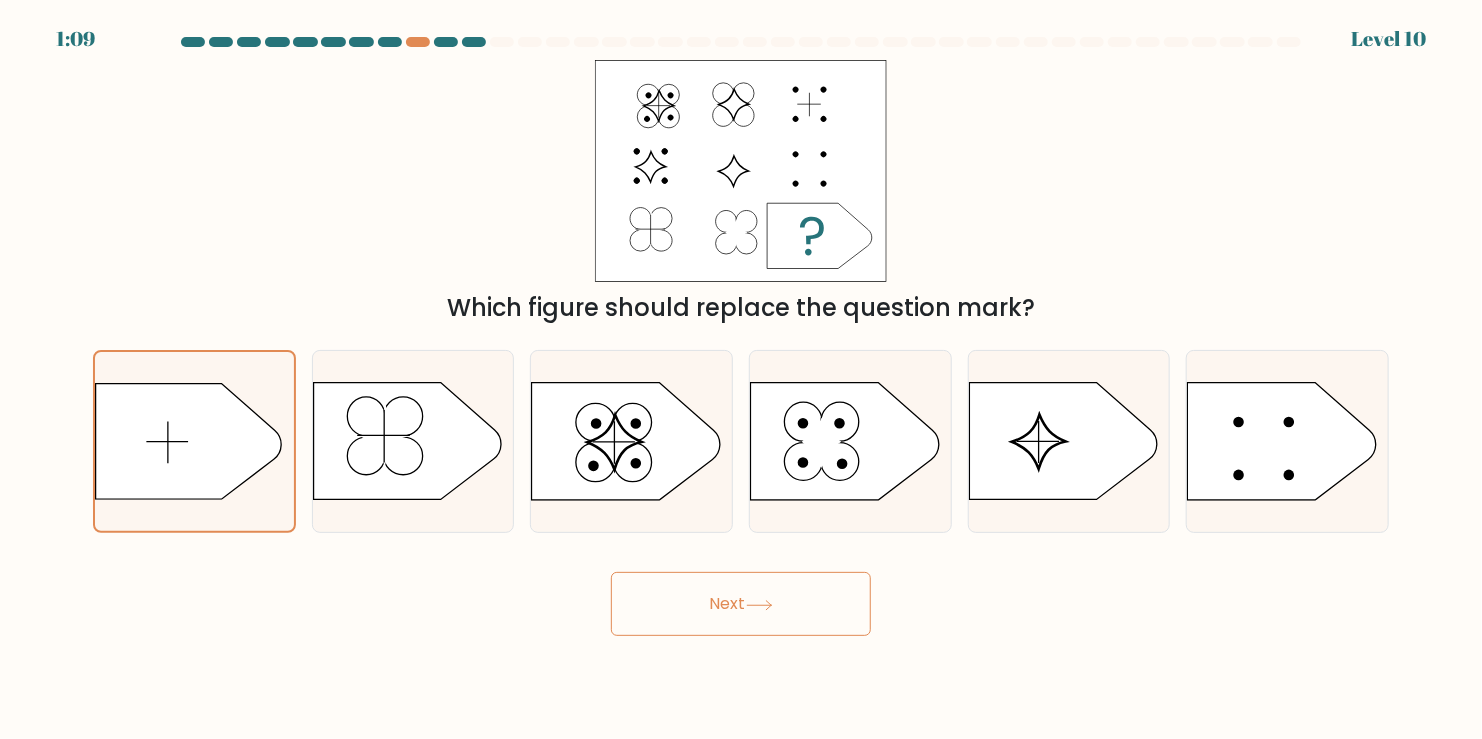 click on "Next" at bounding box center [741, 604] 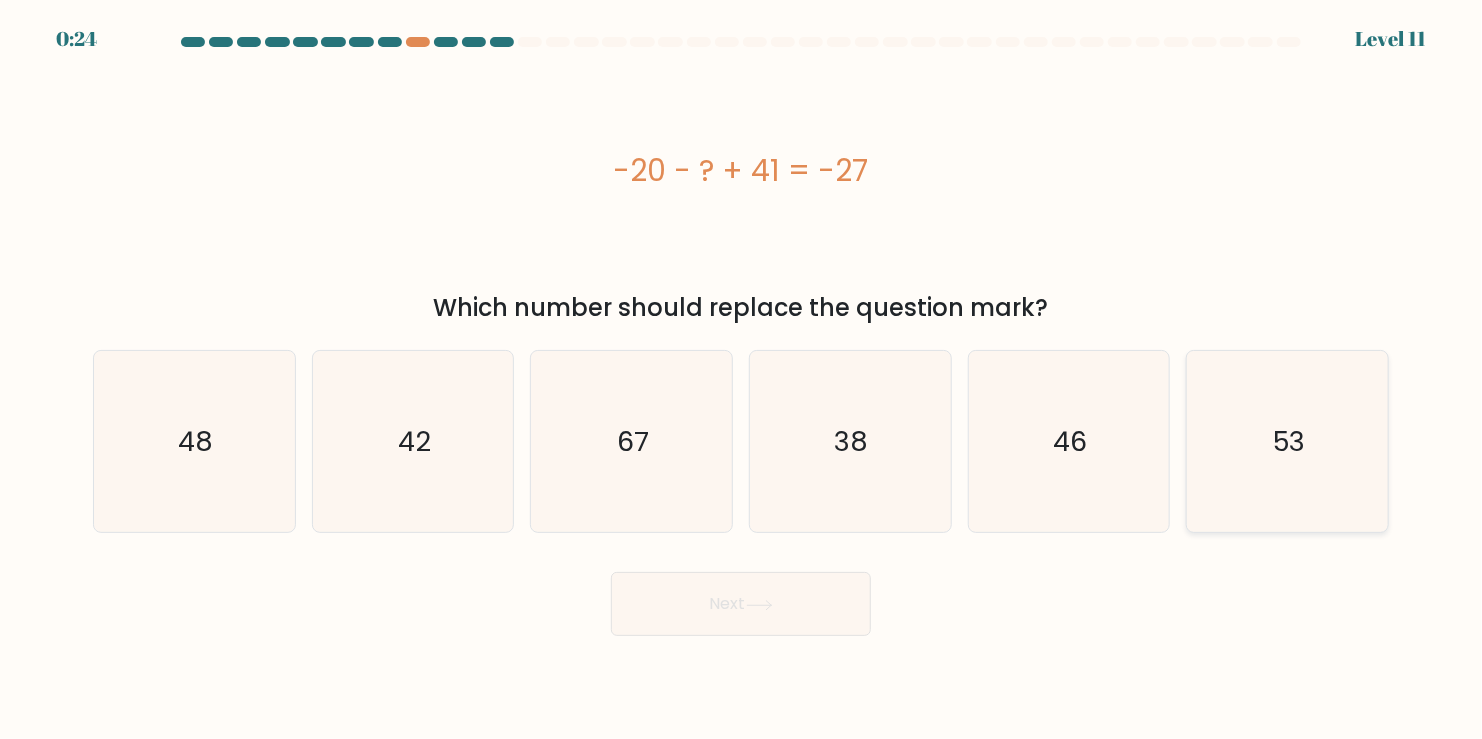 click on "53" 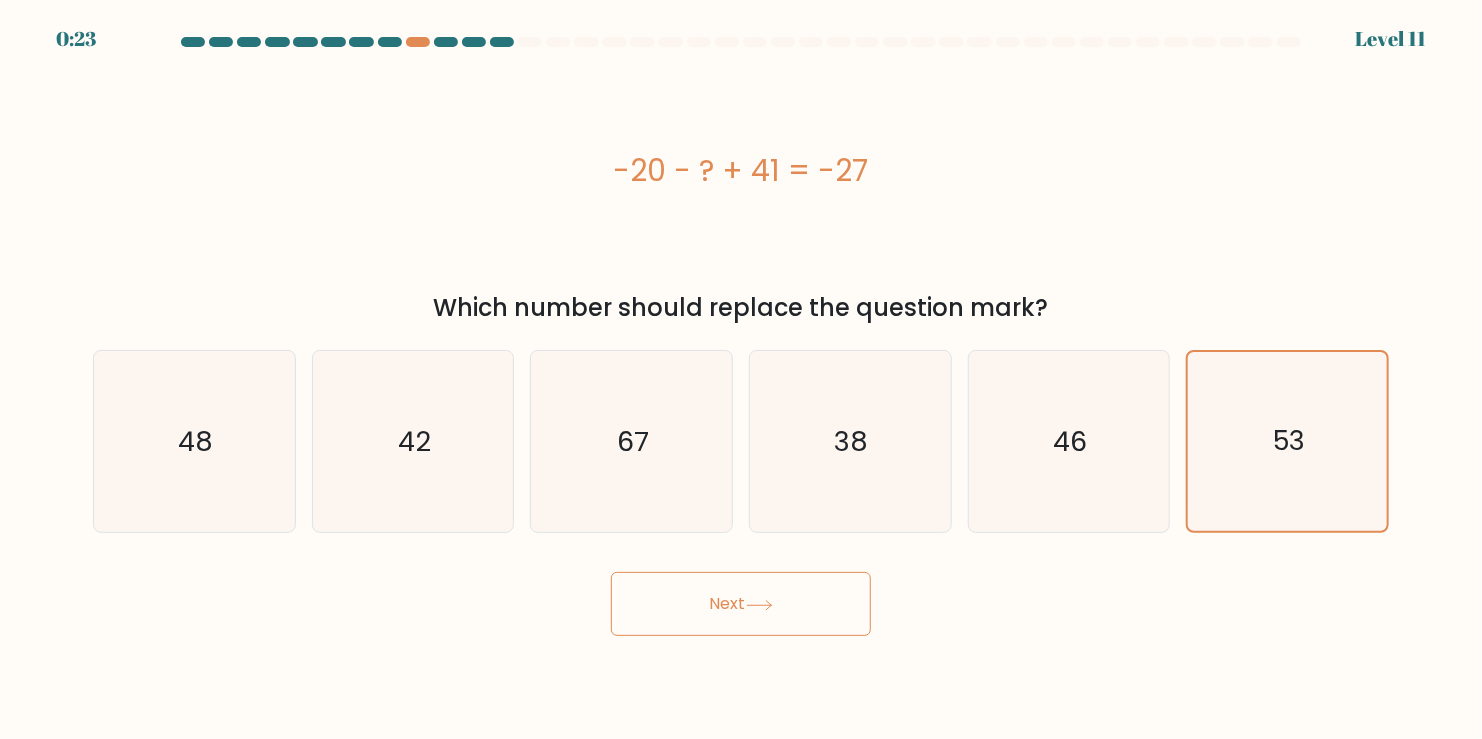 click on "Next" at bounding box center [741, 604] 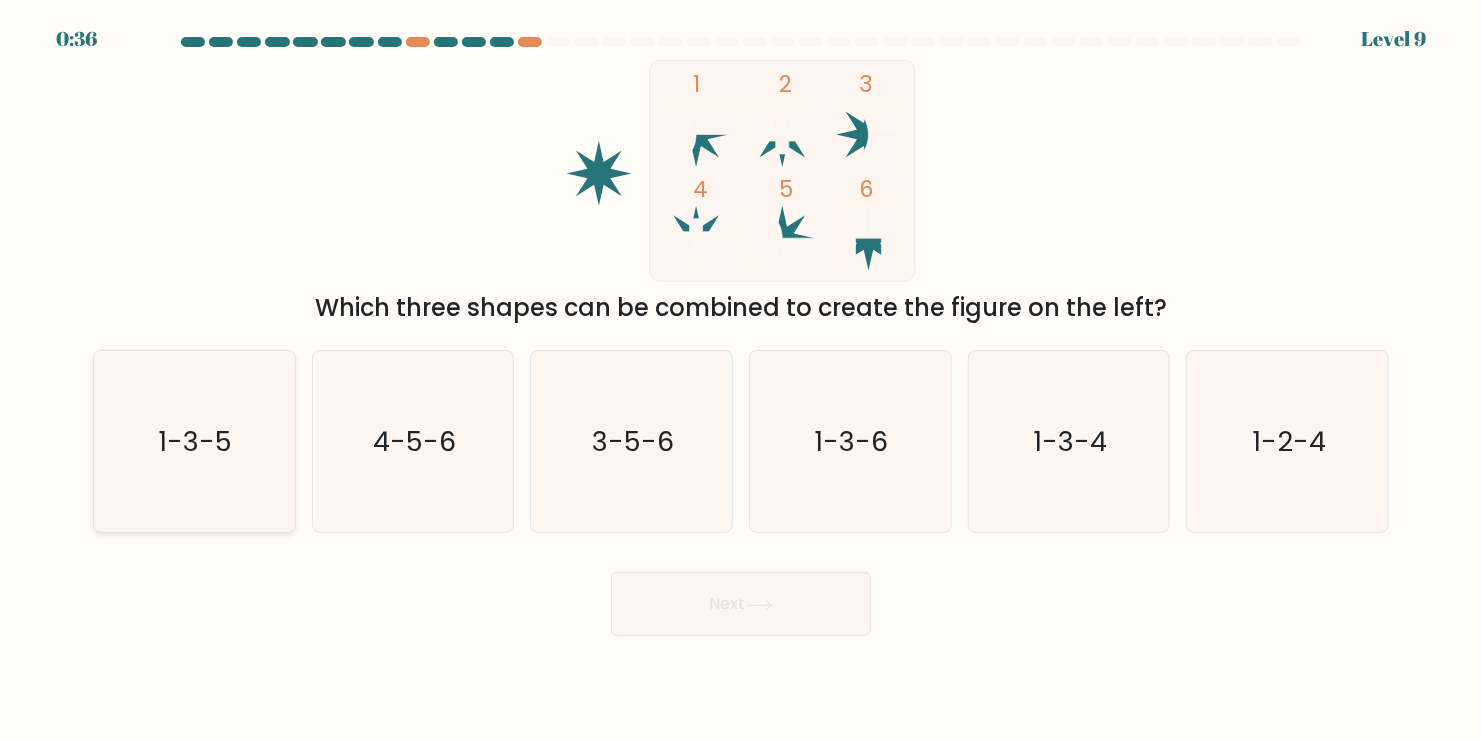 click on "1-3-5" 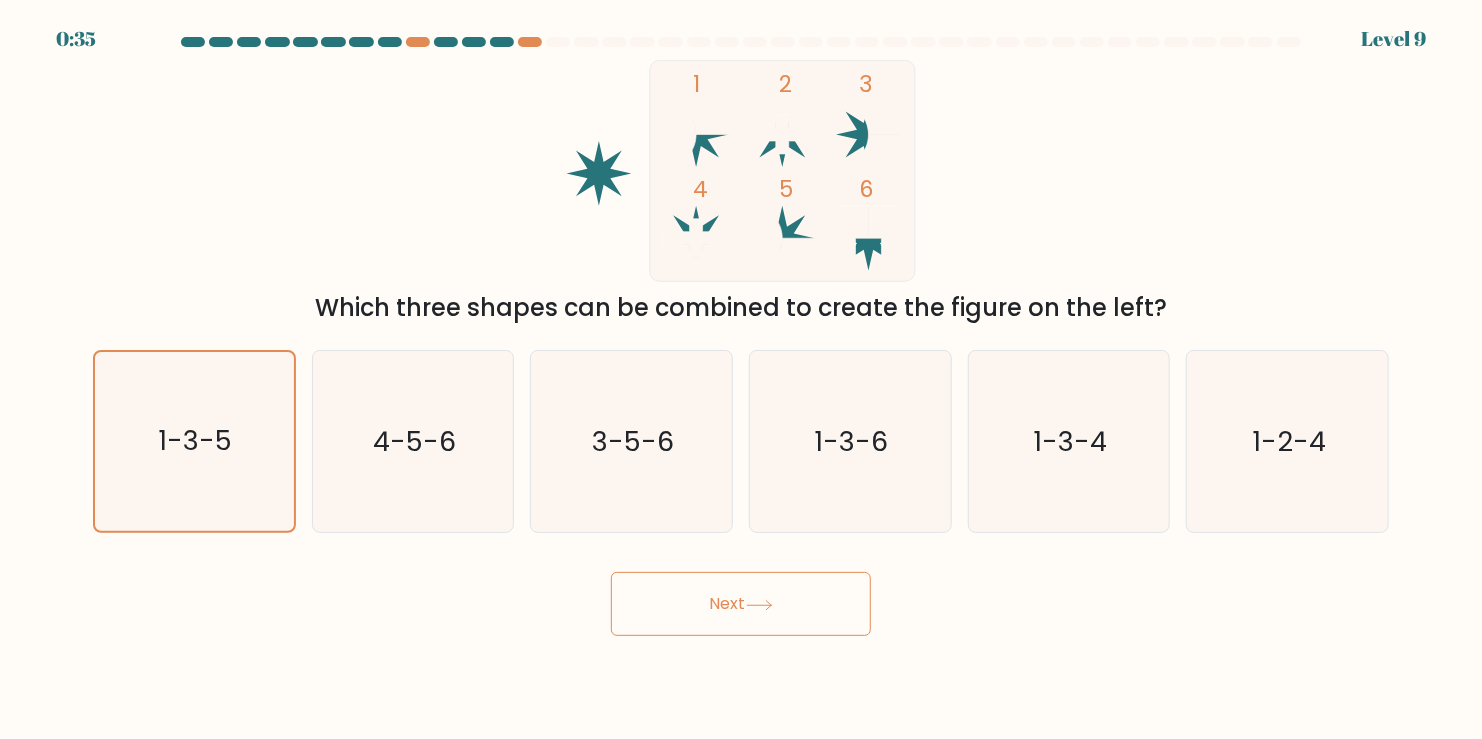 click on "0:35
Level 9" at bounding box center (741, 369) 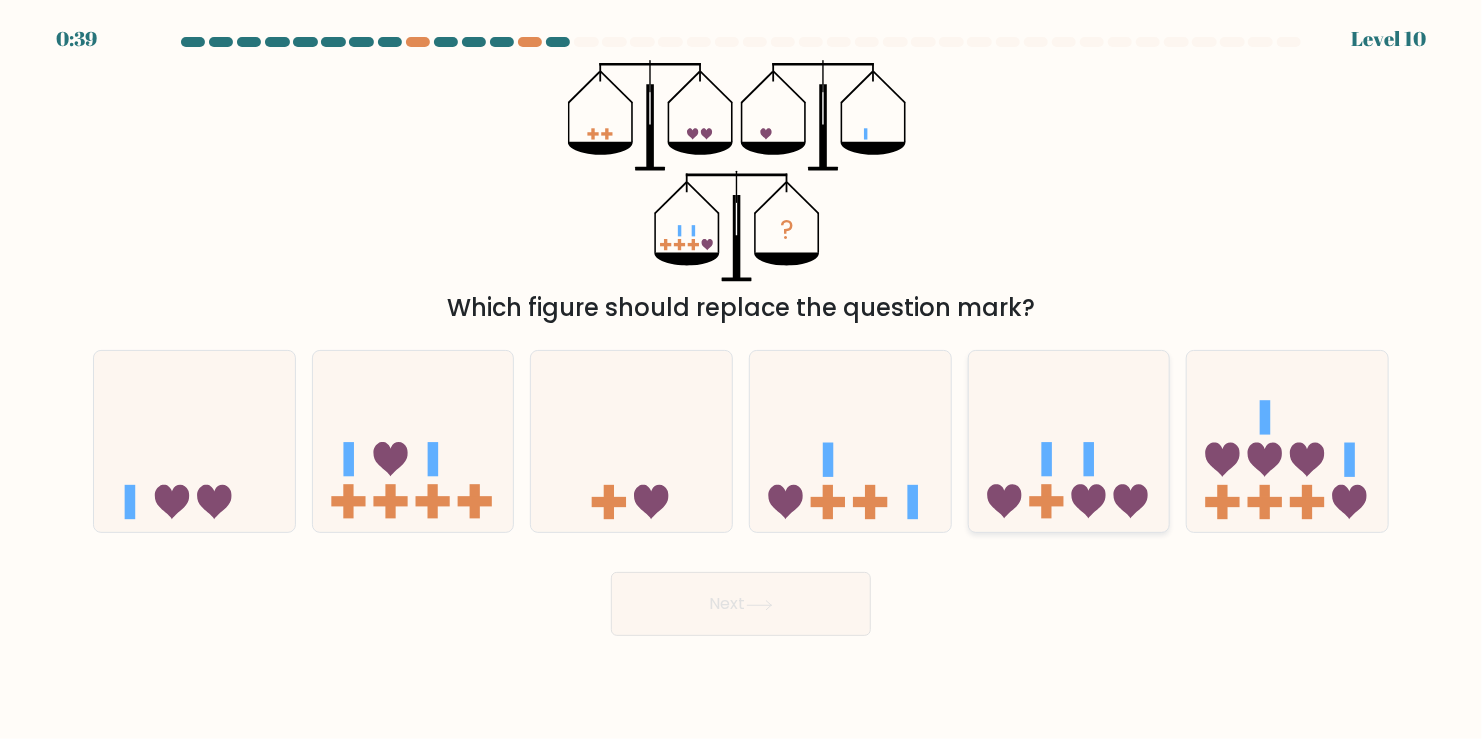 click 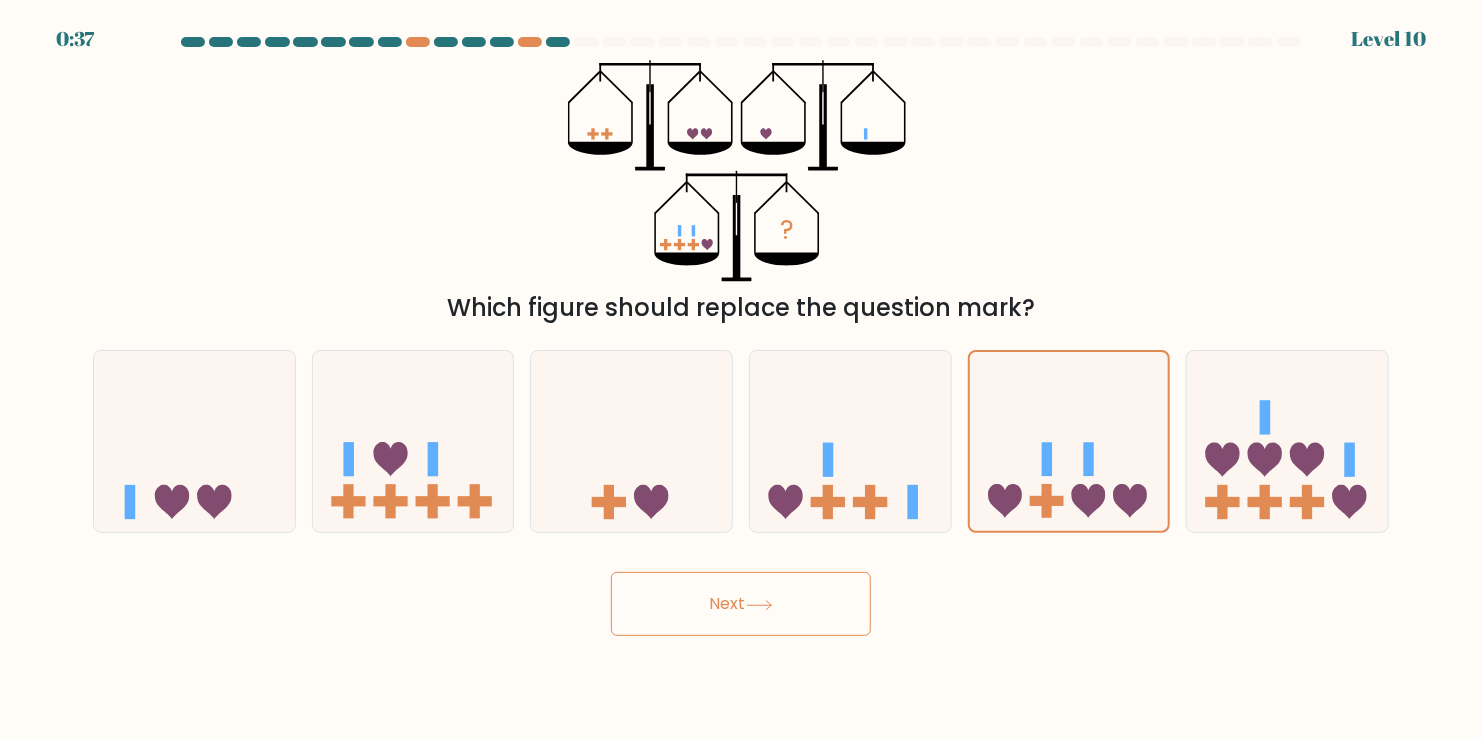 click on "Next" at bounding box center [741, 604] 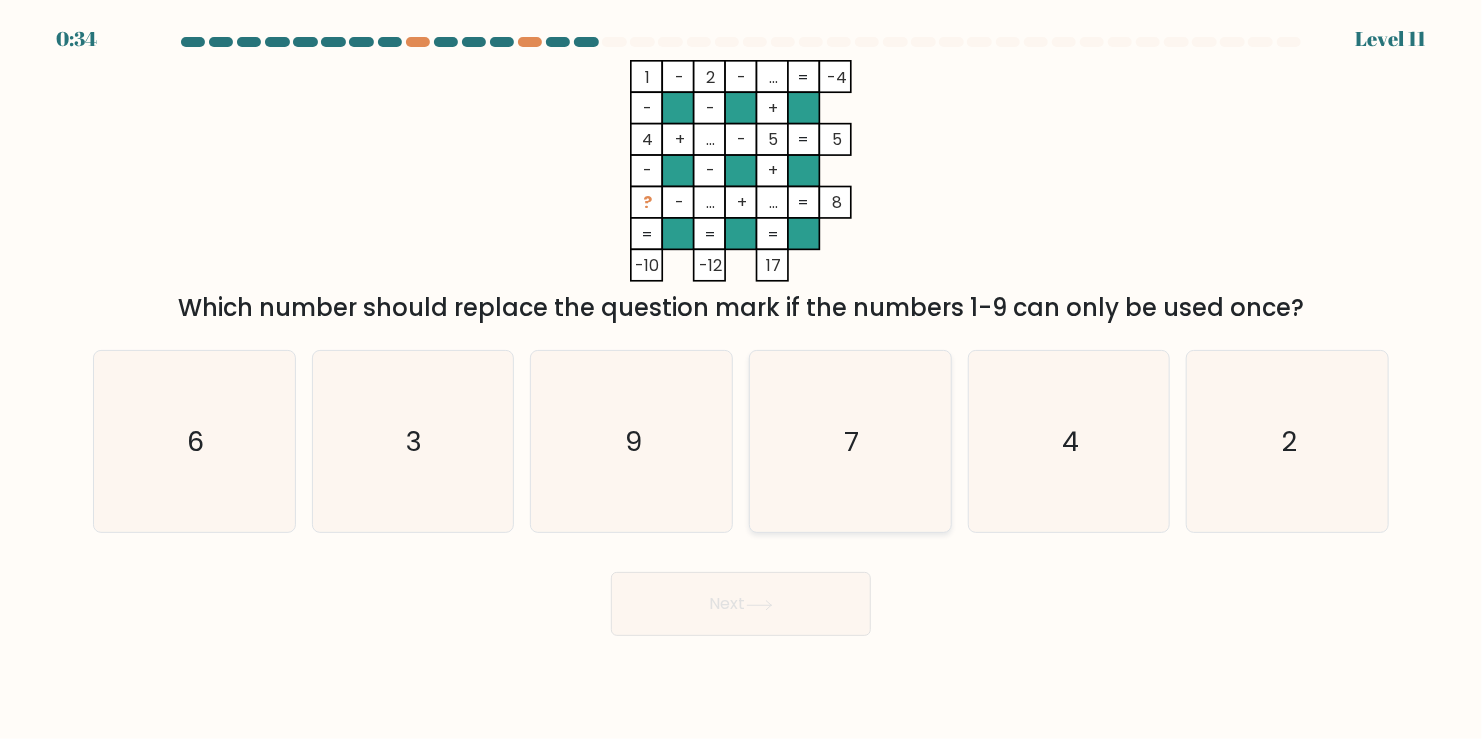click on "7" 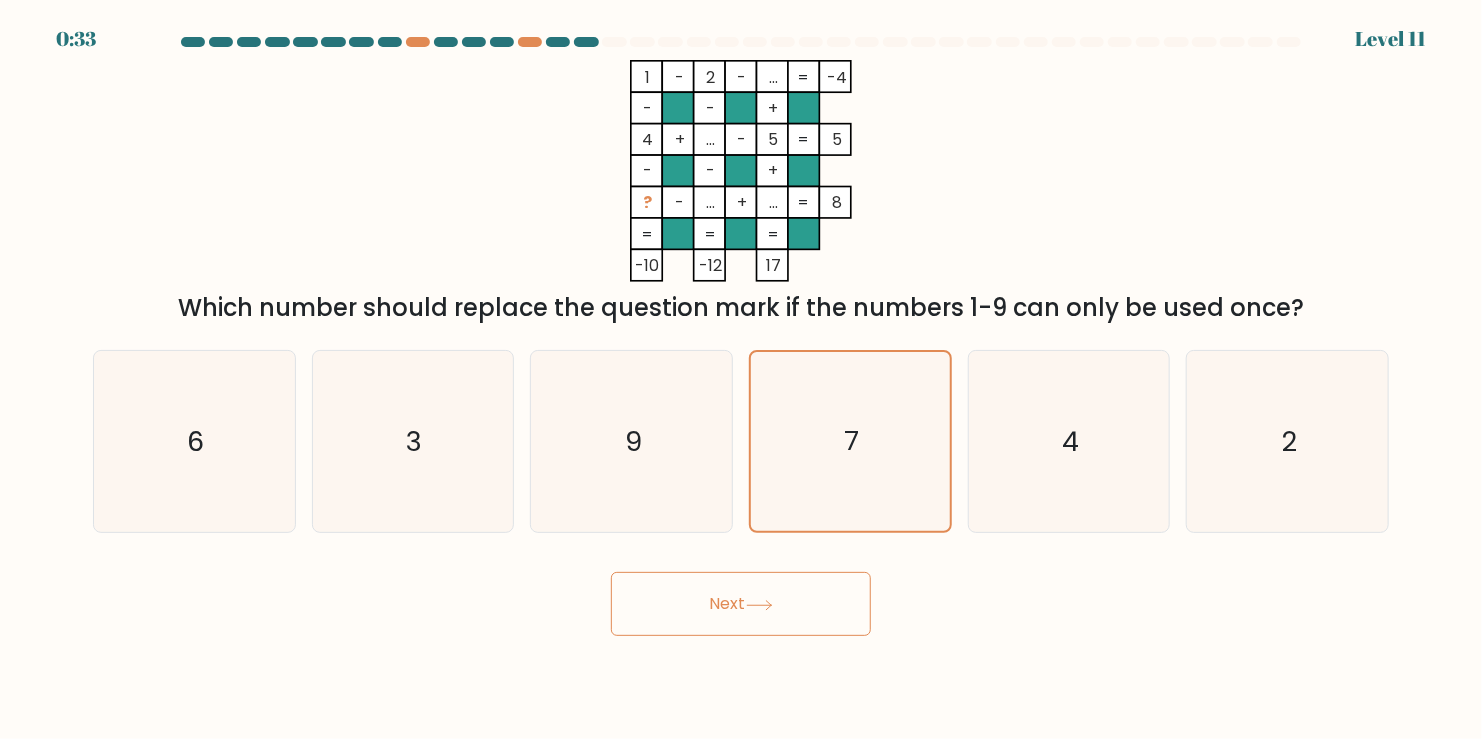 click on "Next" at bounding box center (741, 604) 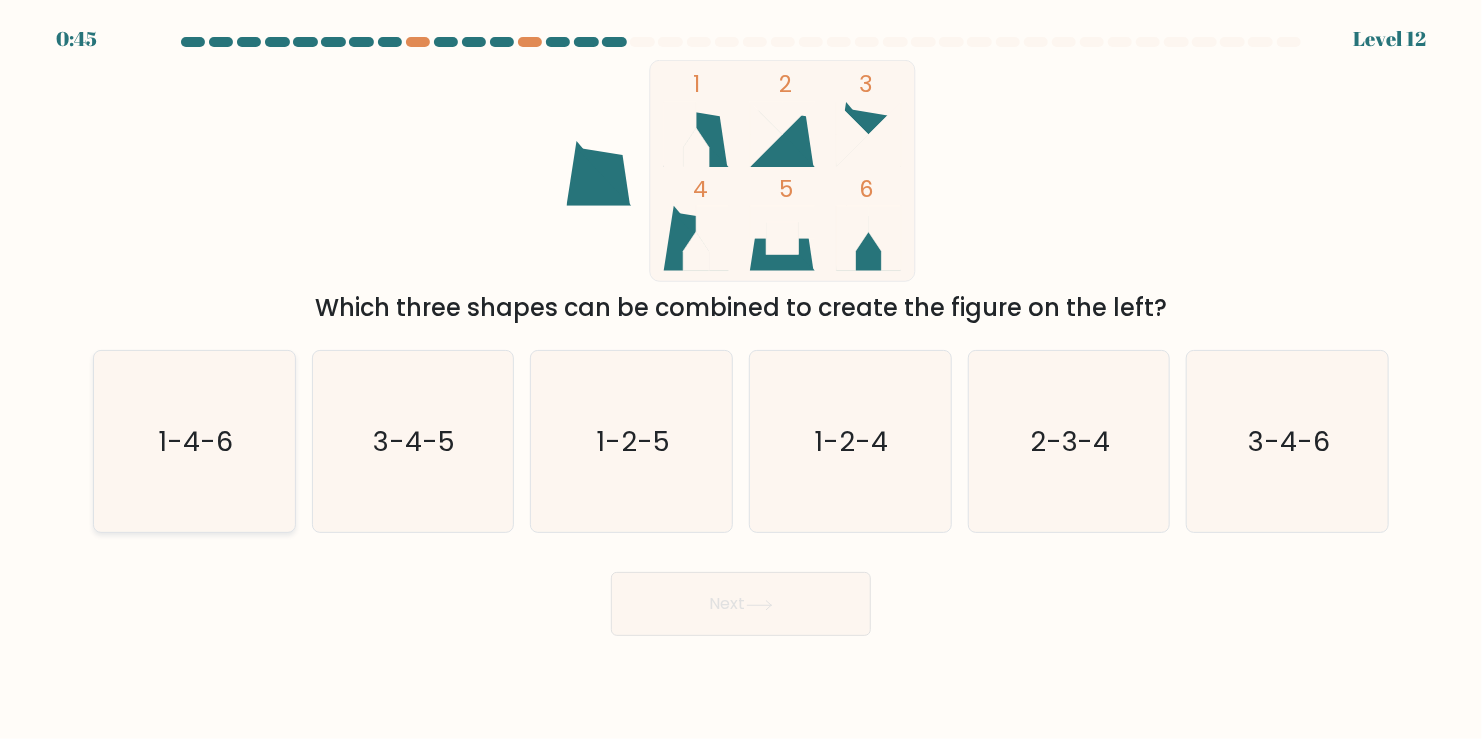 click on "1-4-6" 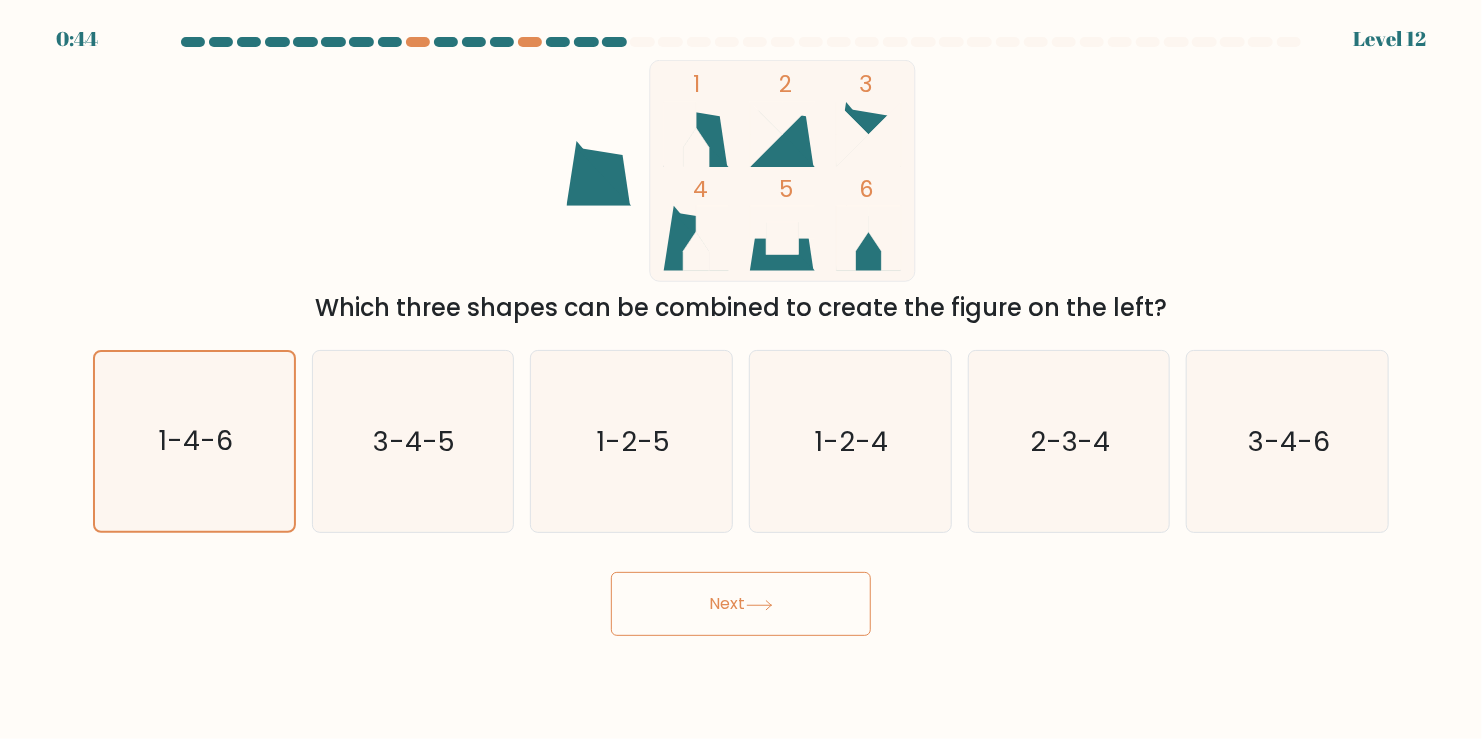 click on "Next" at bounding box center [741, 604] 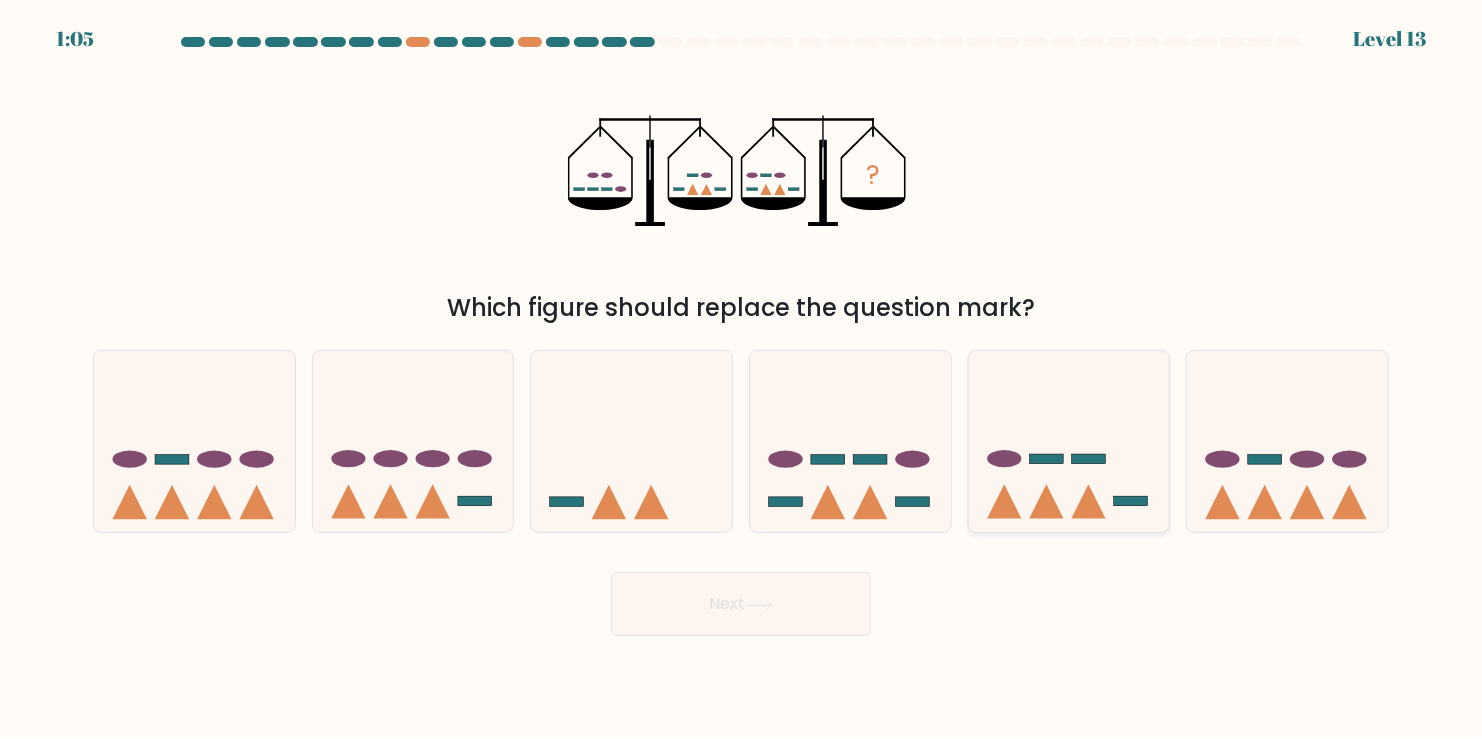 click 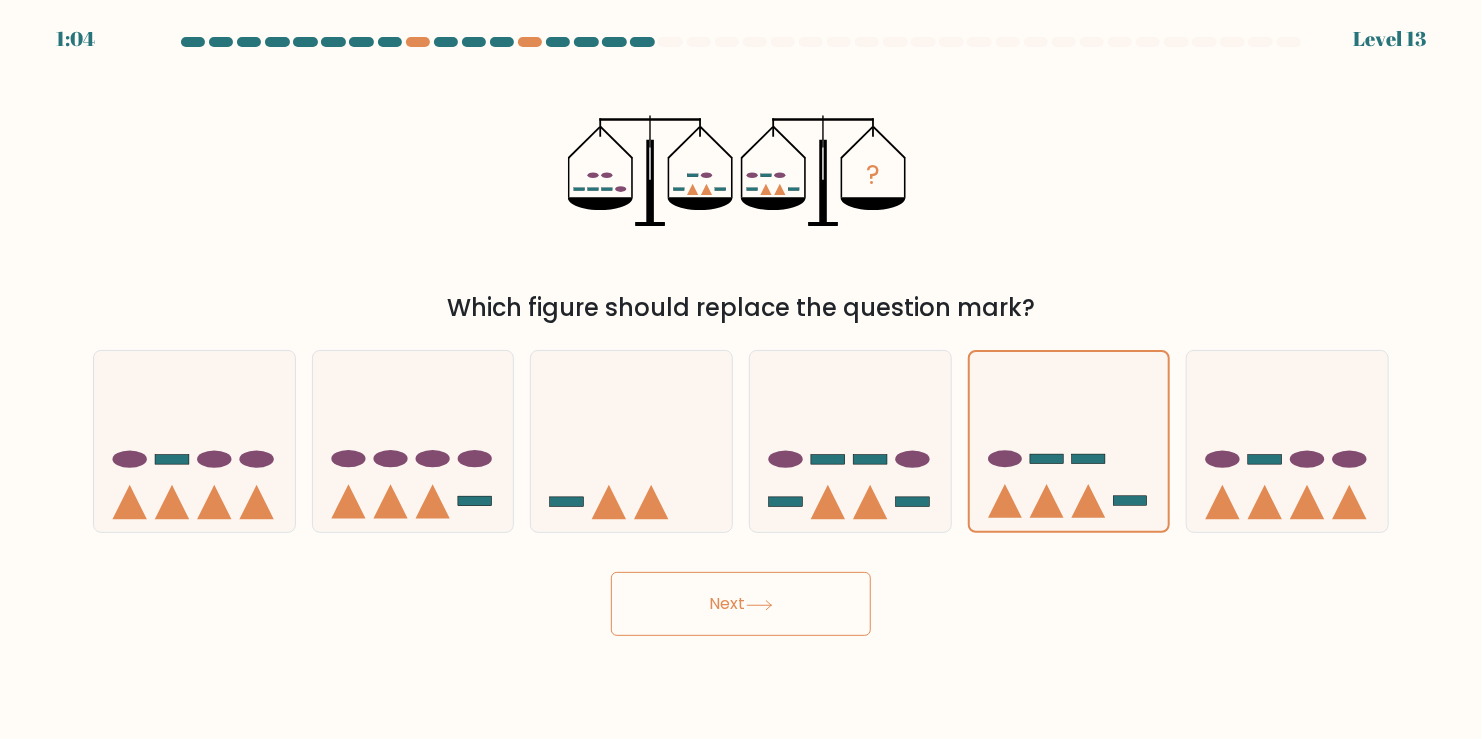 click on "Next" at bounding box center [741, 604] 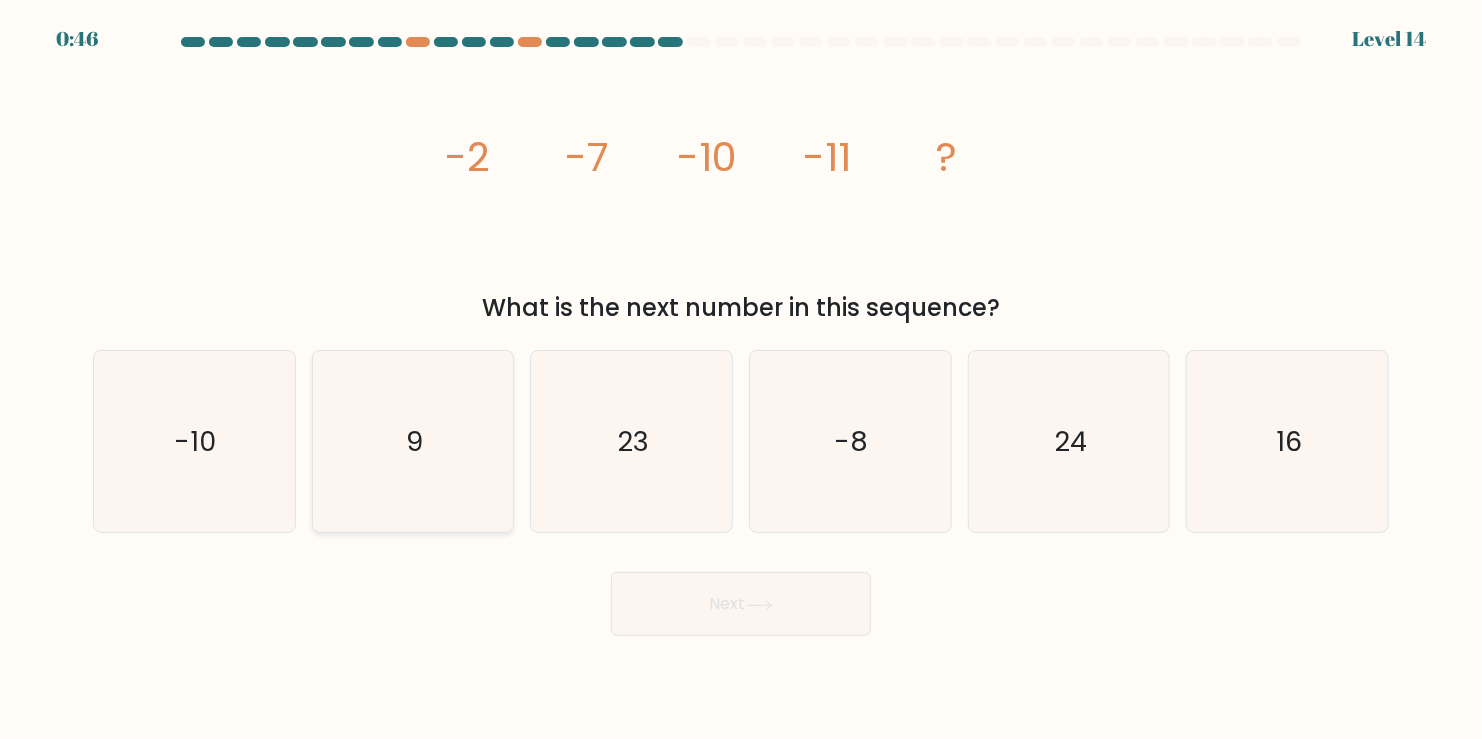 click on "9" 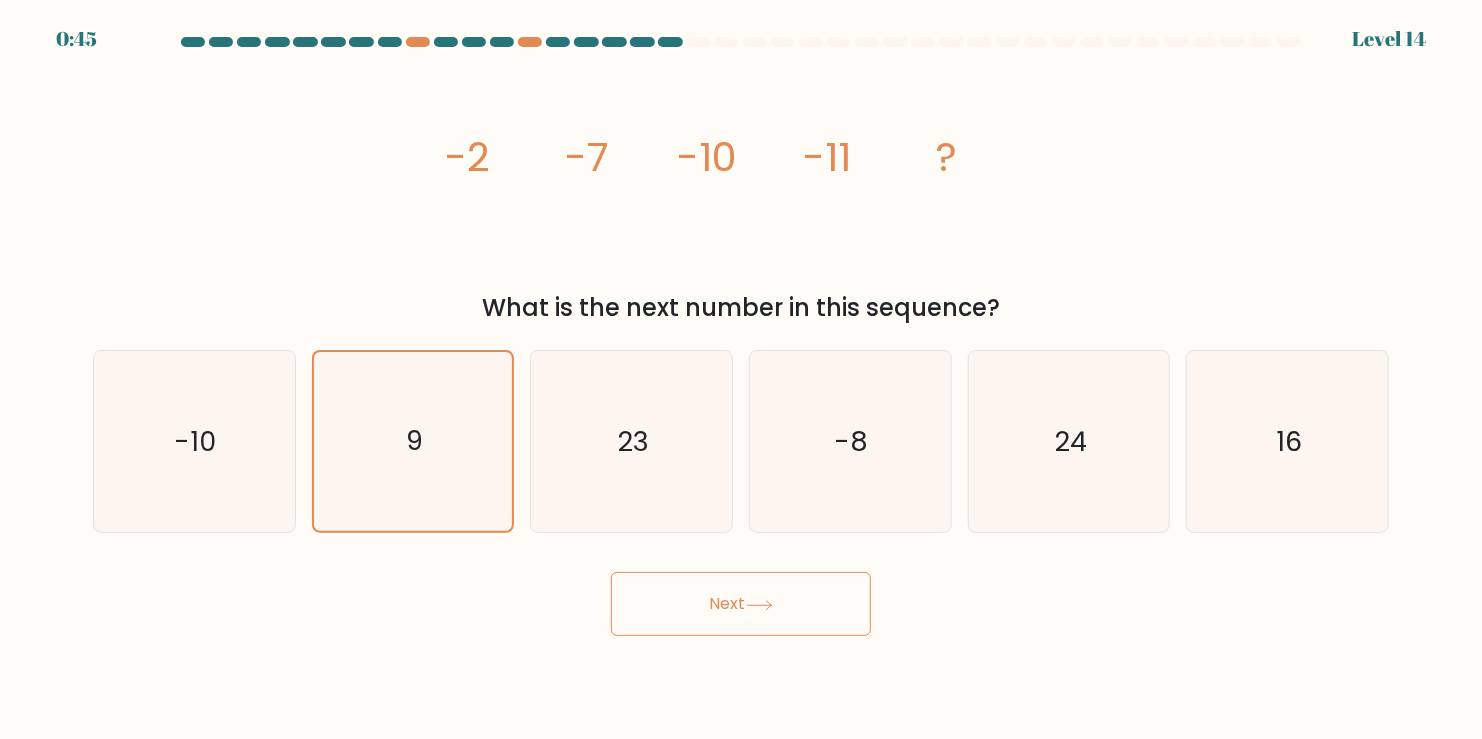 click on "Next" at bounding box center (741, 604) 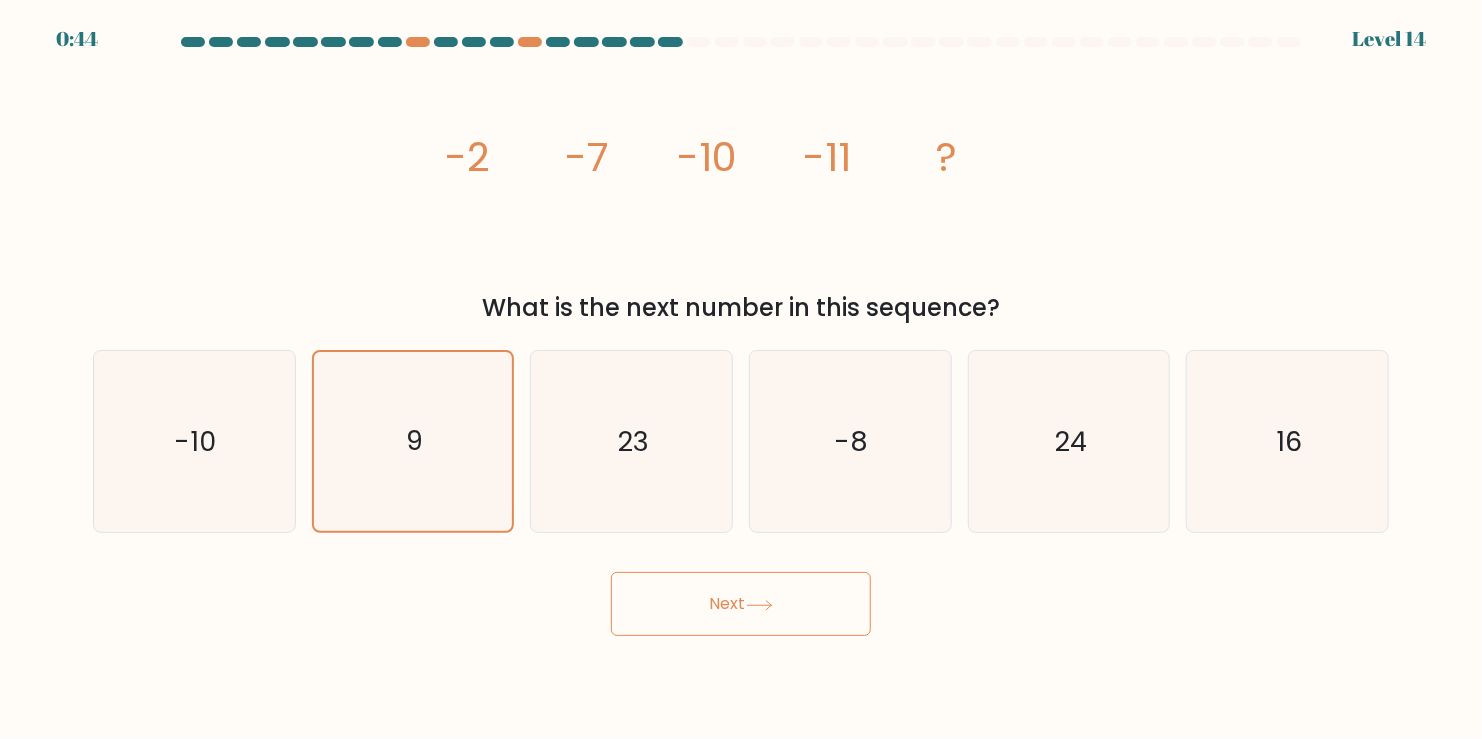 click on "Next" at bounding box center (741, 604) 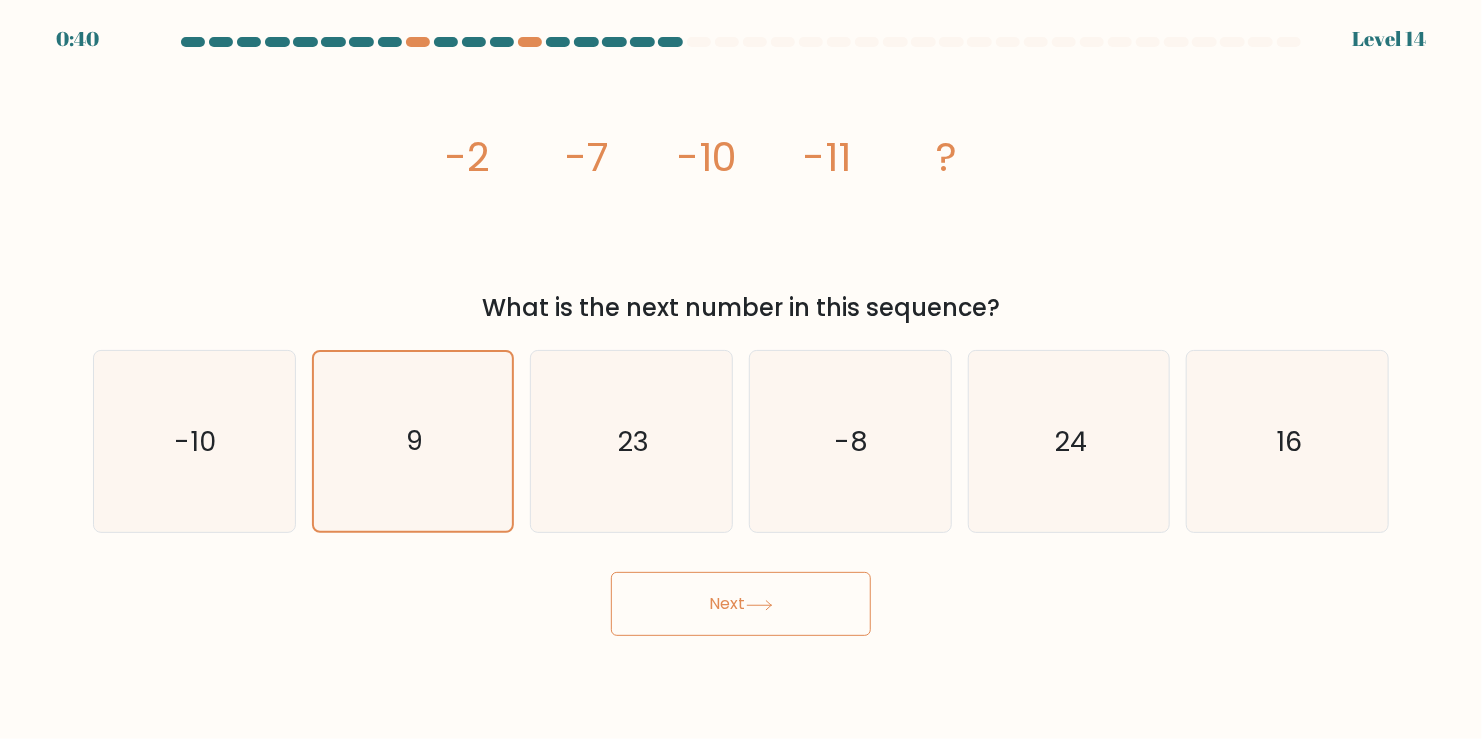 click on "Next" at bounding box center (741, 604) 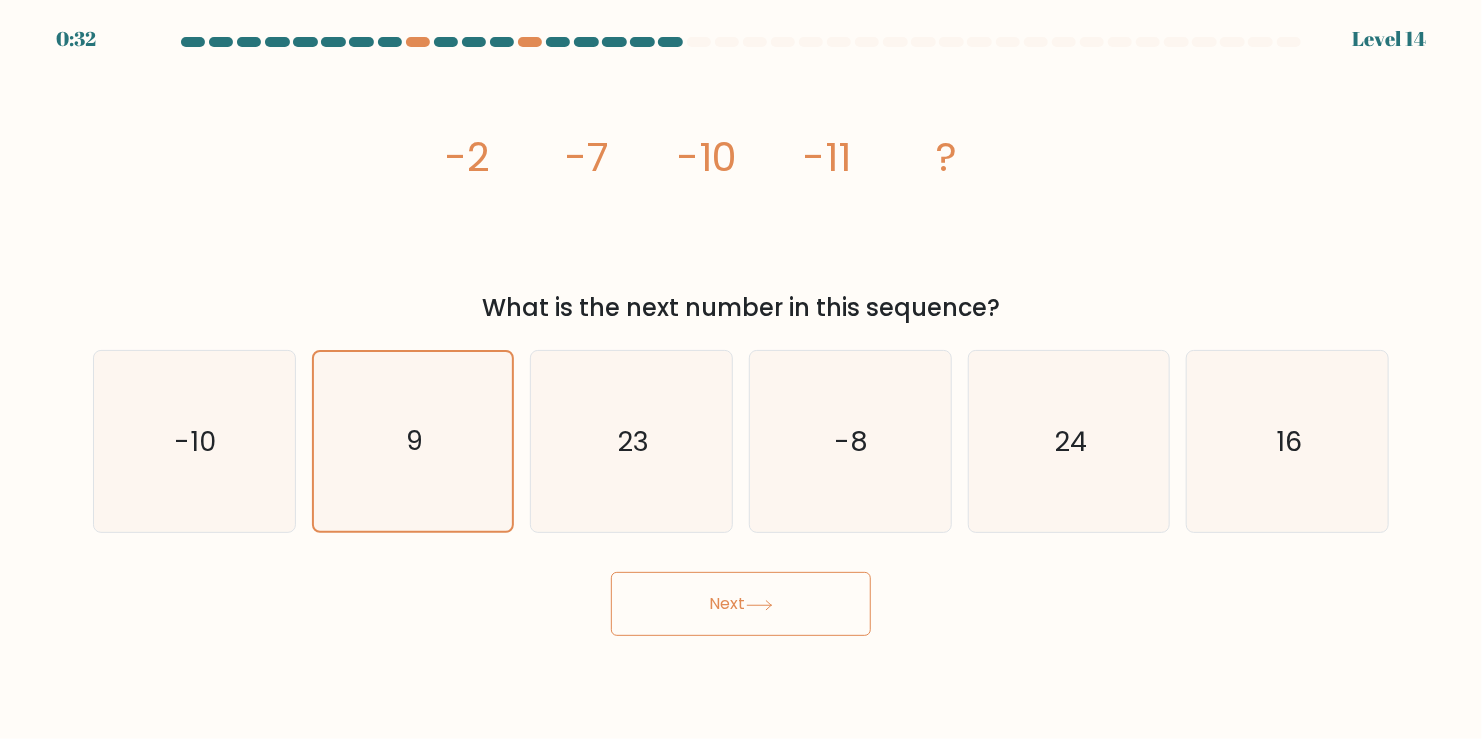 click on "Next" at bounding box center [741, 604] 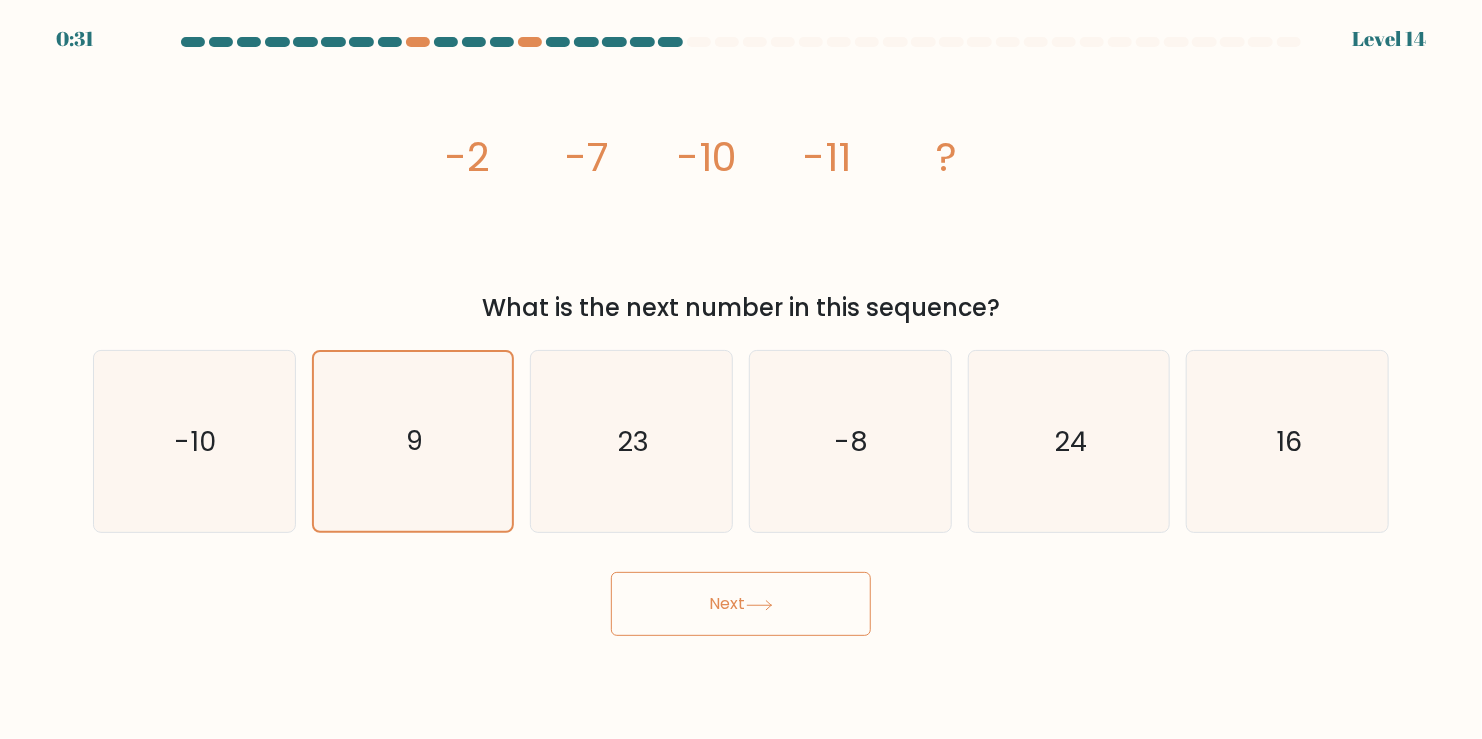 click on "Next" at bounding box center [741, 604] 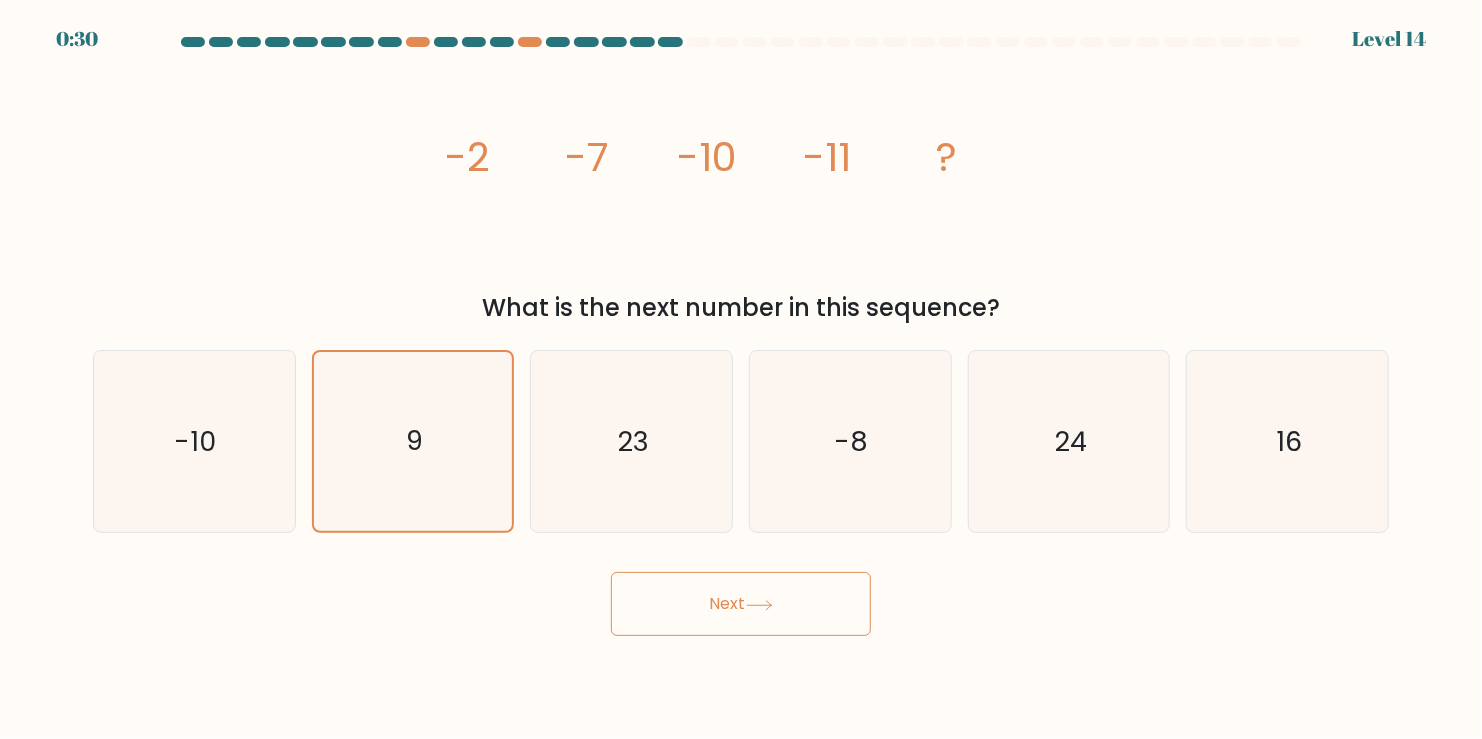 click on "Next" at bounding box center (741, 596) 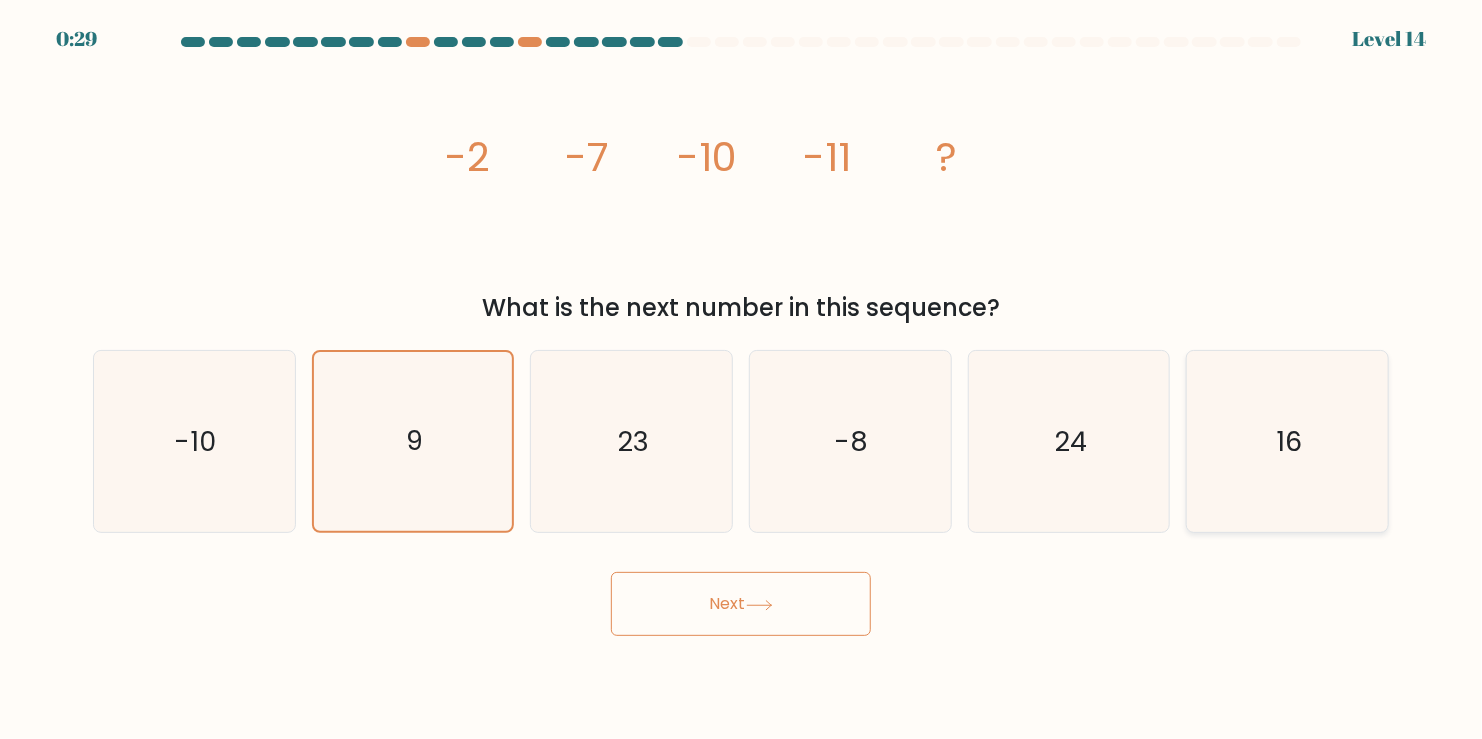click on "16" 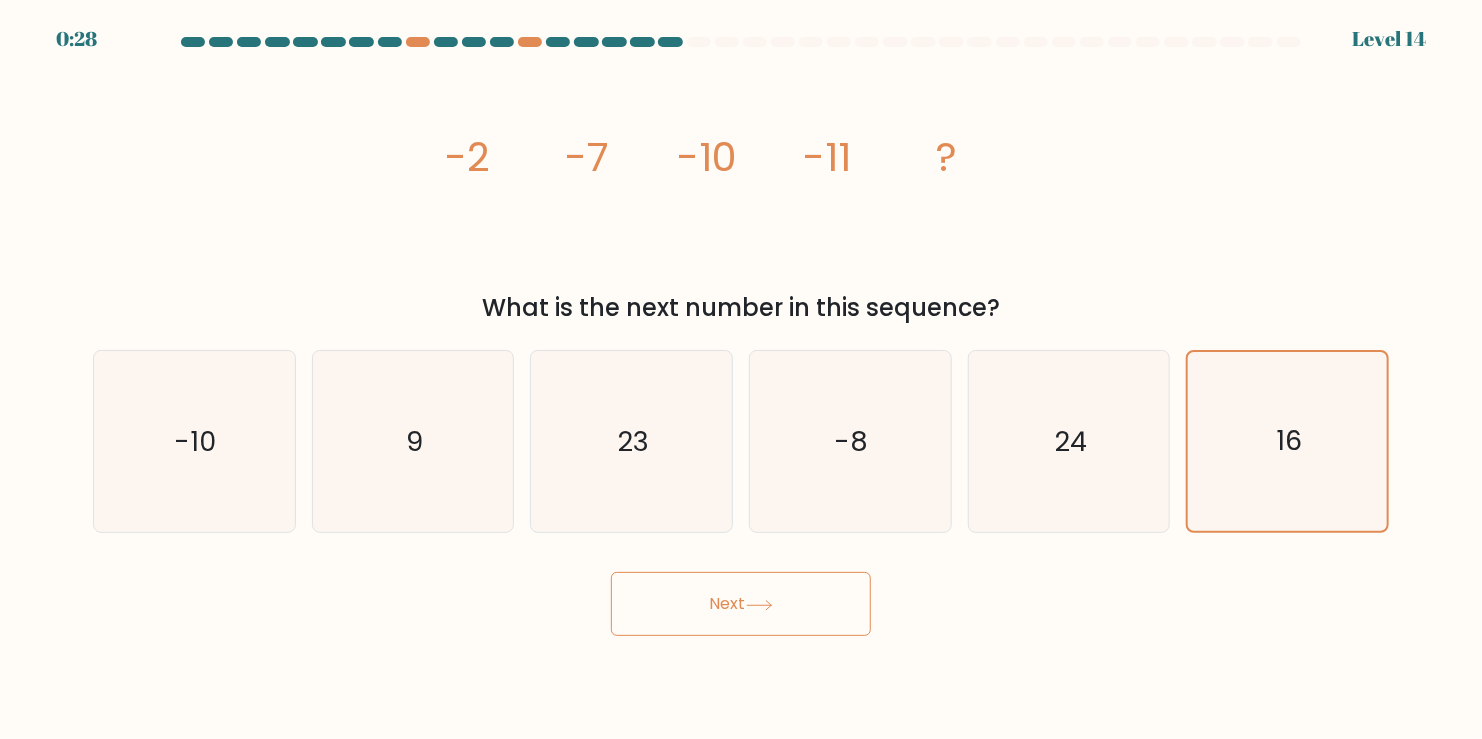 click on "Next" at bounding box center (741, 604) 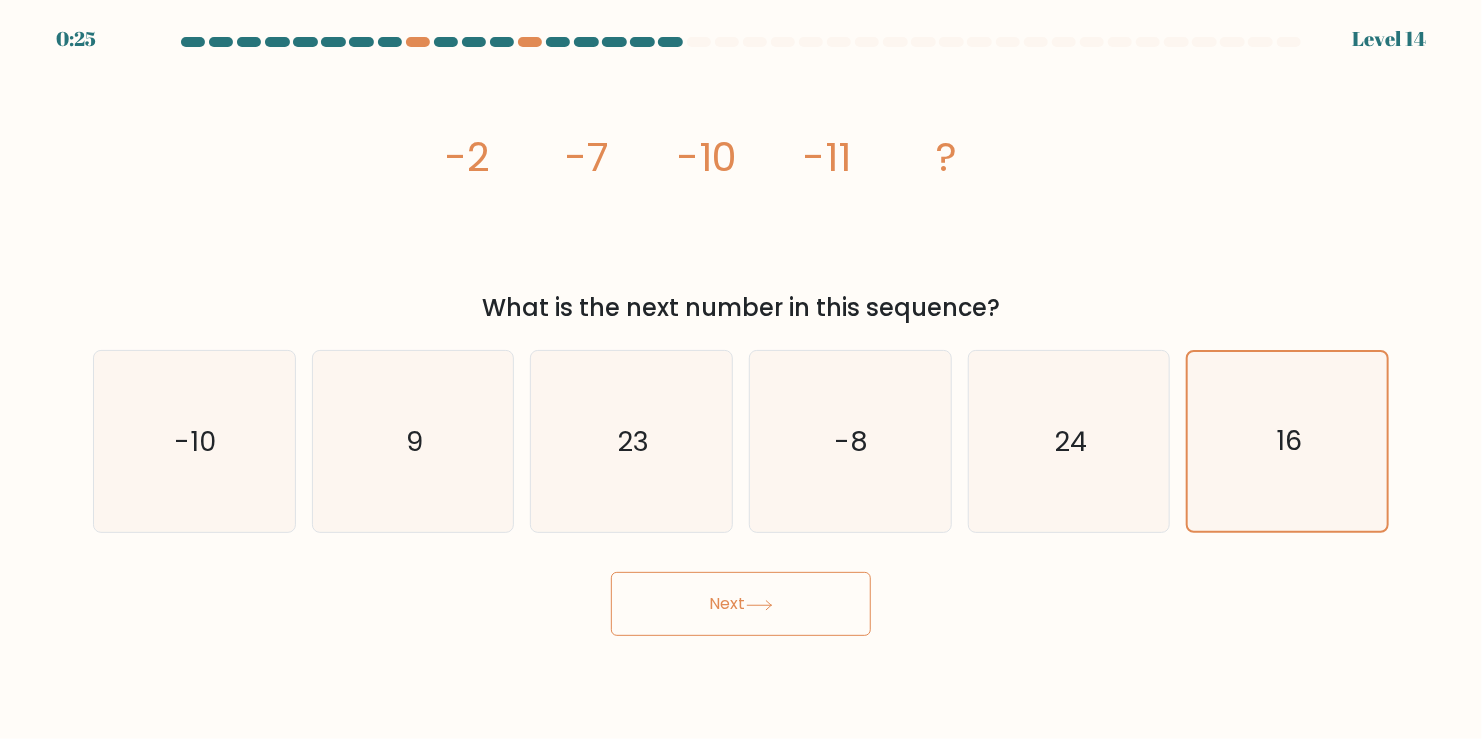 click on "Next" at bounding box center (741, 596) 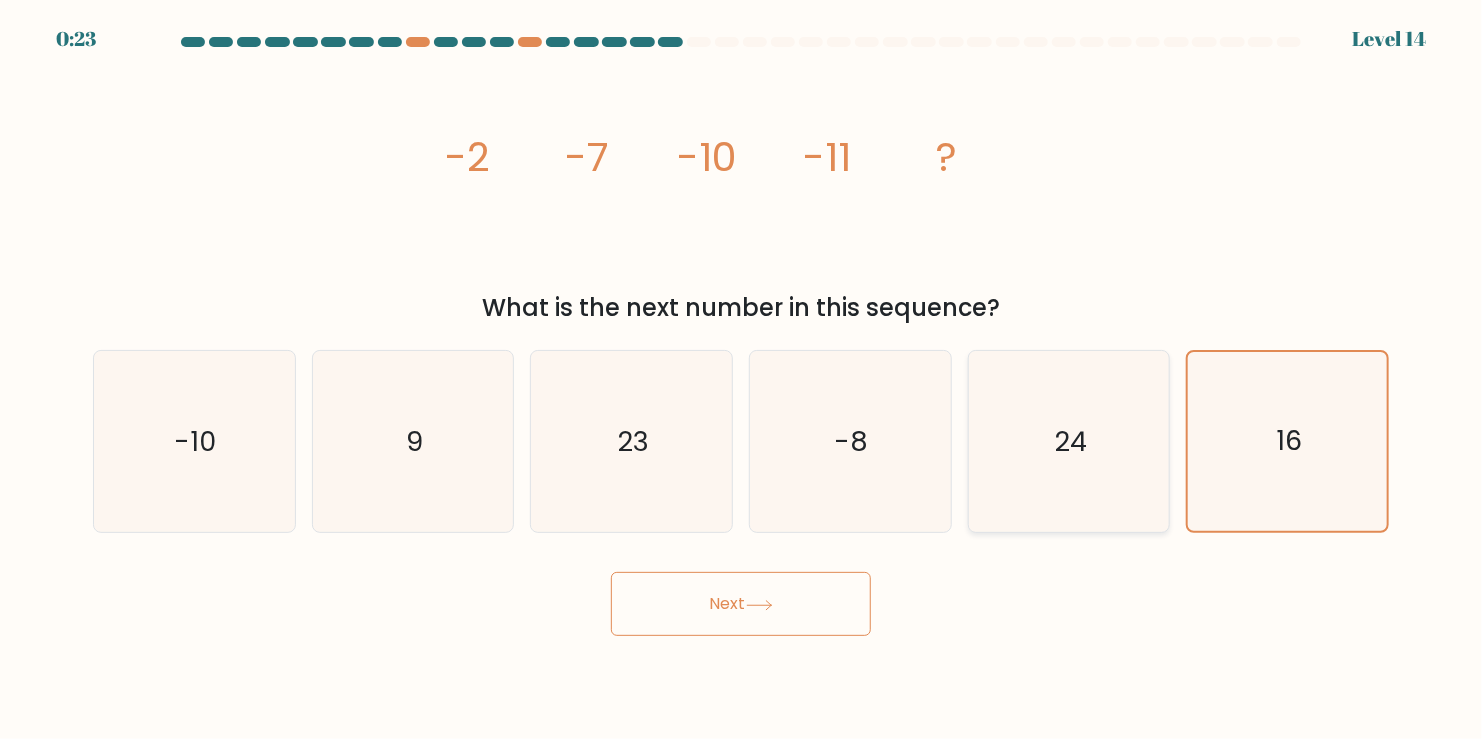click on "24" 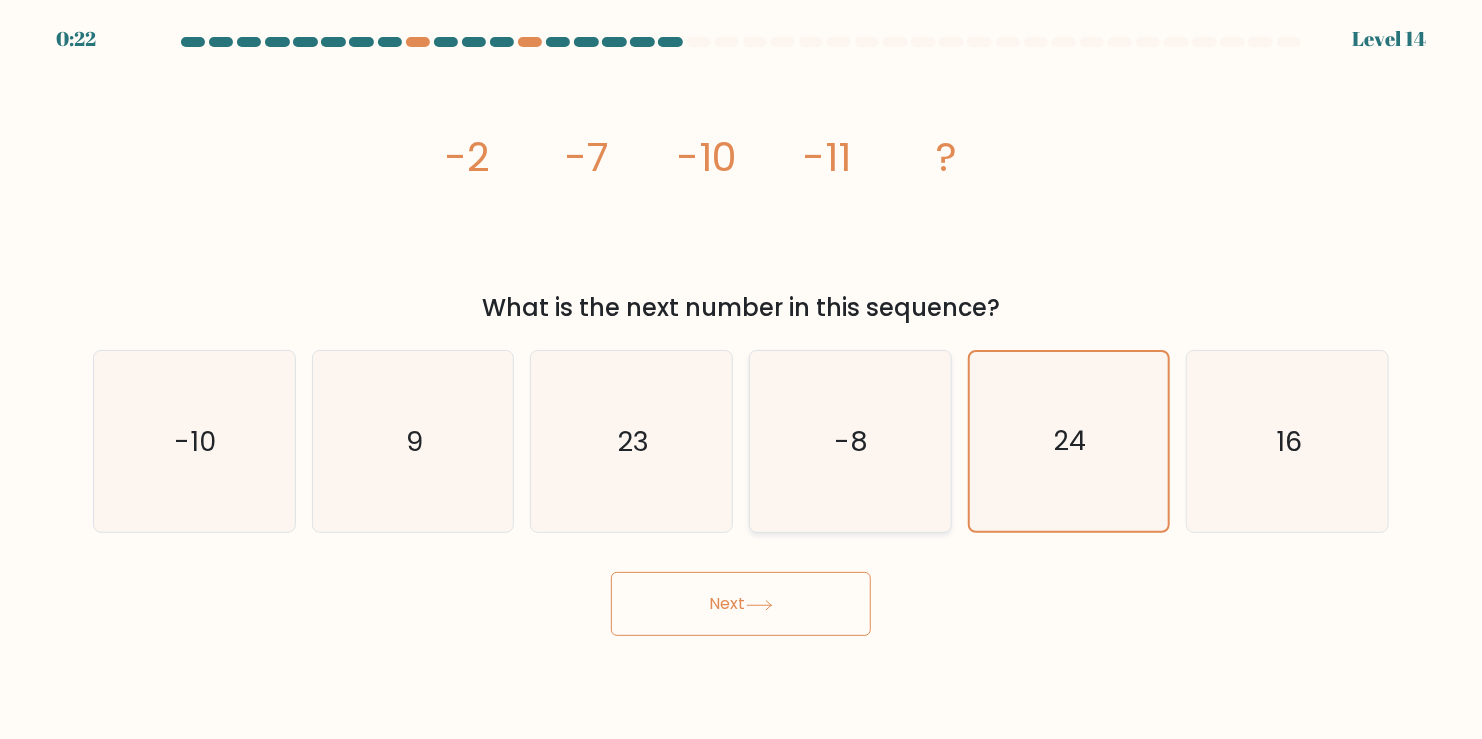 click on "-8" 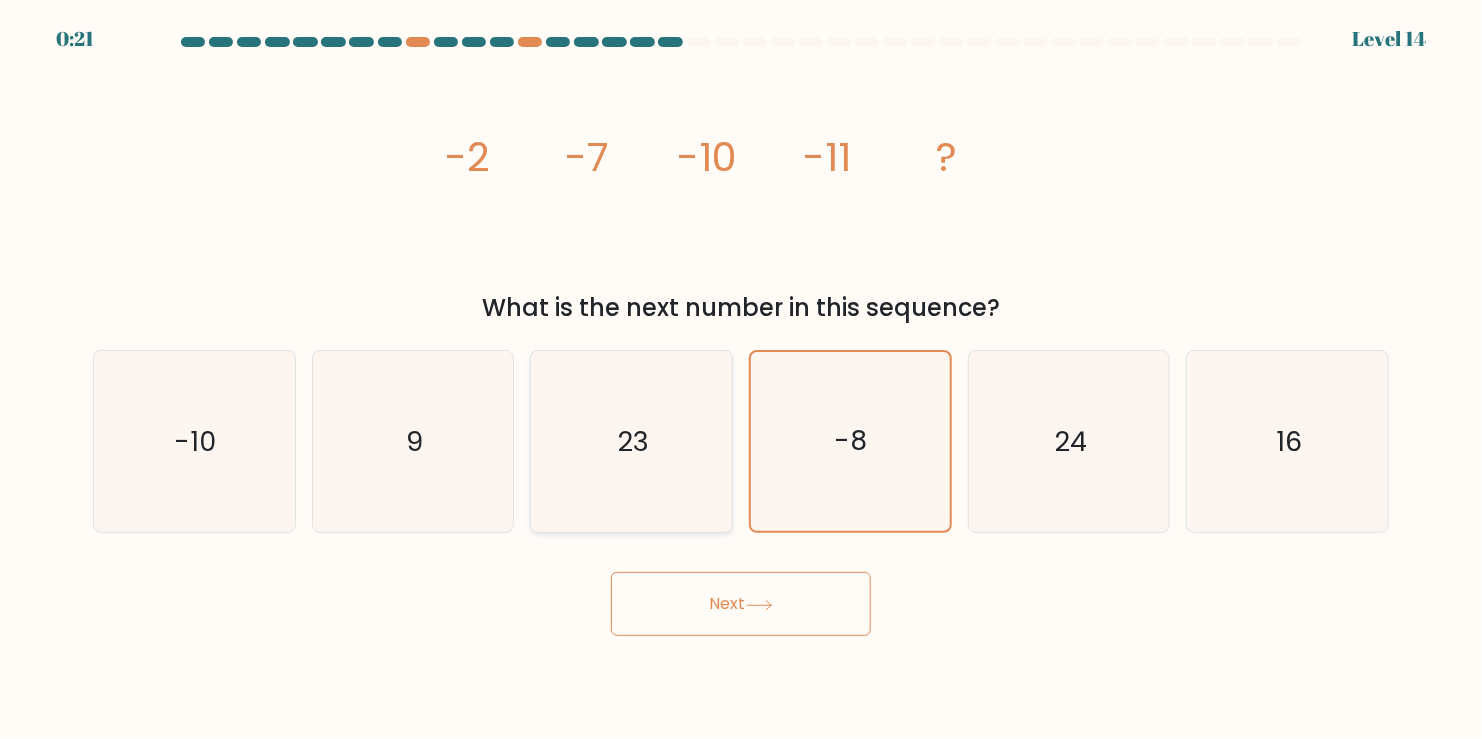 click on "23" 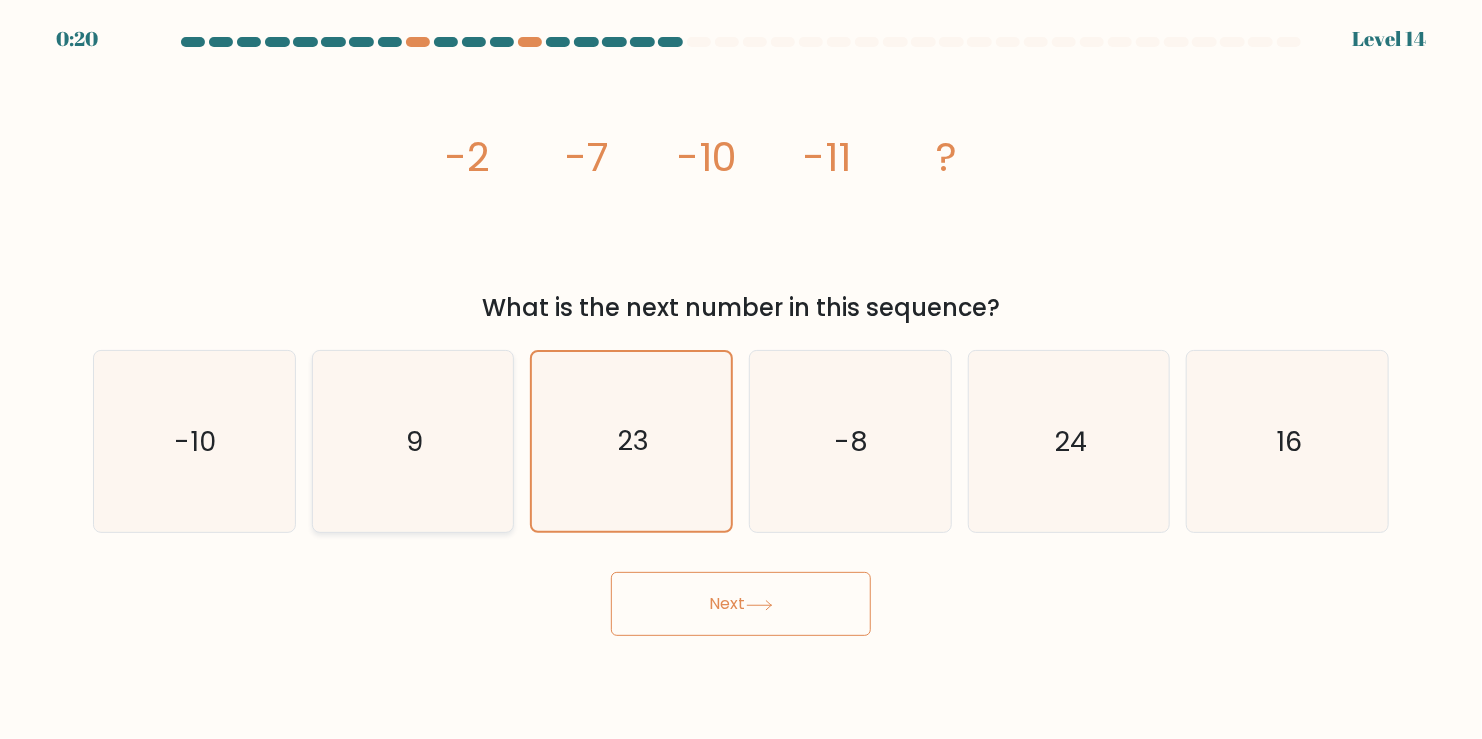click on "9" 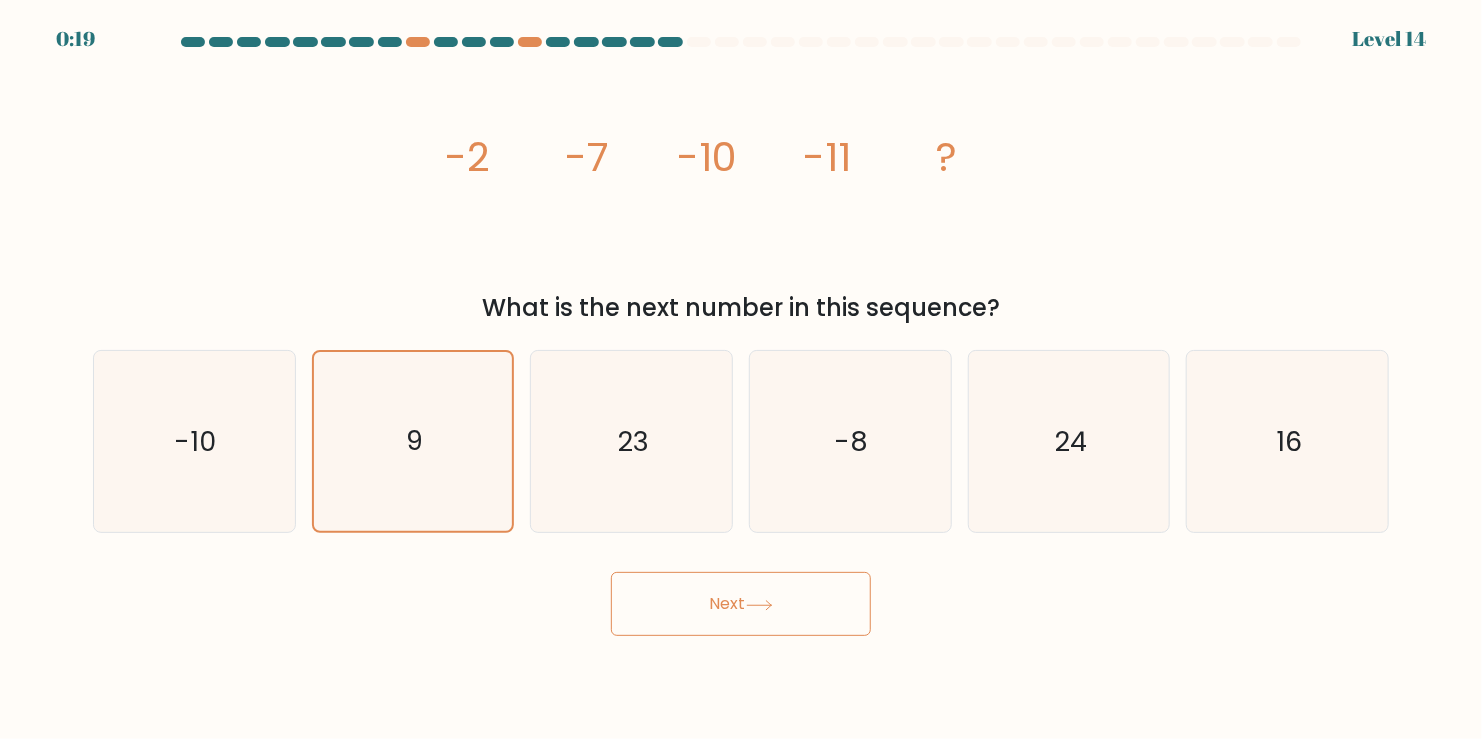 click 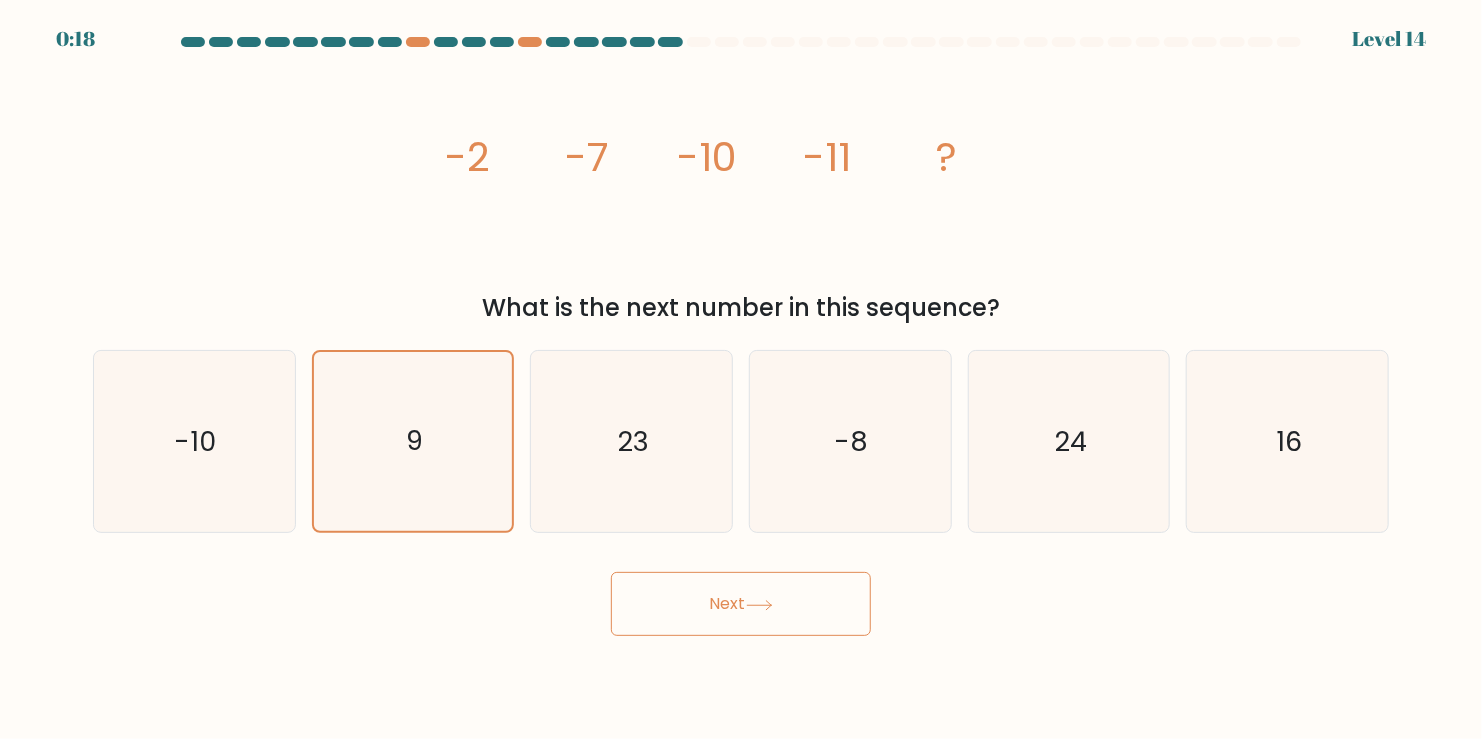 click 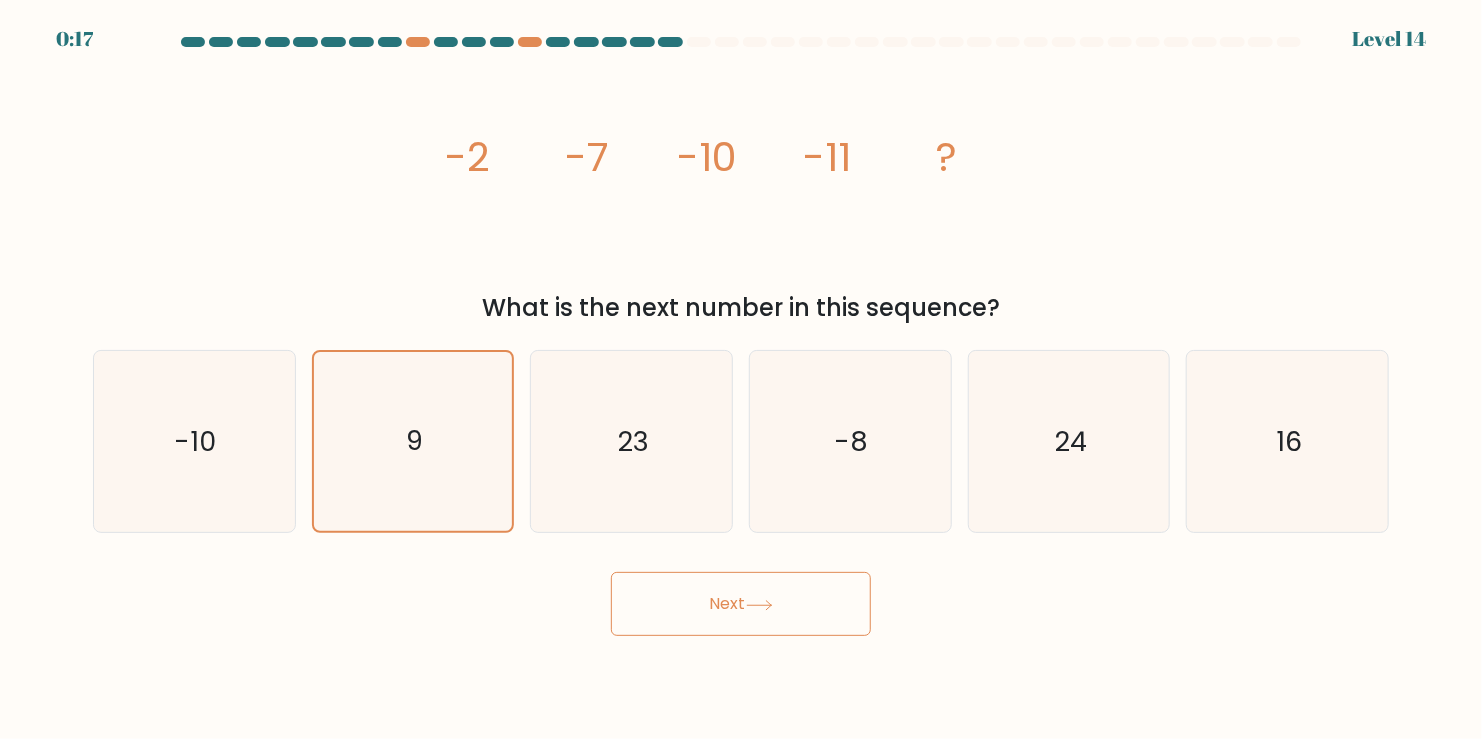 click 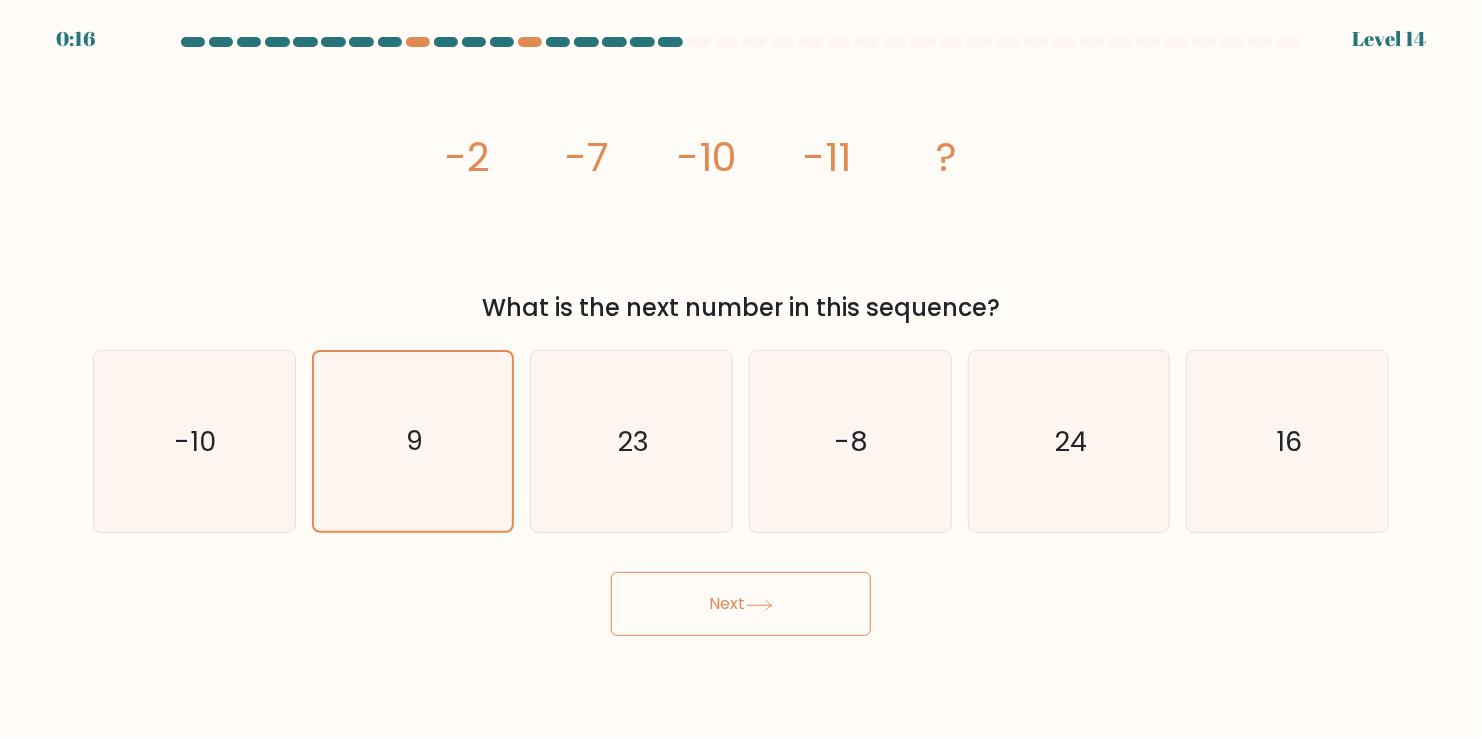 click on "Next" at bounding box center (741, 604) 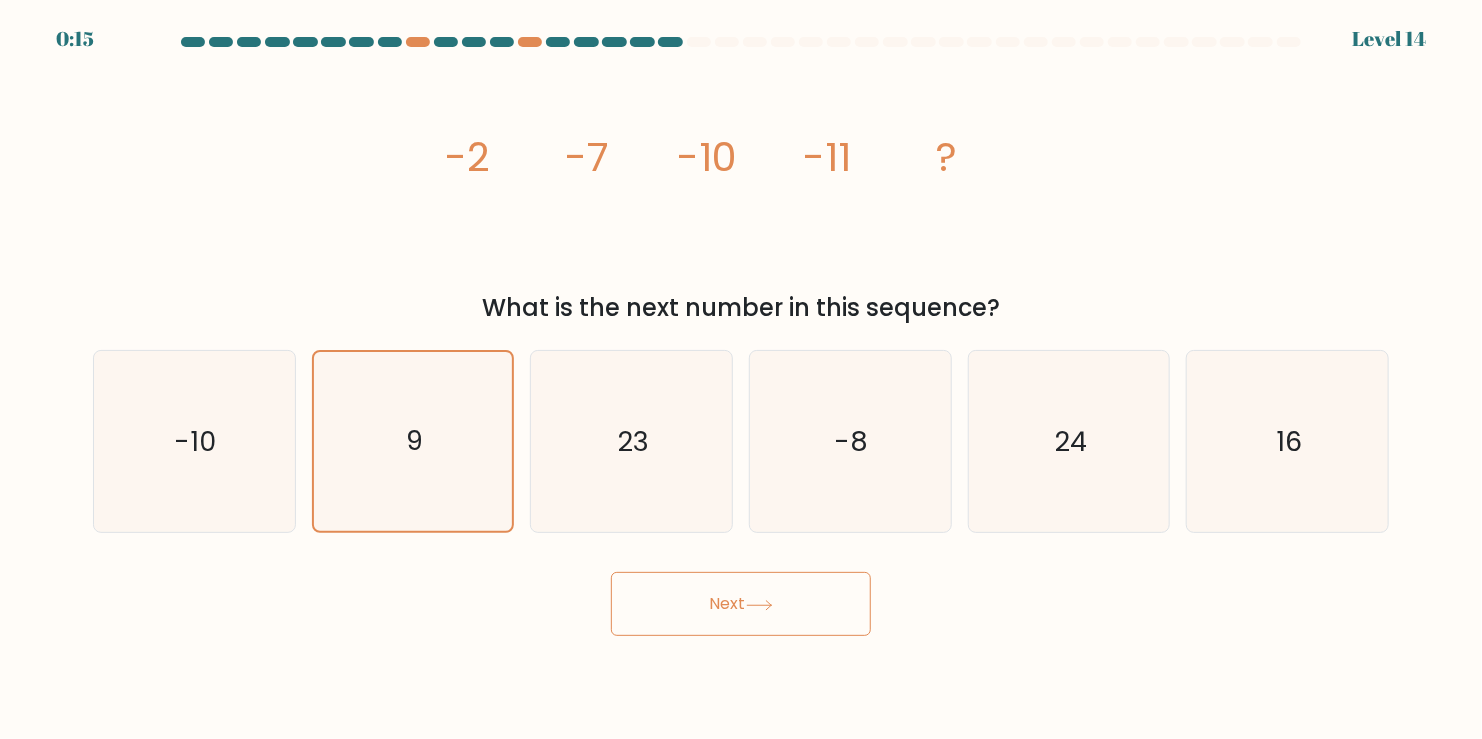 drag, startPoint x: 795, startPoint y: 601, endPoint x: 679, endPoint y: 597, distance: 116.06895 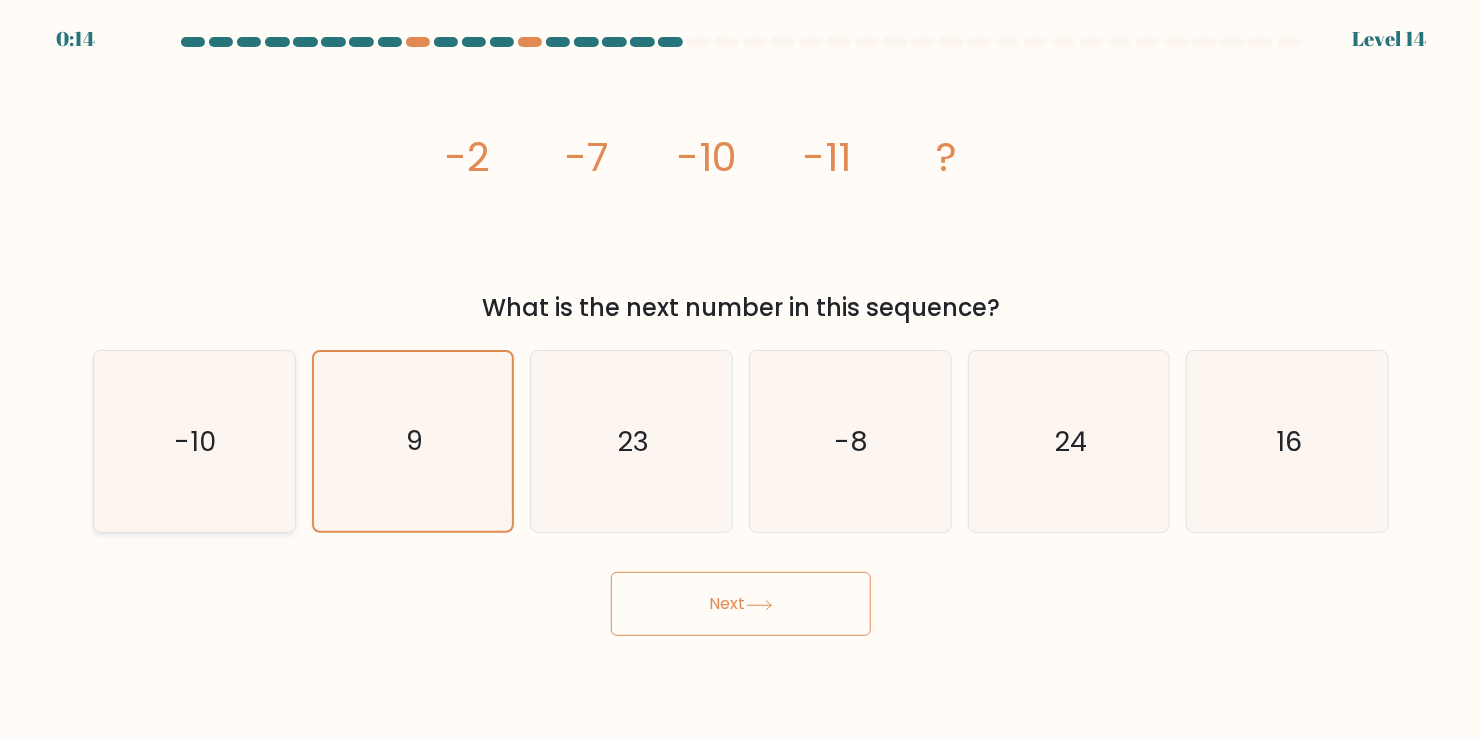 click on "-10" 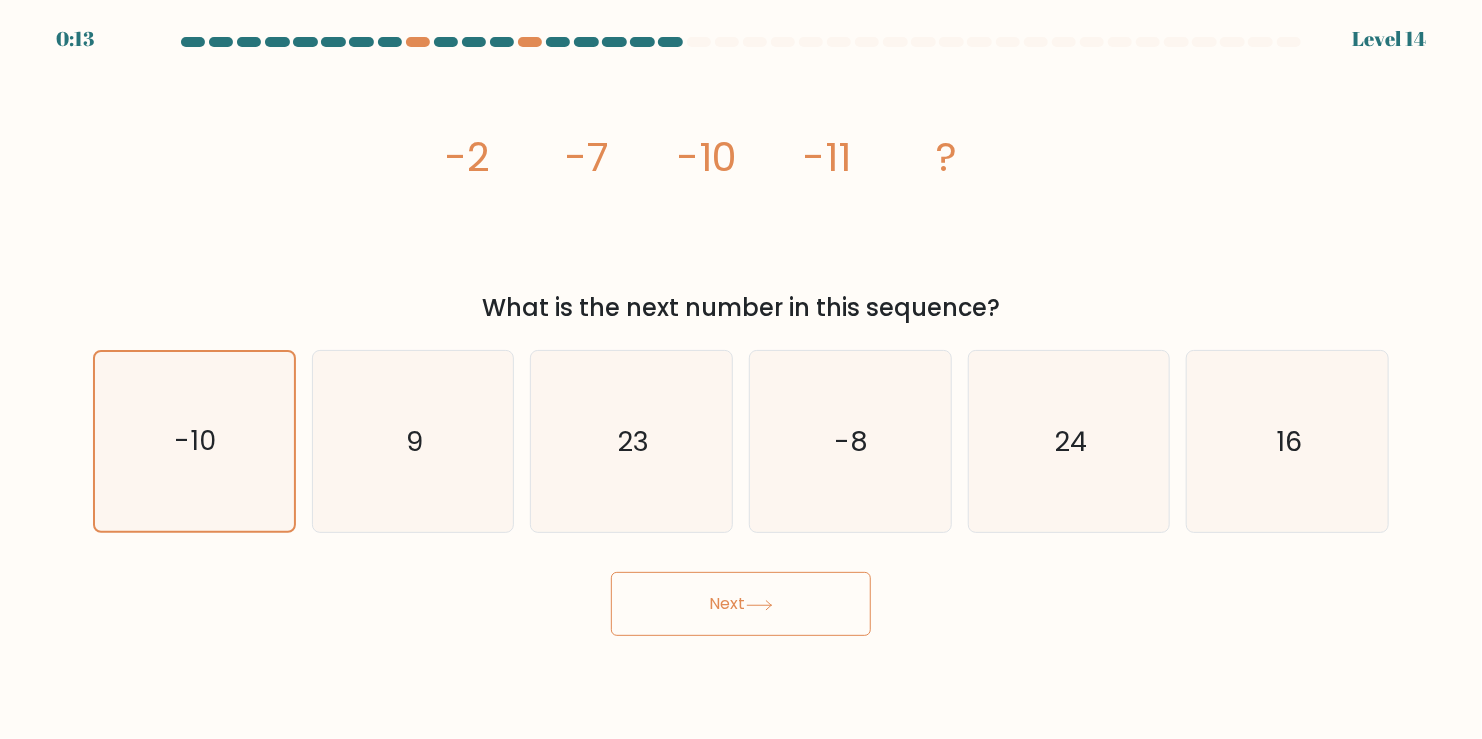click on "Next" at bounding box center [741, 604] 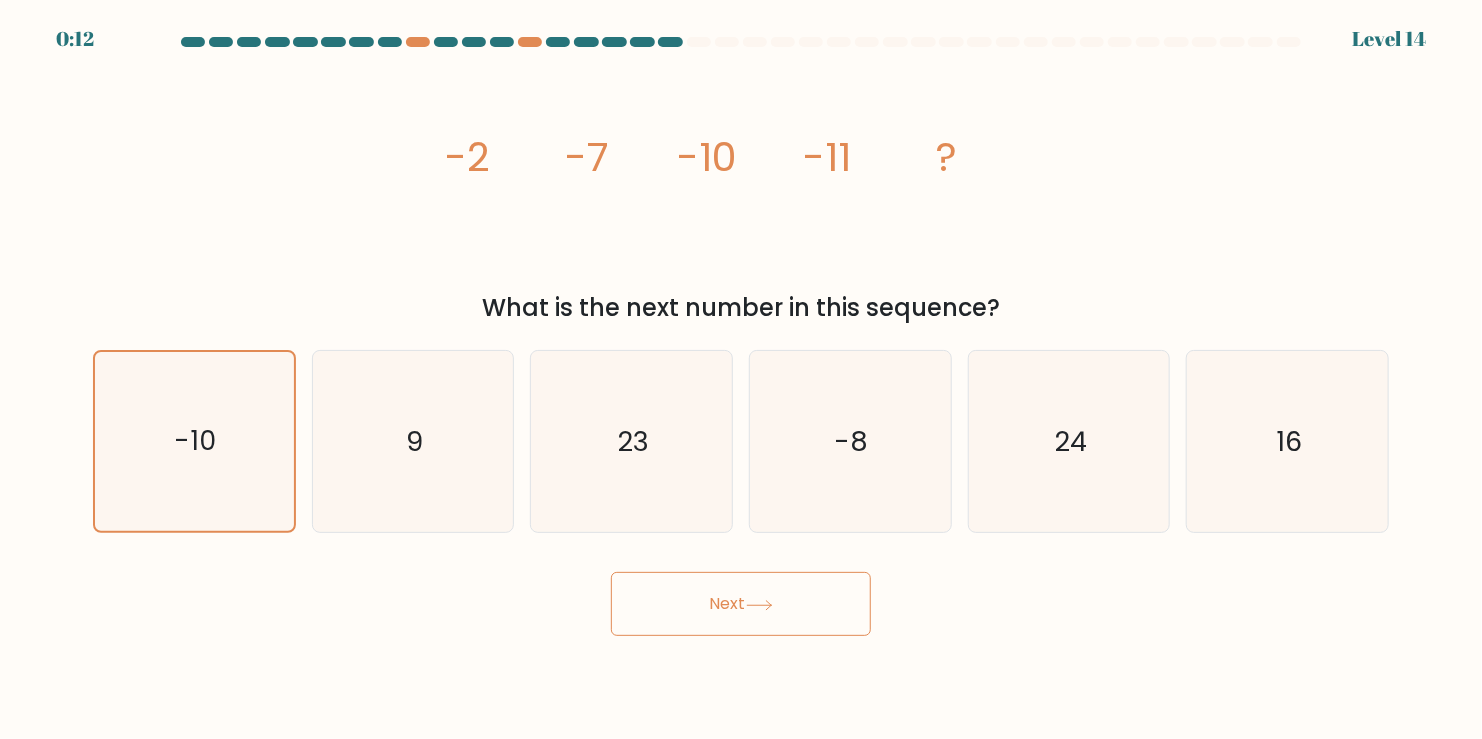 click on "Next" at bounding box center (741, 604) 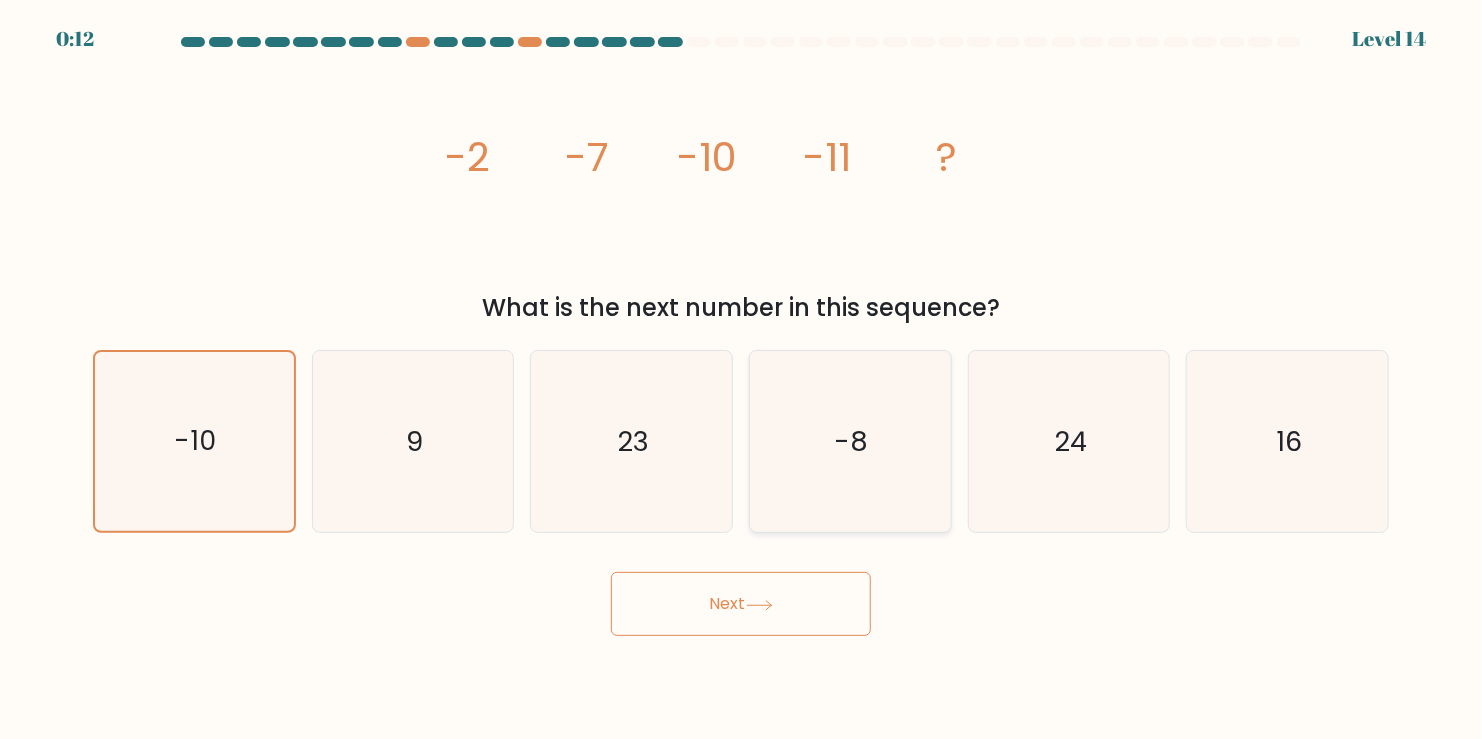 click on "-8" 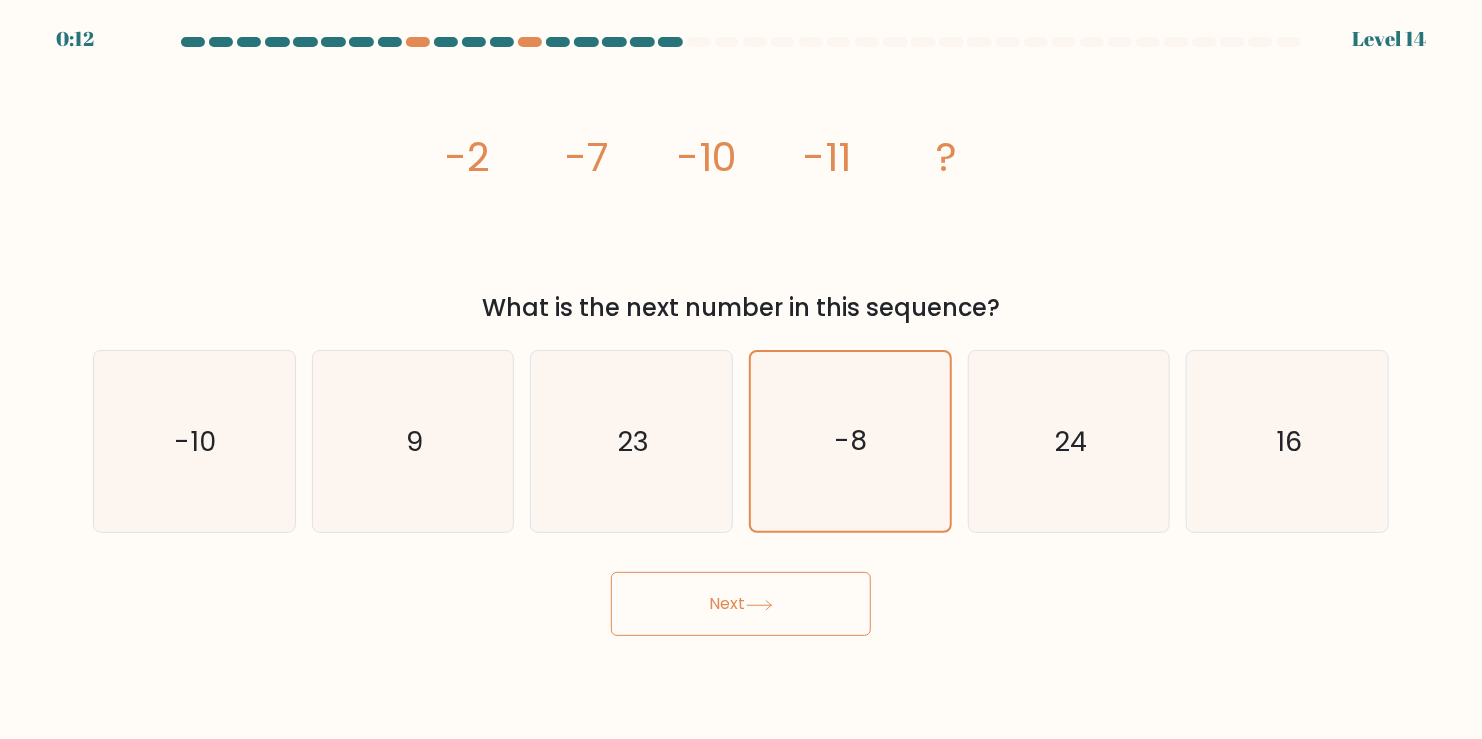 click on "Next" at bounding box center [741, 604] 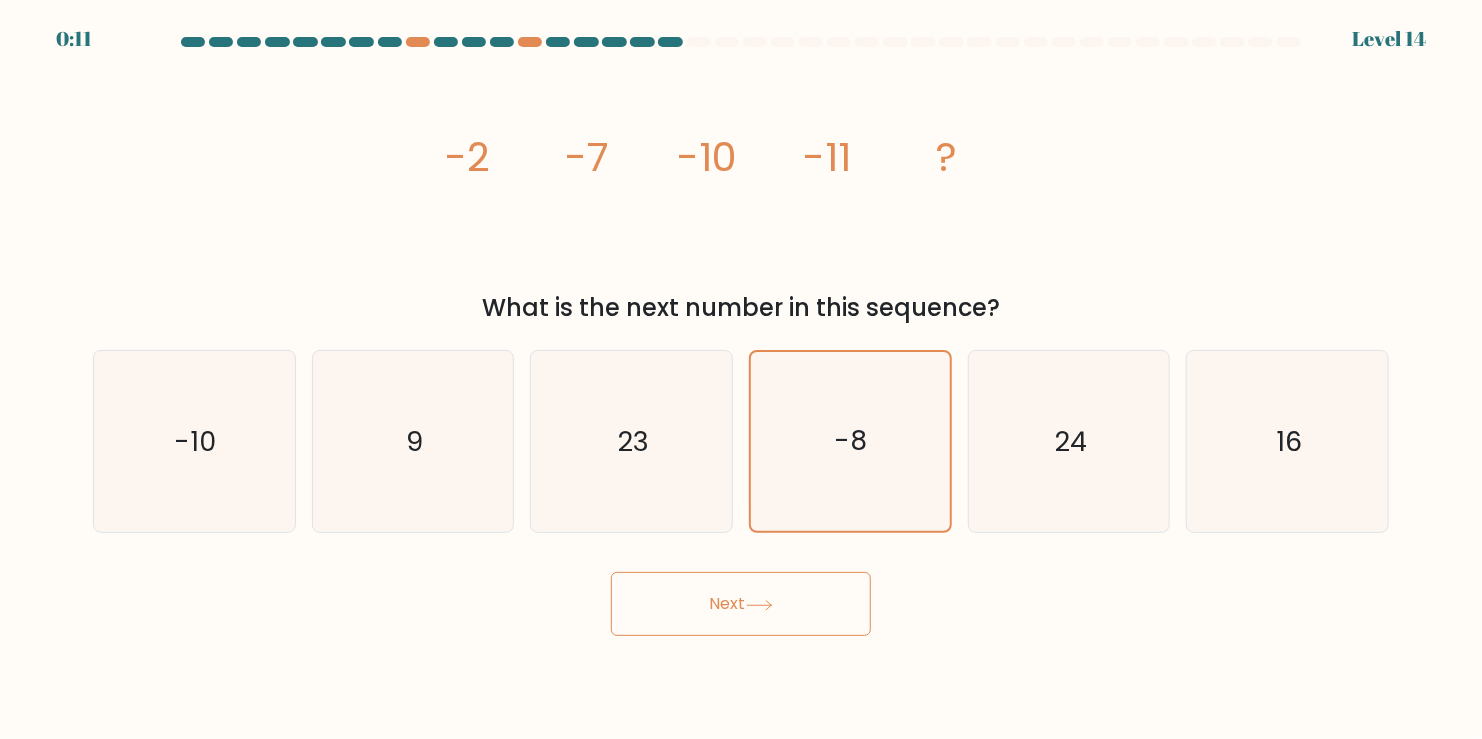 drag, startPoint x: 742, startPoint y: 596, endPoint x: 728, endPoint y: 599, distance: 14.3178215 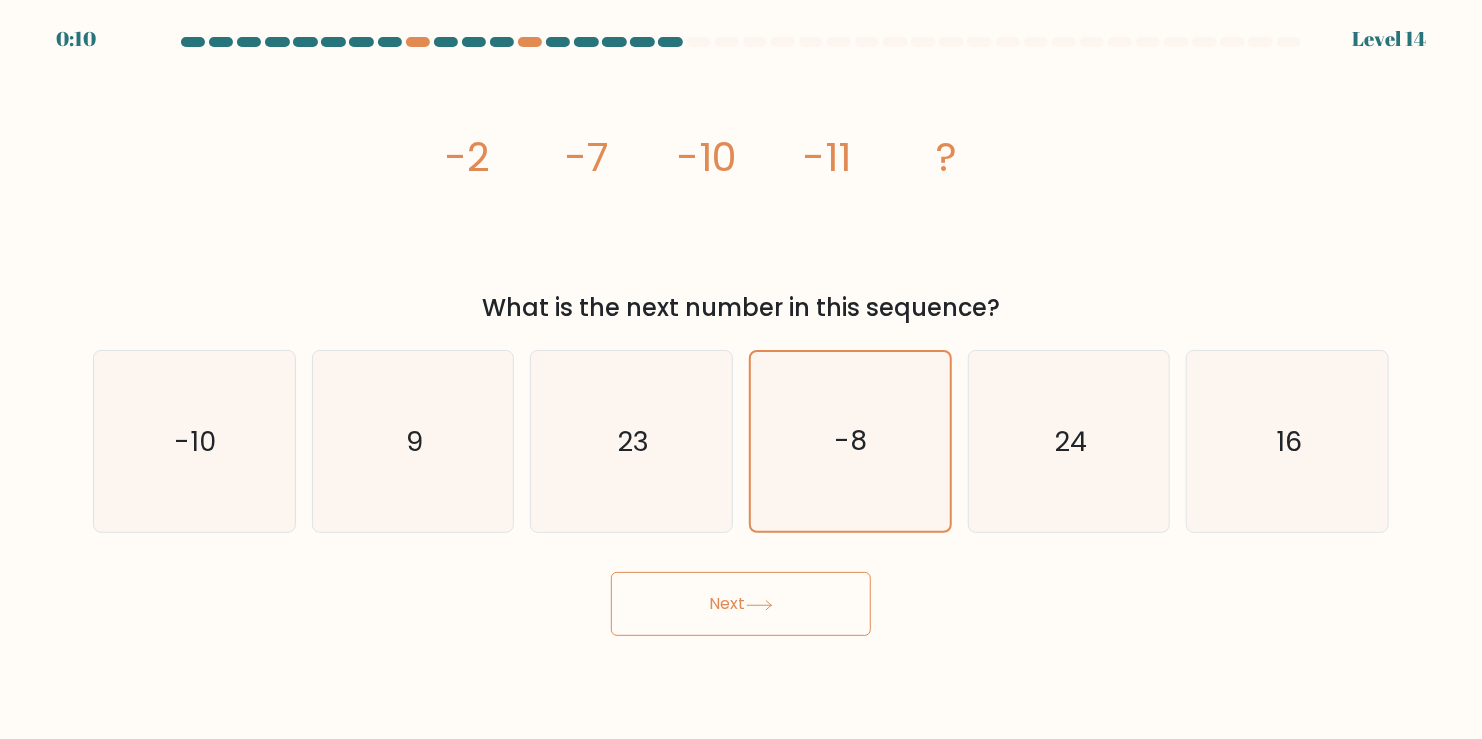 drag, startPoint x: 787, startPoint y: 585, endPoint x: 756, endPoint y: 608, distance: 38.600517 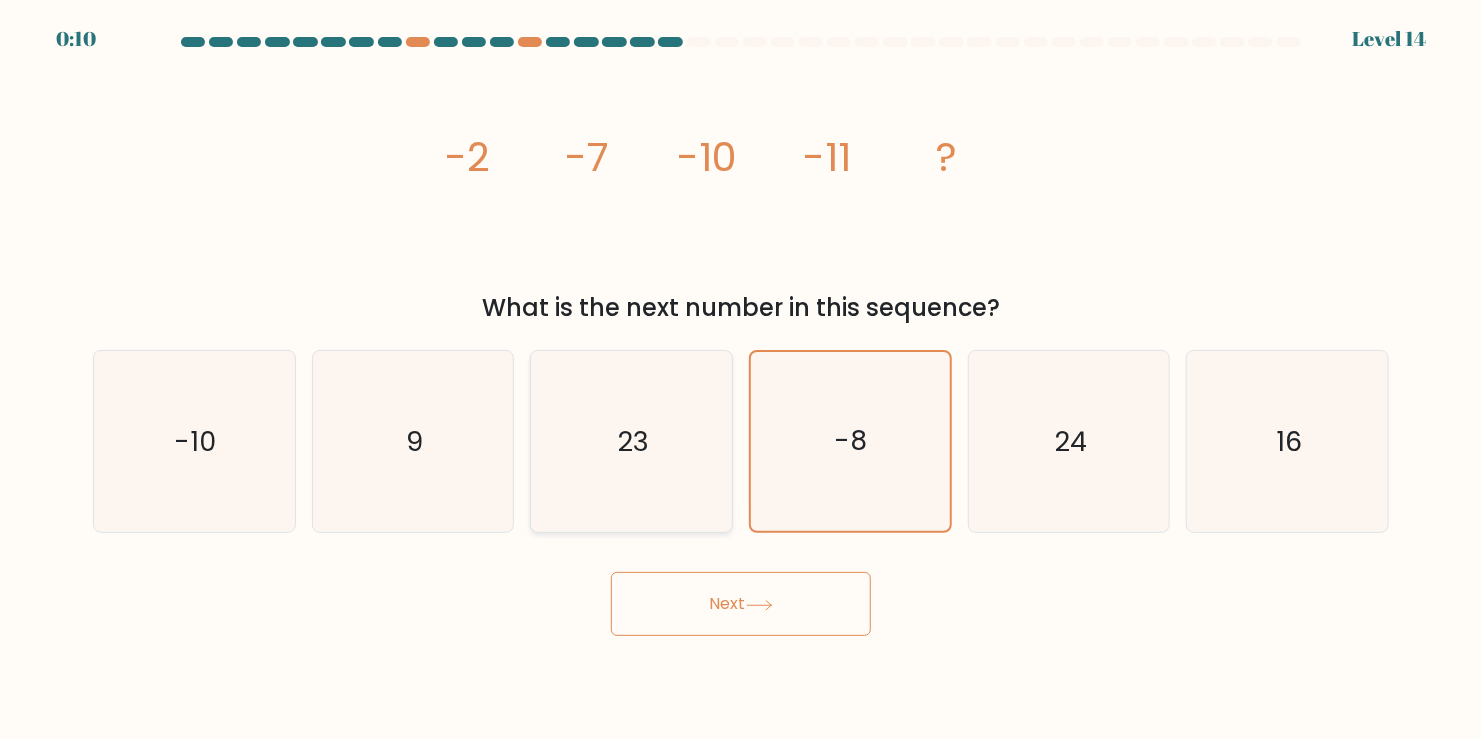 click on "23" 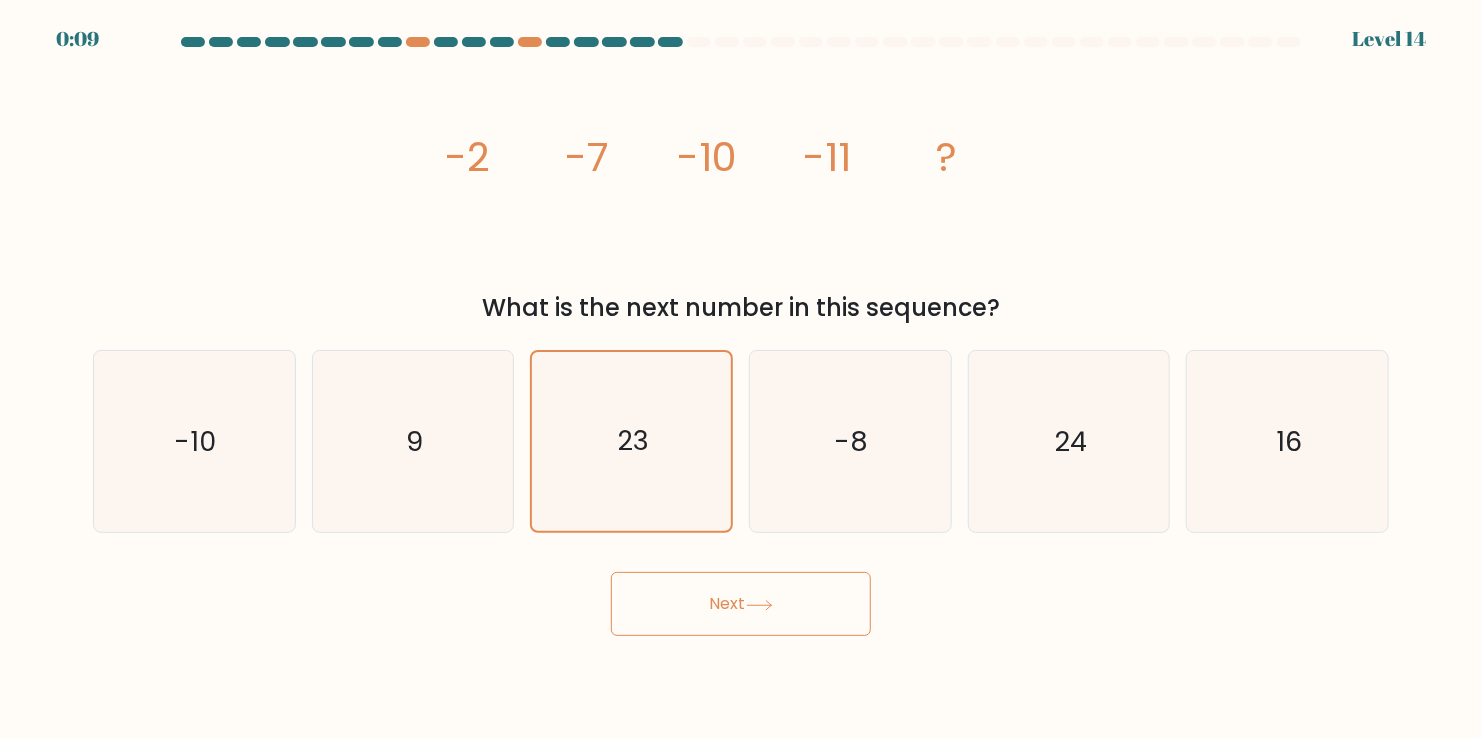 click on "Next" at bounding box center (741, 604) 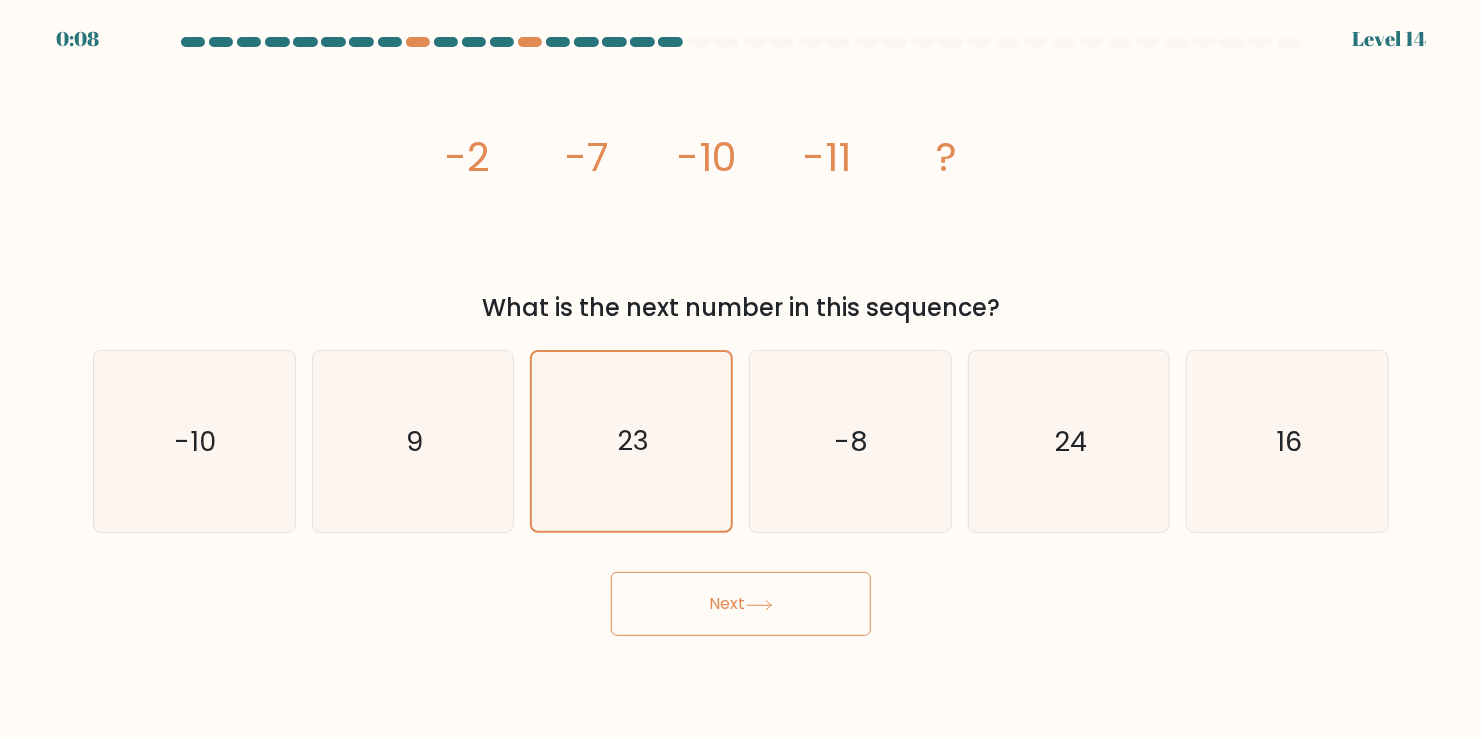 click 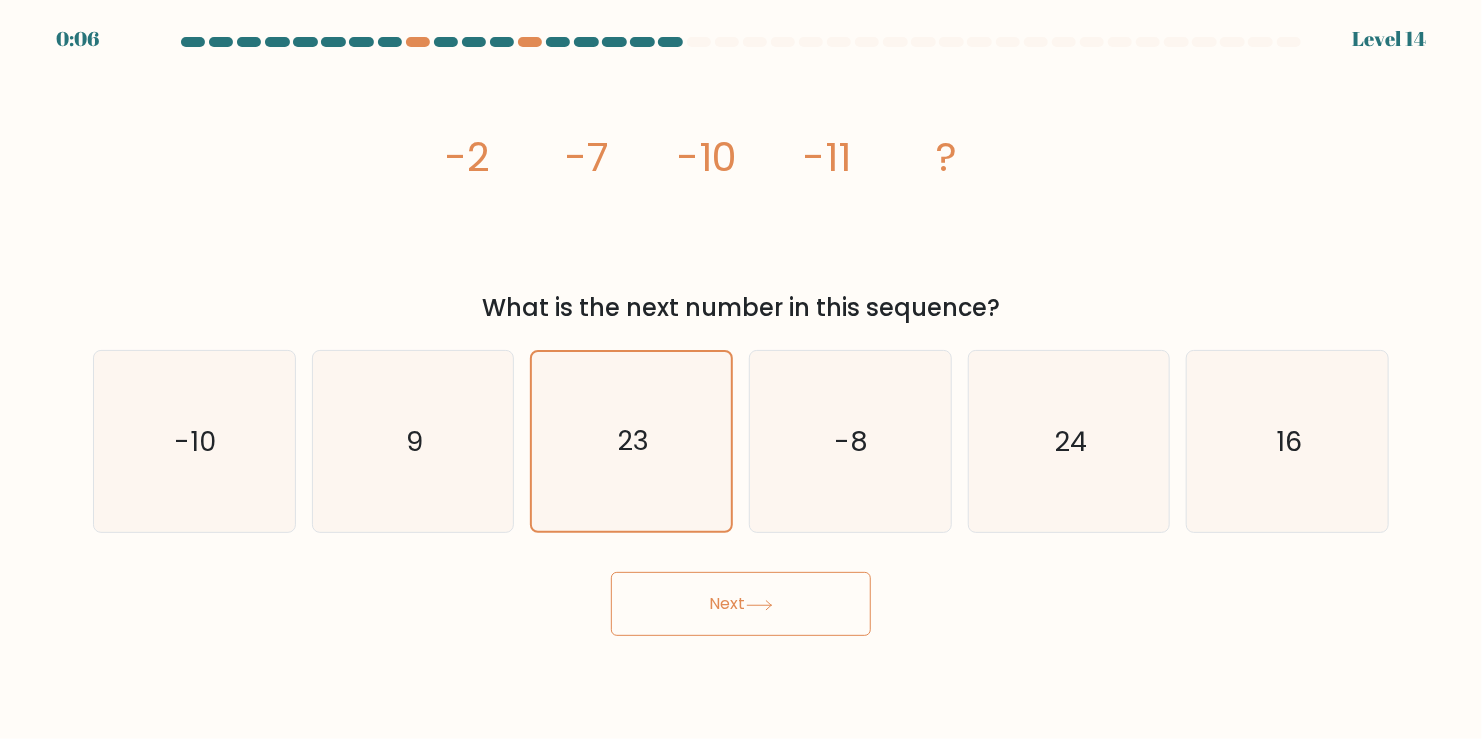 drag, startPoint x: 767, startPoint y: 600, endPoint x: 755, endPoint y: 605, distance: 13 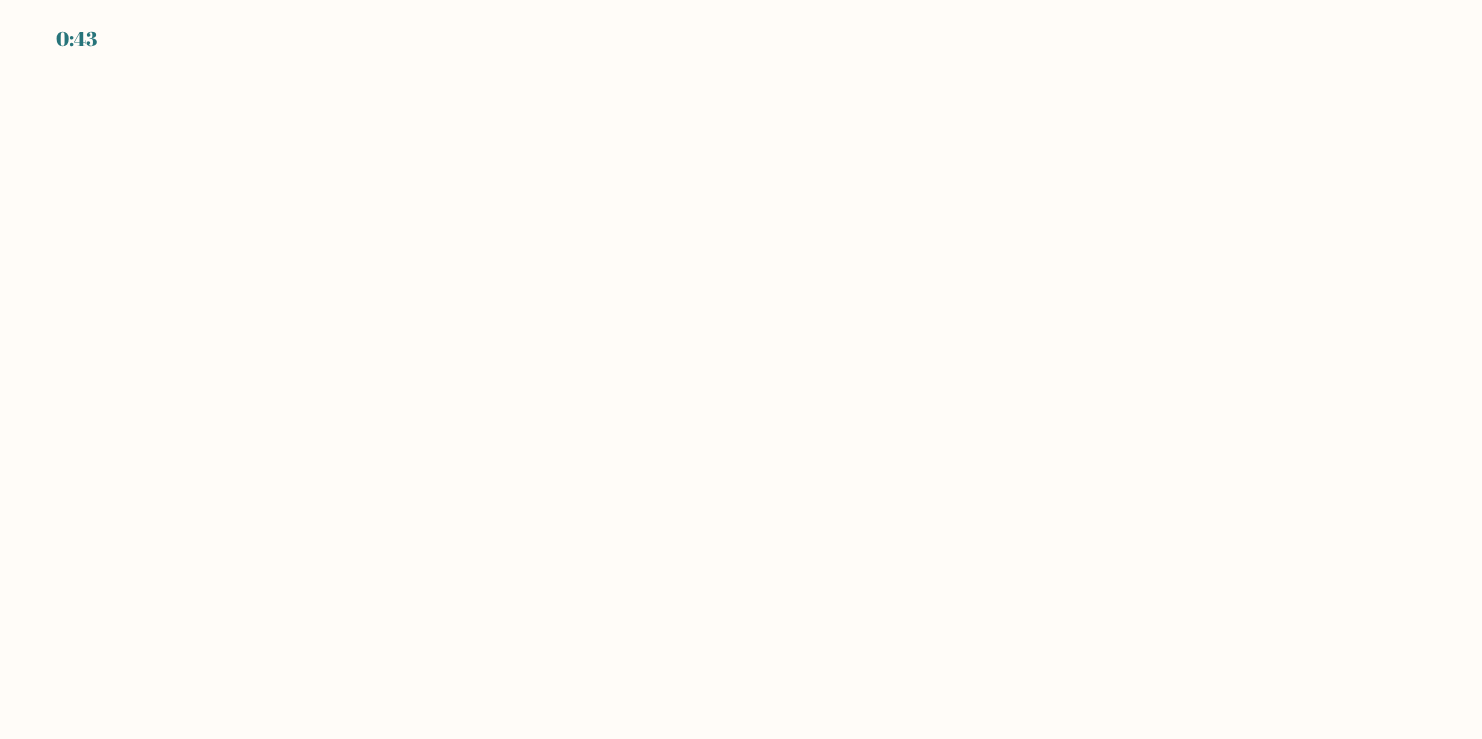 scroll, scrollTop: 0, scrollLeft: 0, axis: both 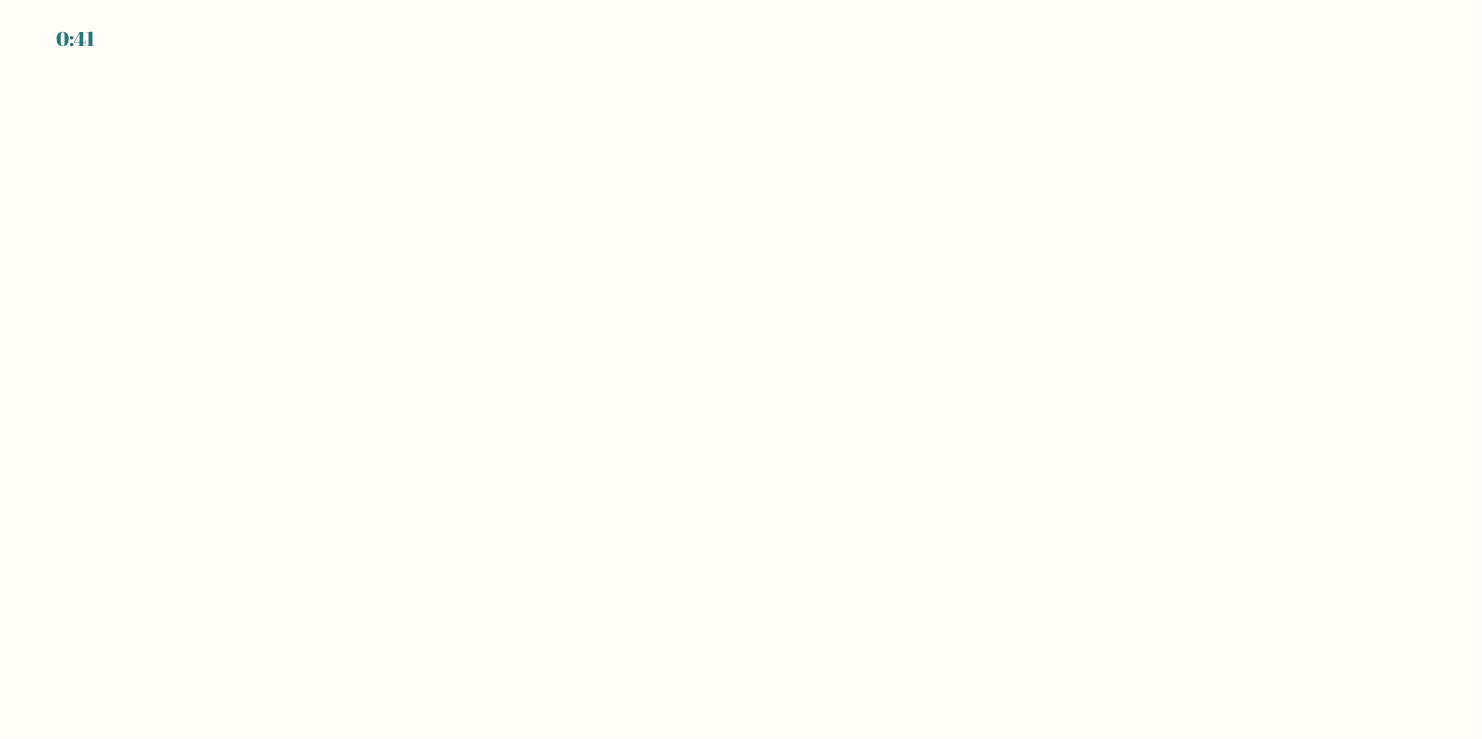 click on "0:41" at bounding box center (741, 369) 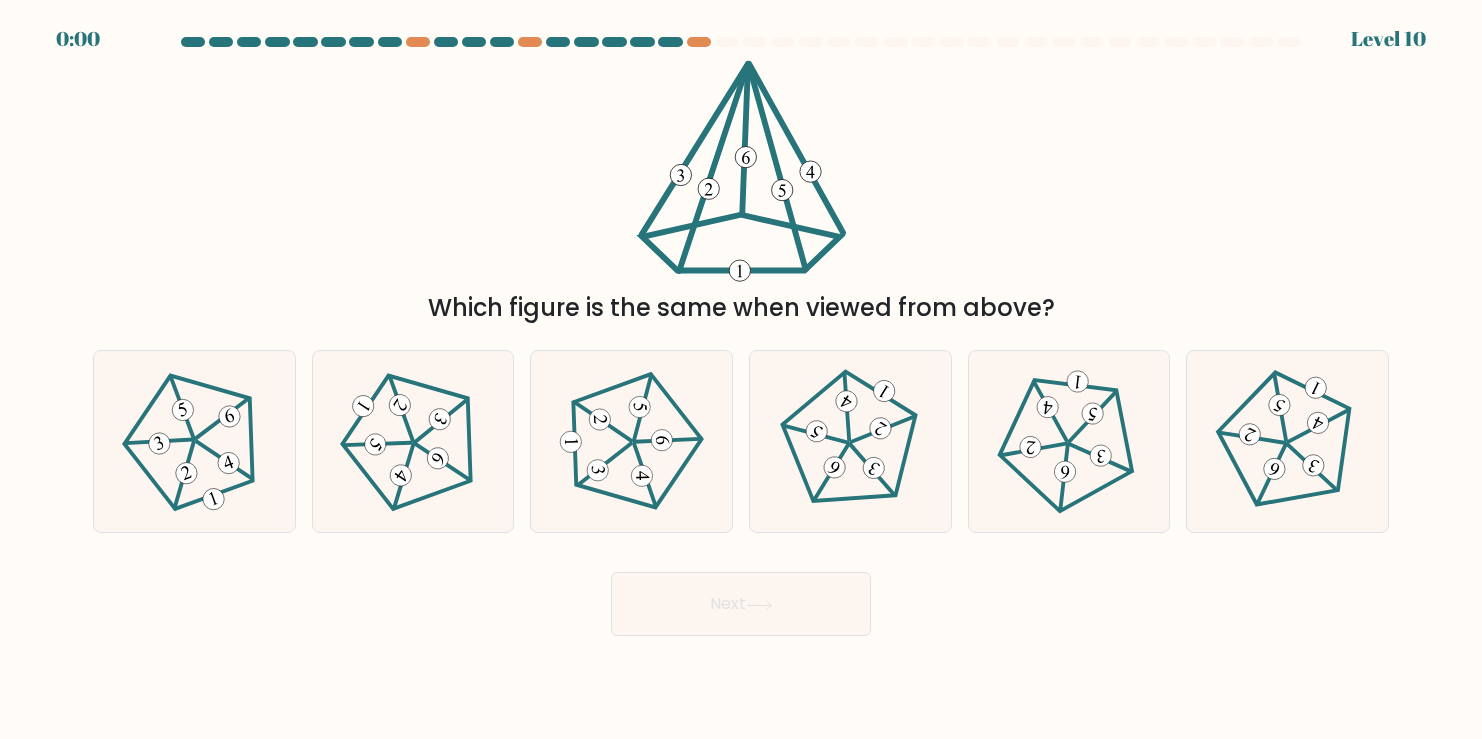 scroll, scrollTop: 0, scrollLeft: 0, axis: both 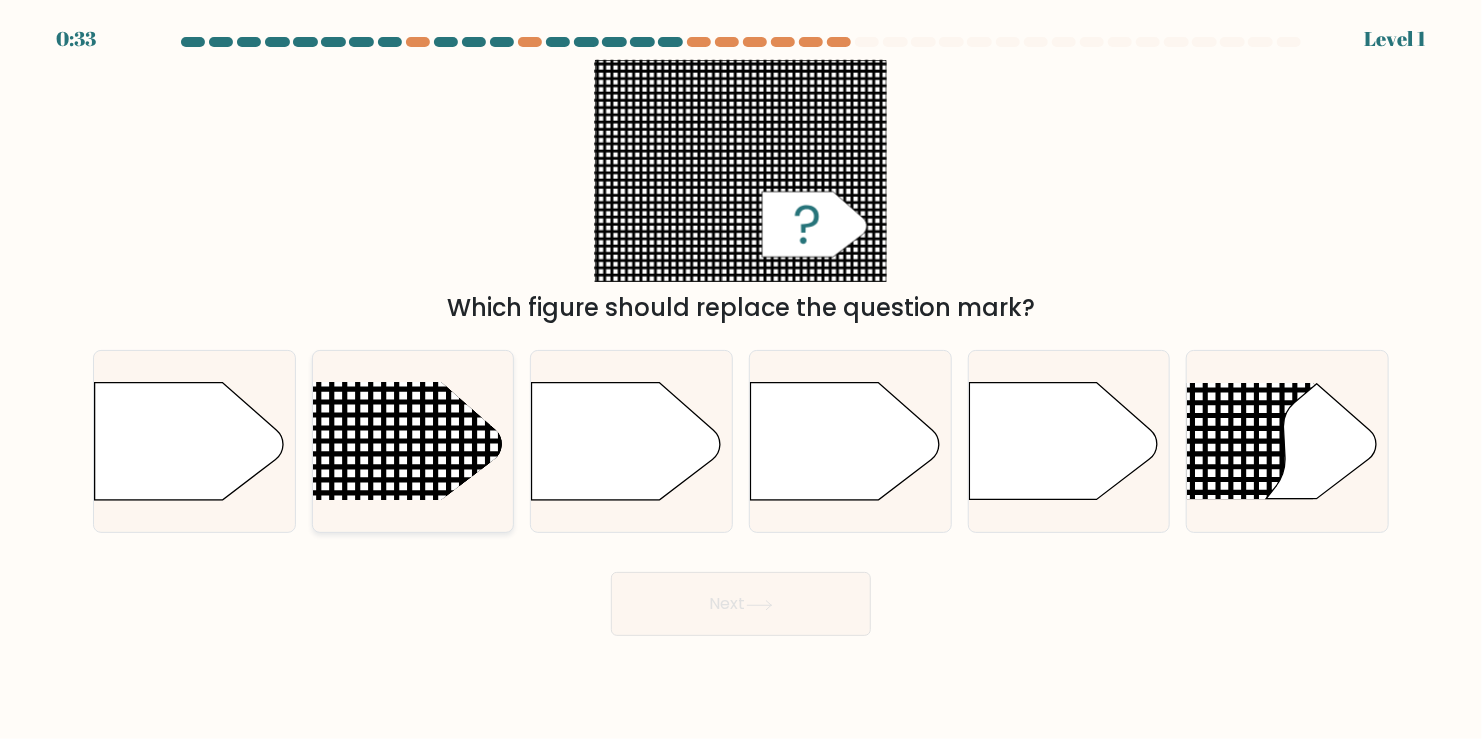 click 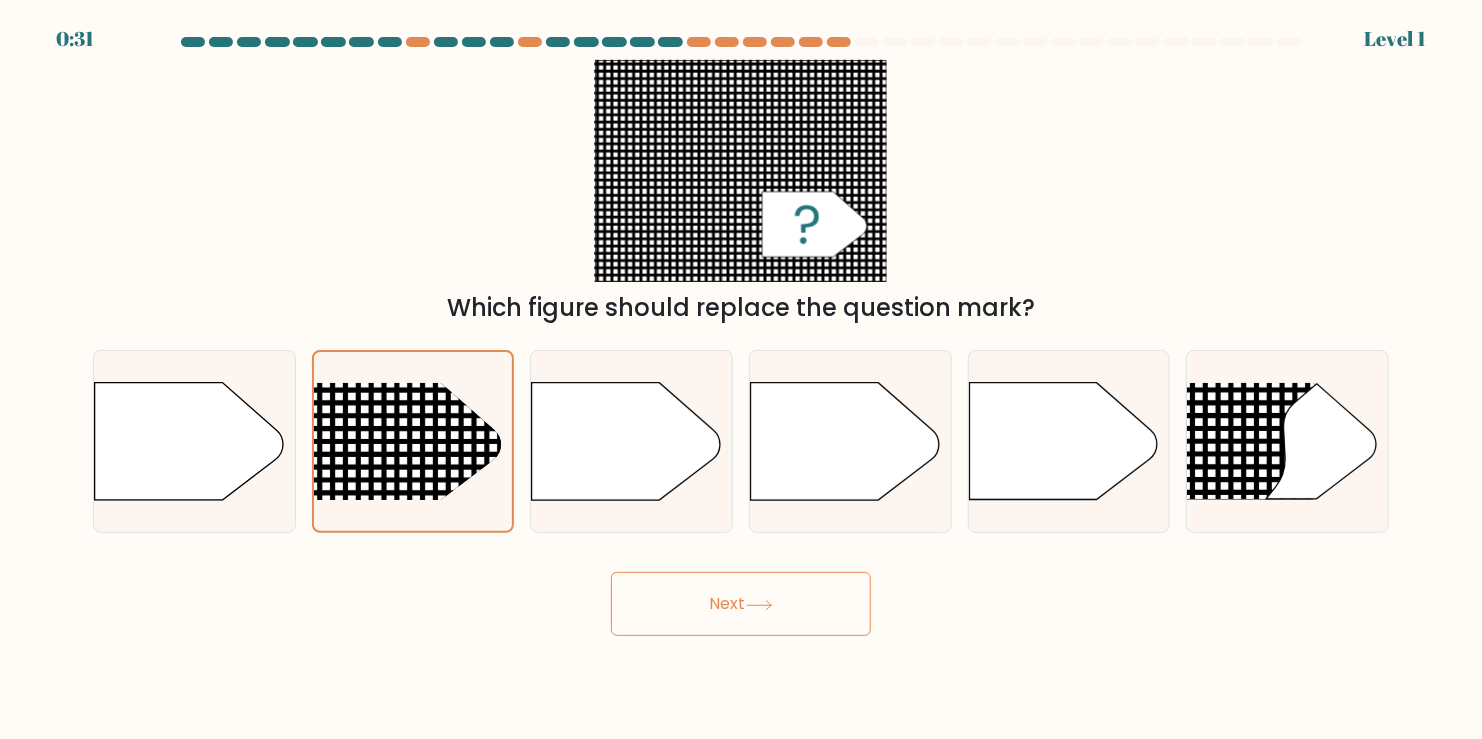 click 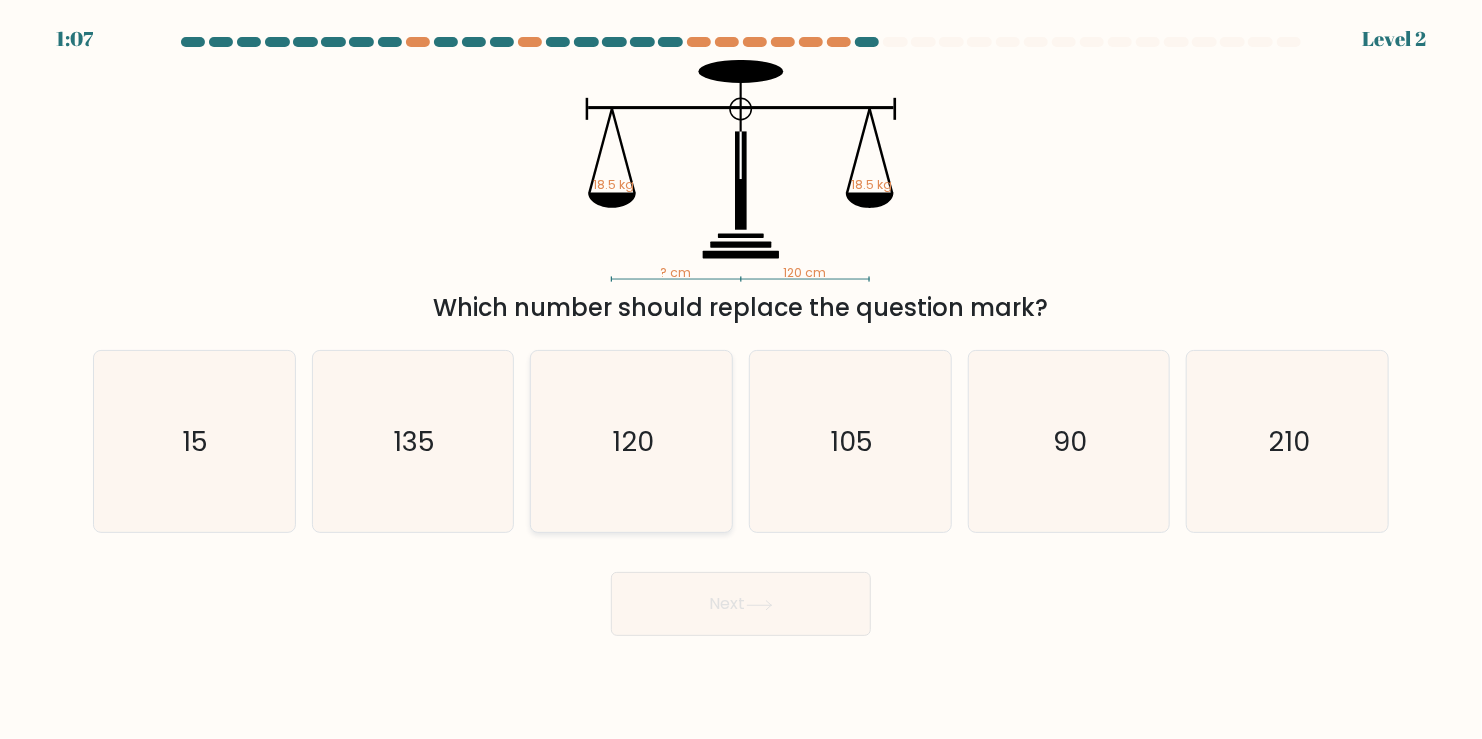 click on "120" 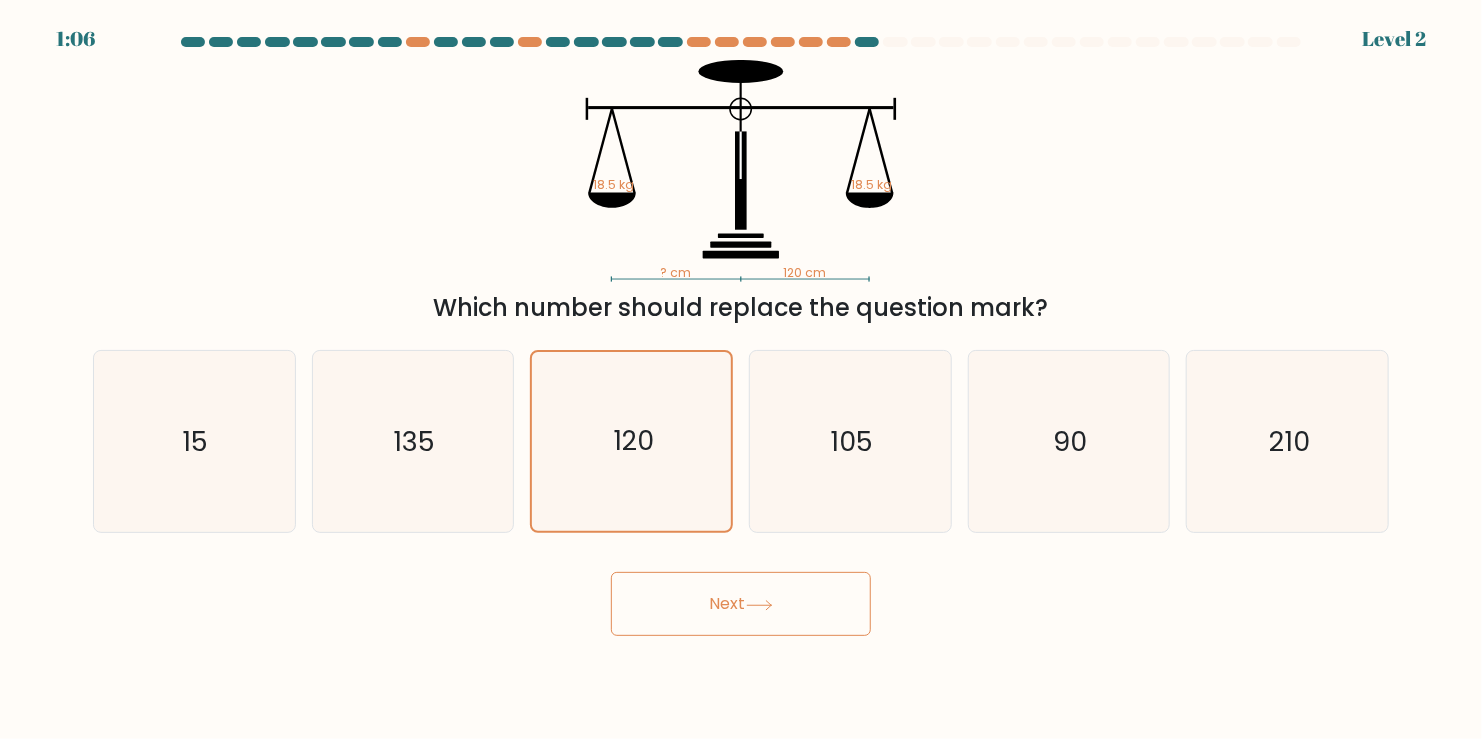 click on "Next" at bounding box center [741, 604] 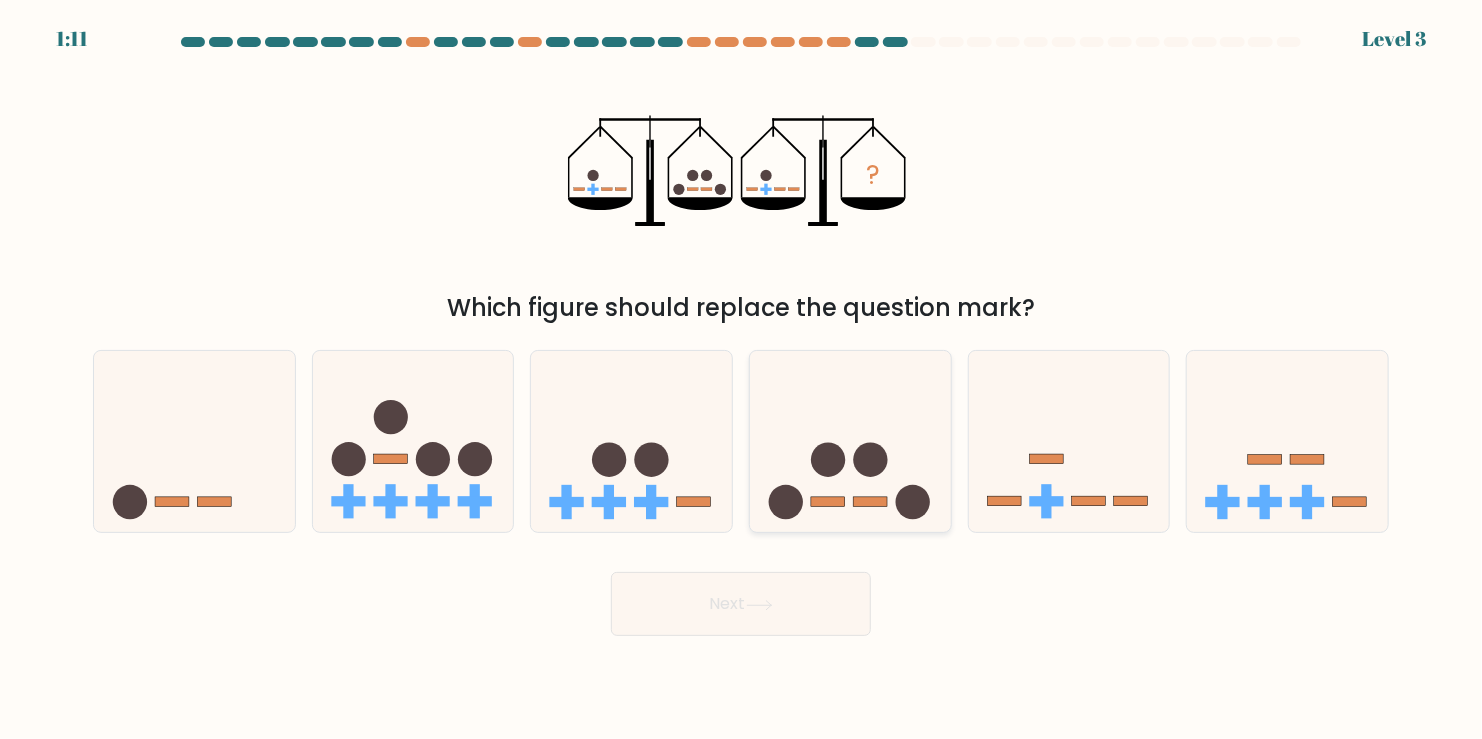 click 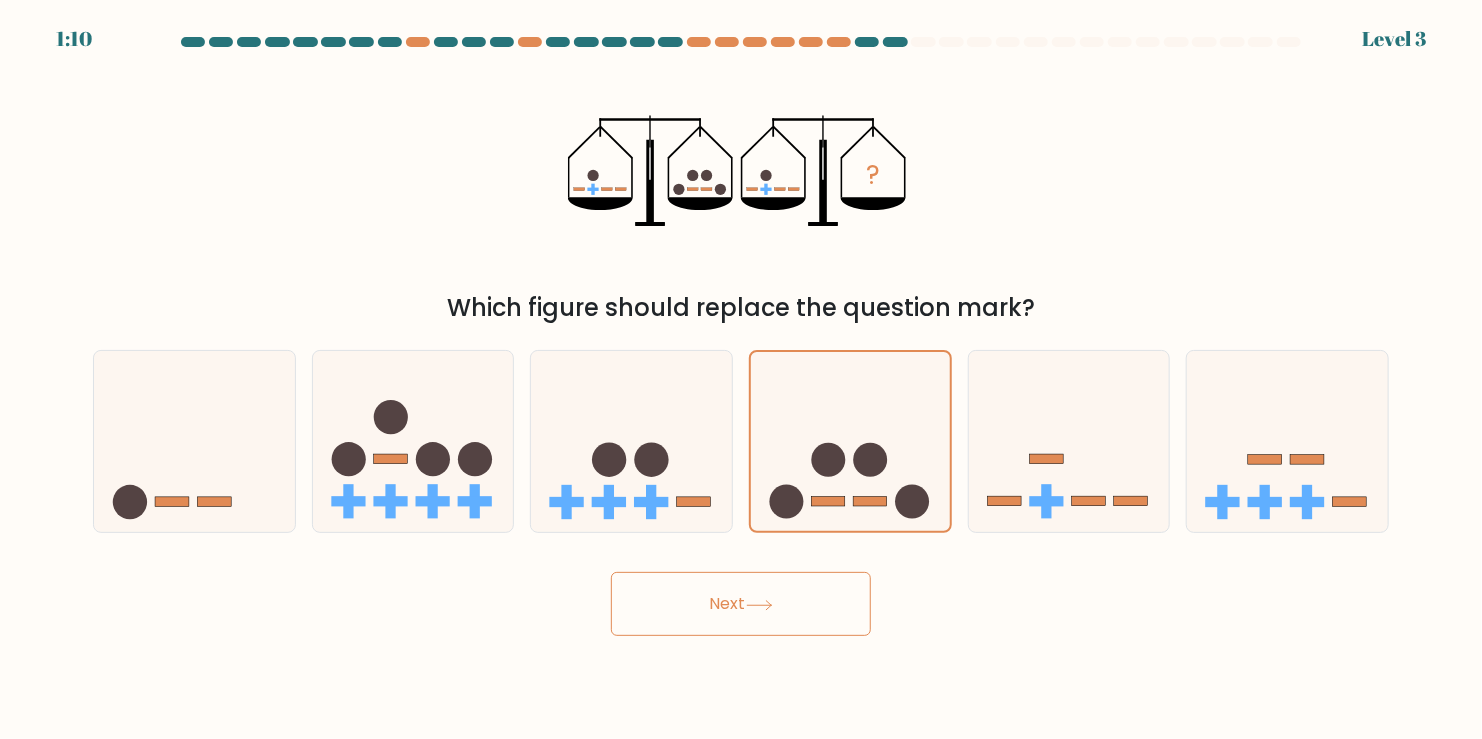 click on "Next" at bounding box center [741, 604] 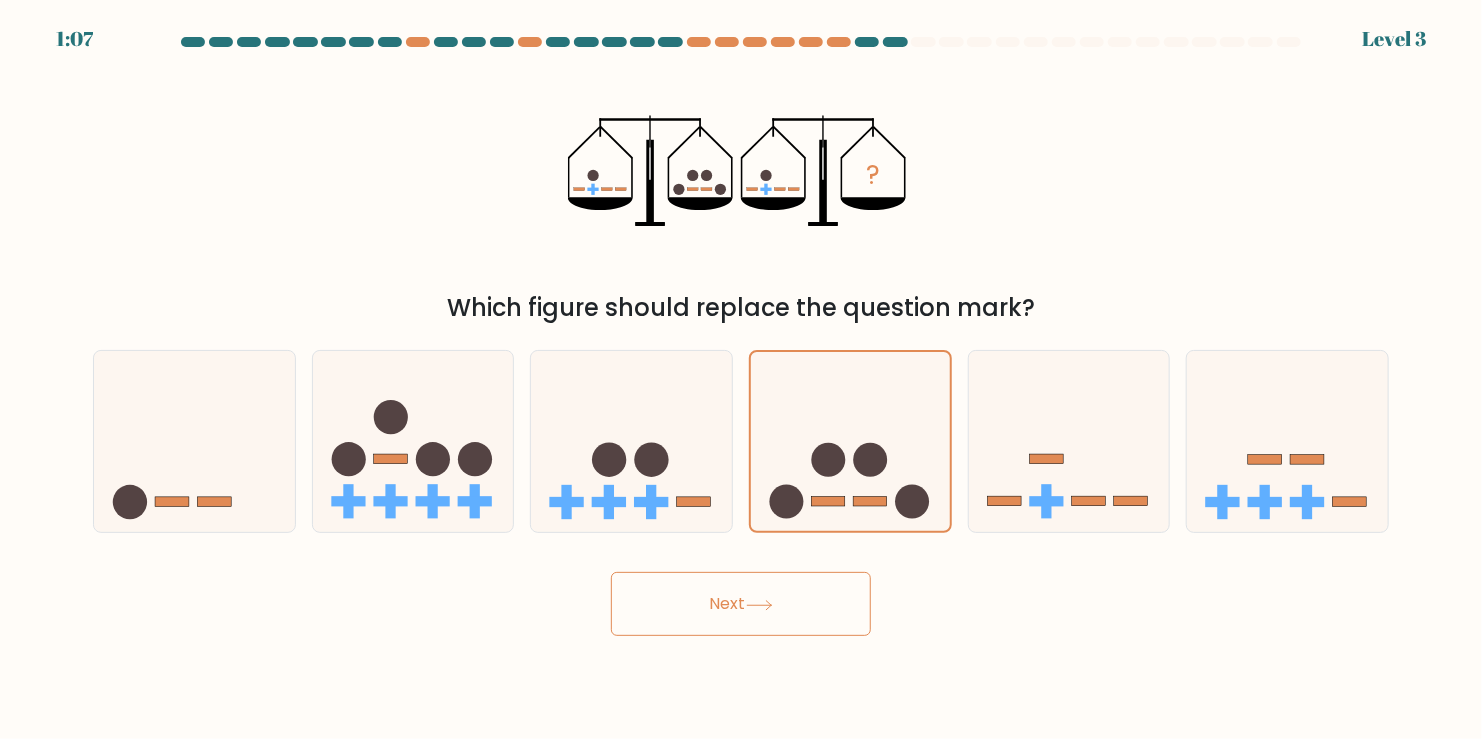 click on "Next" at bounding box center [741, 604] 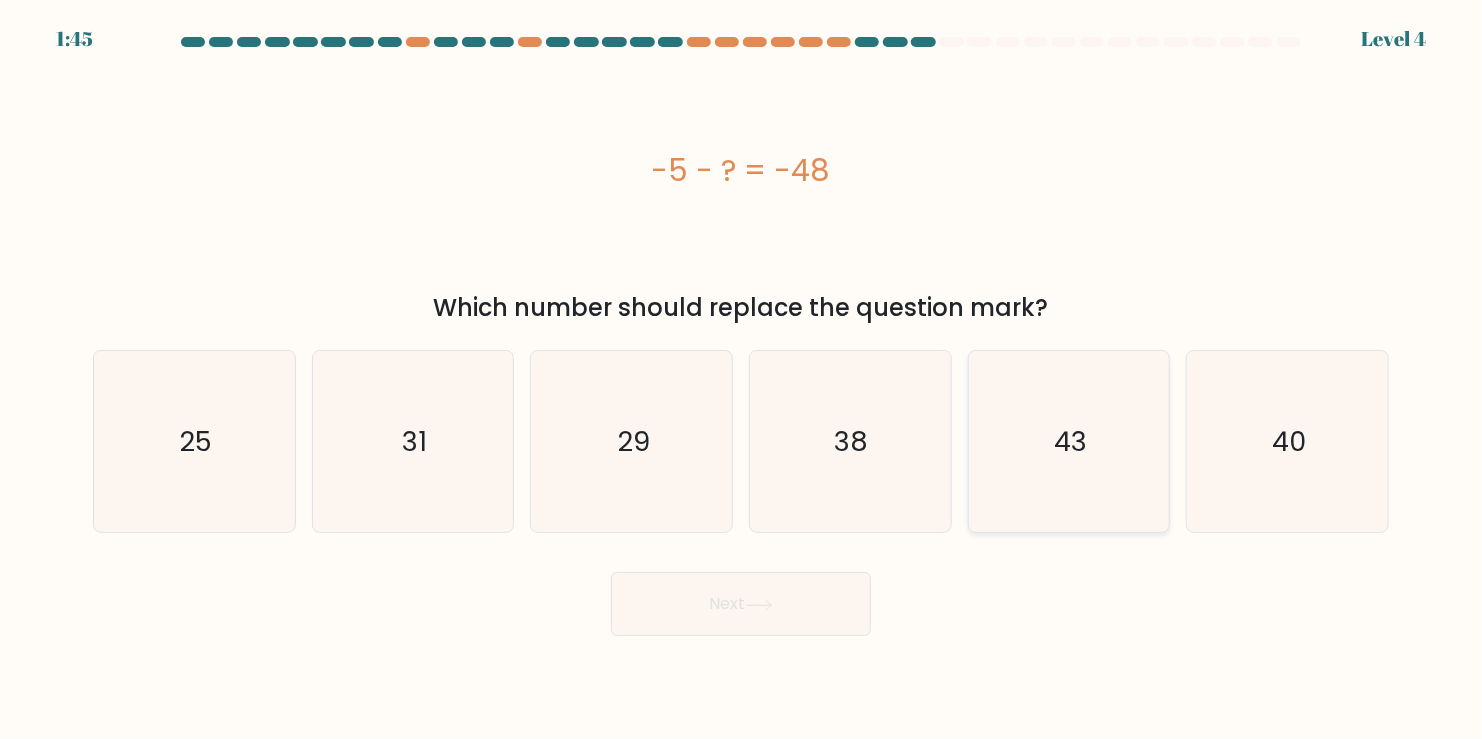 click on "43" 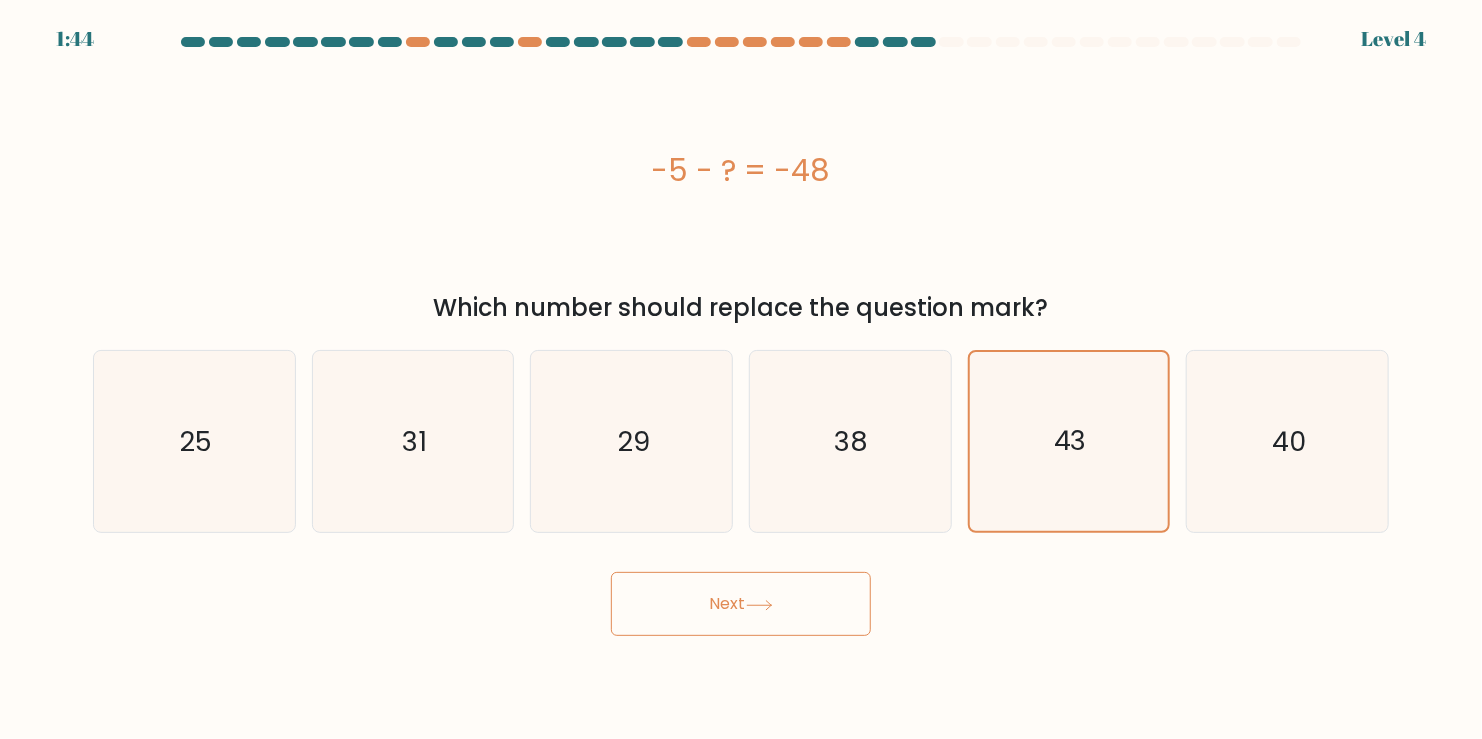 click on "Next" at bounding box center (741, 604) 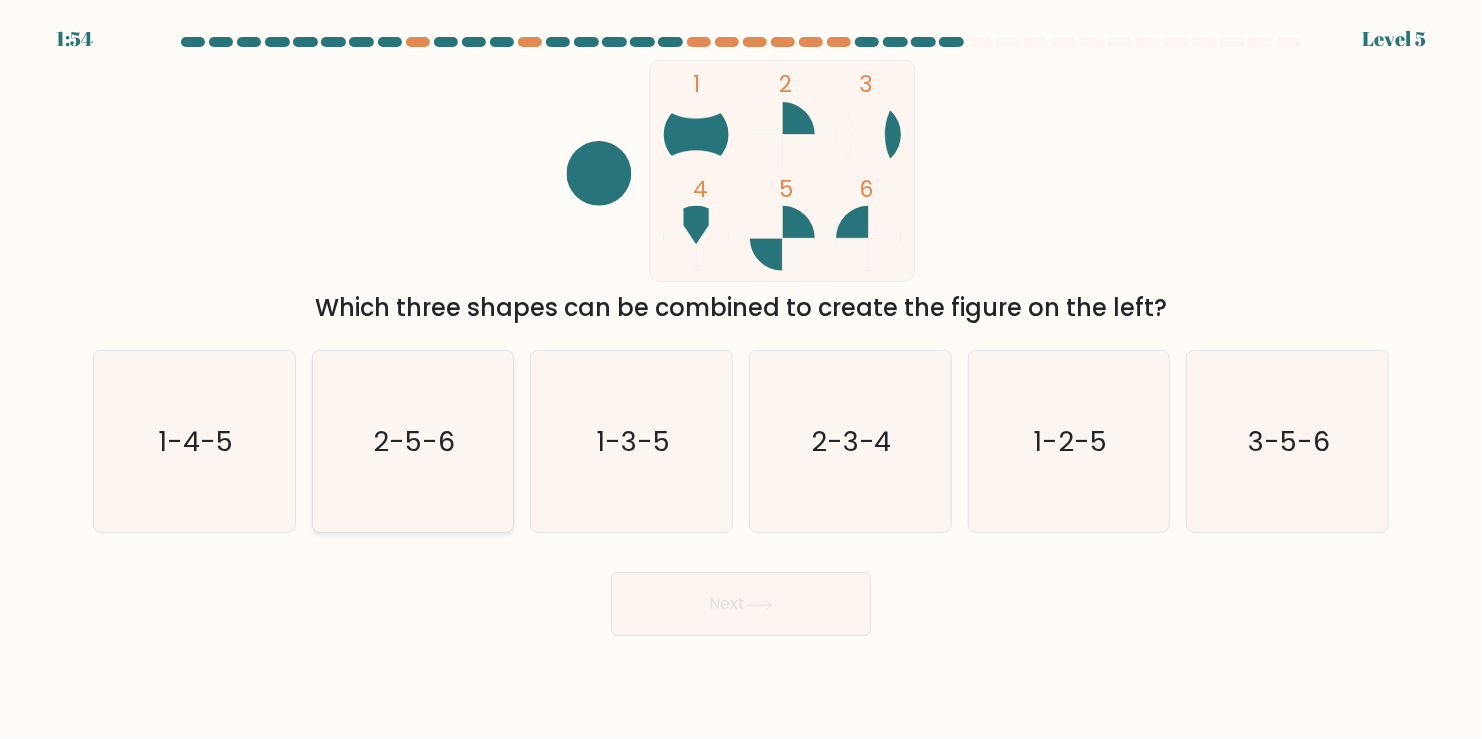 click on "2-5-6" 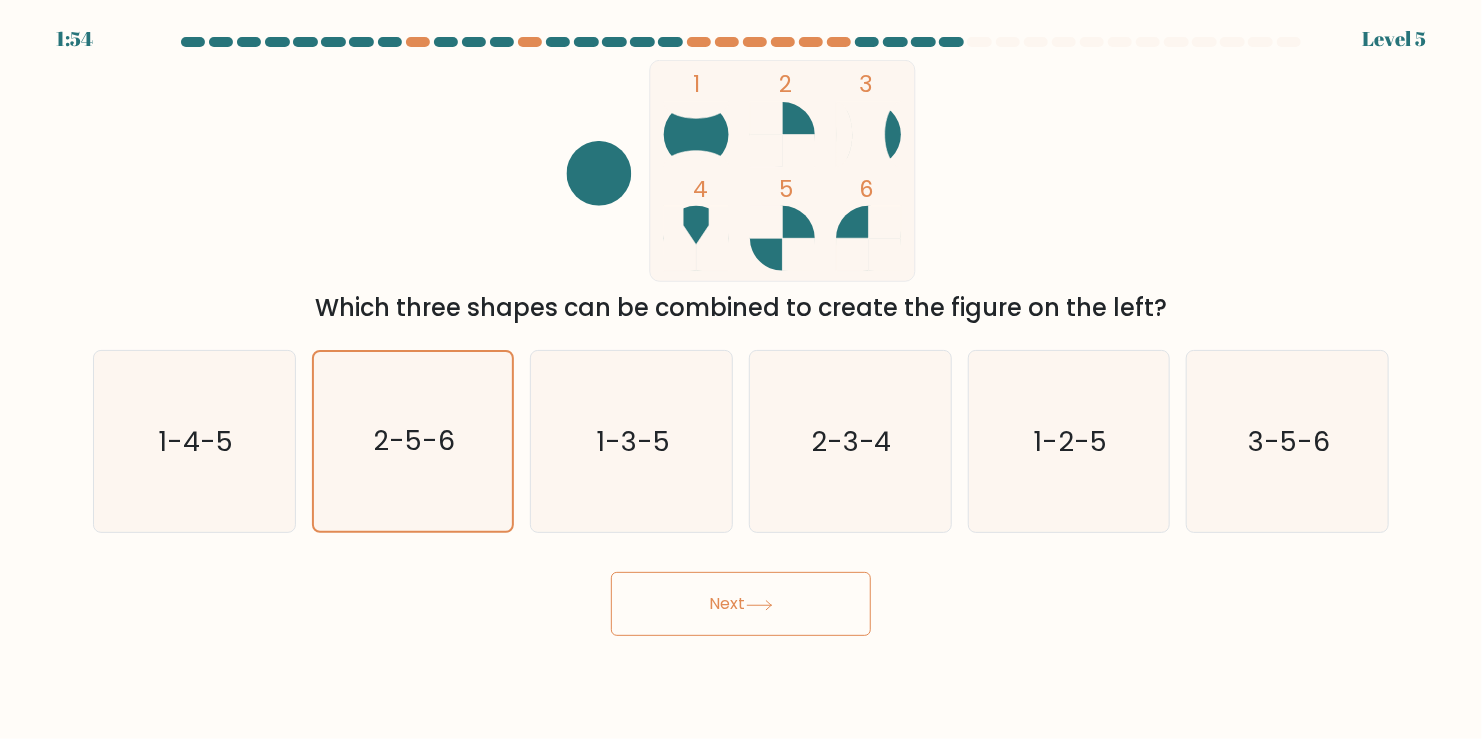 click on "Next" at bounding box center [741, 604] 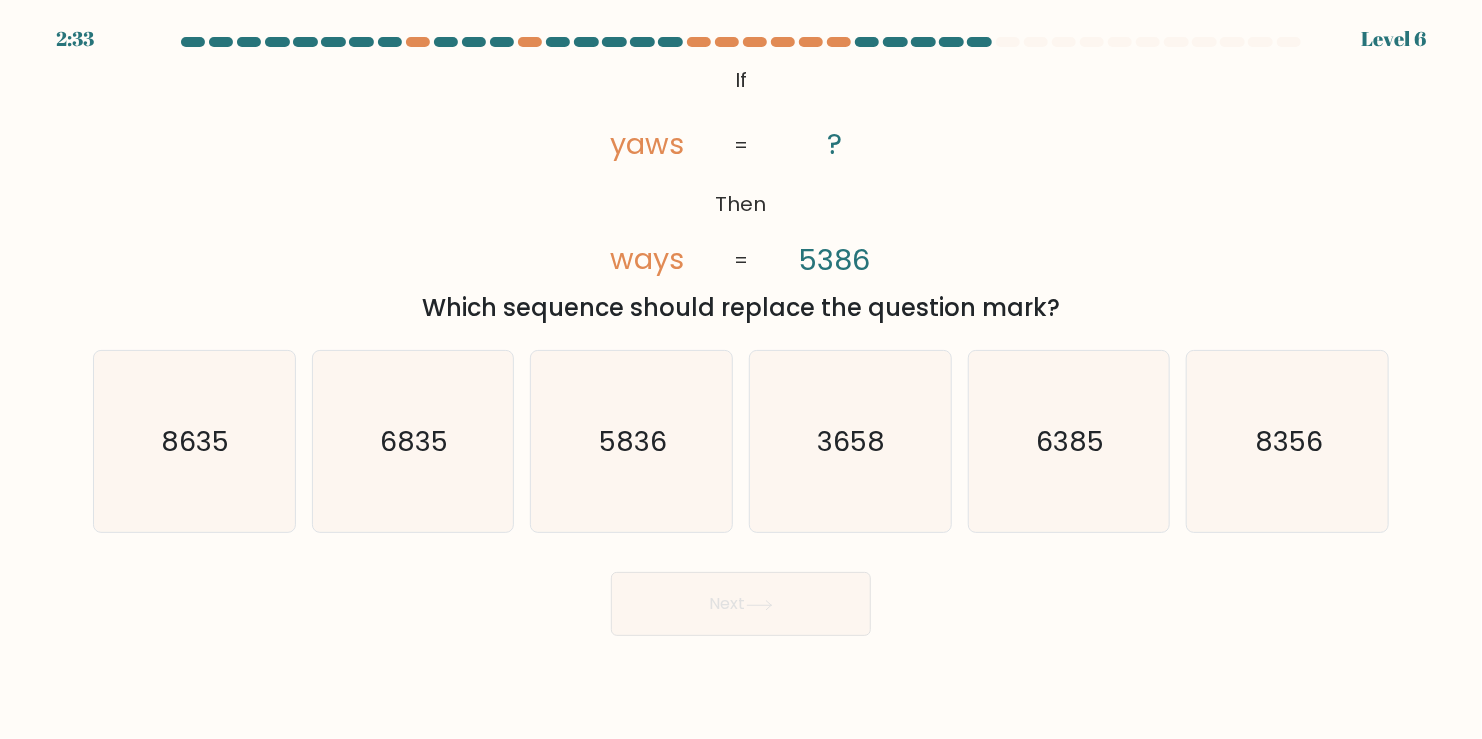 click on "@import url('https://fonts.googleapis.com/css?family=Abril+Fatface:400,100,100italic,300,300italic,400italic,500,500italic,700,700italic,900,900italic');           If       Then       yaws       ways       ?       5386       =       =
Which sequence should replace the question mark?" at bounding box center (741, 193) 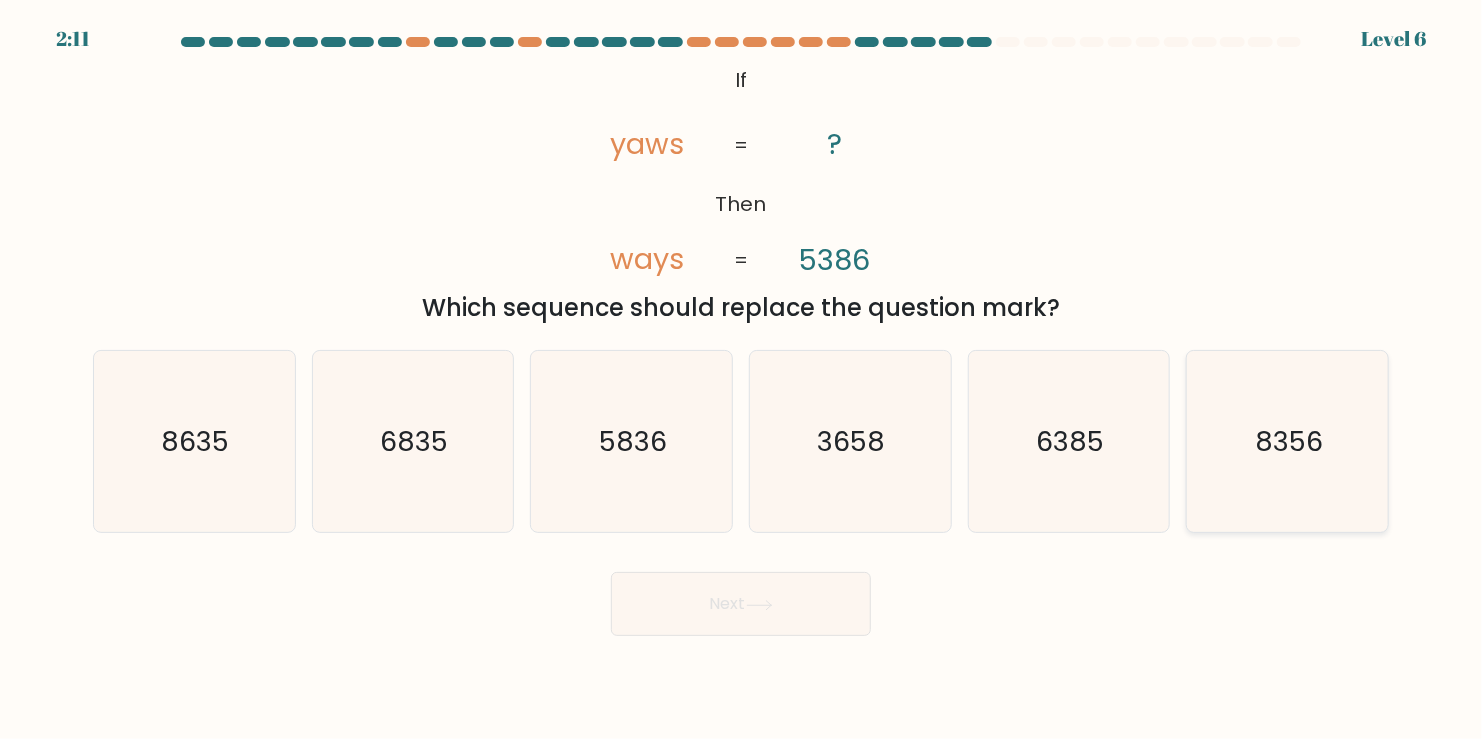 click on "8356" 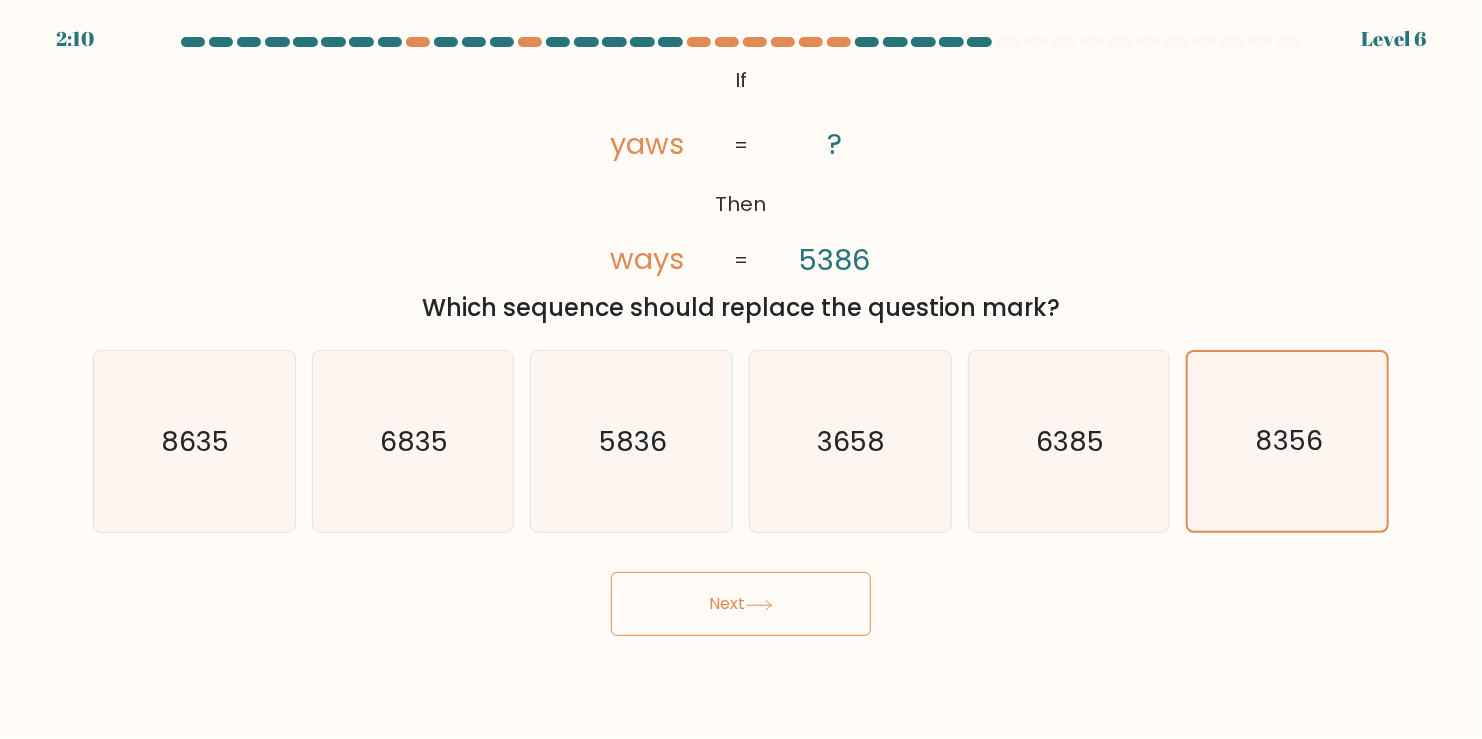 click on "Next" at bounding box center (741, 604) 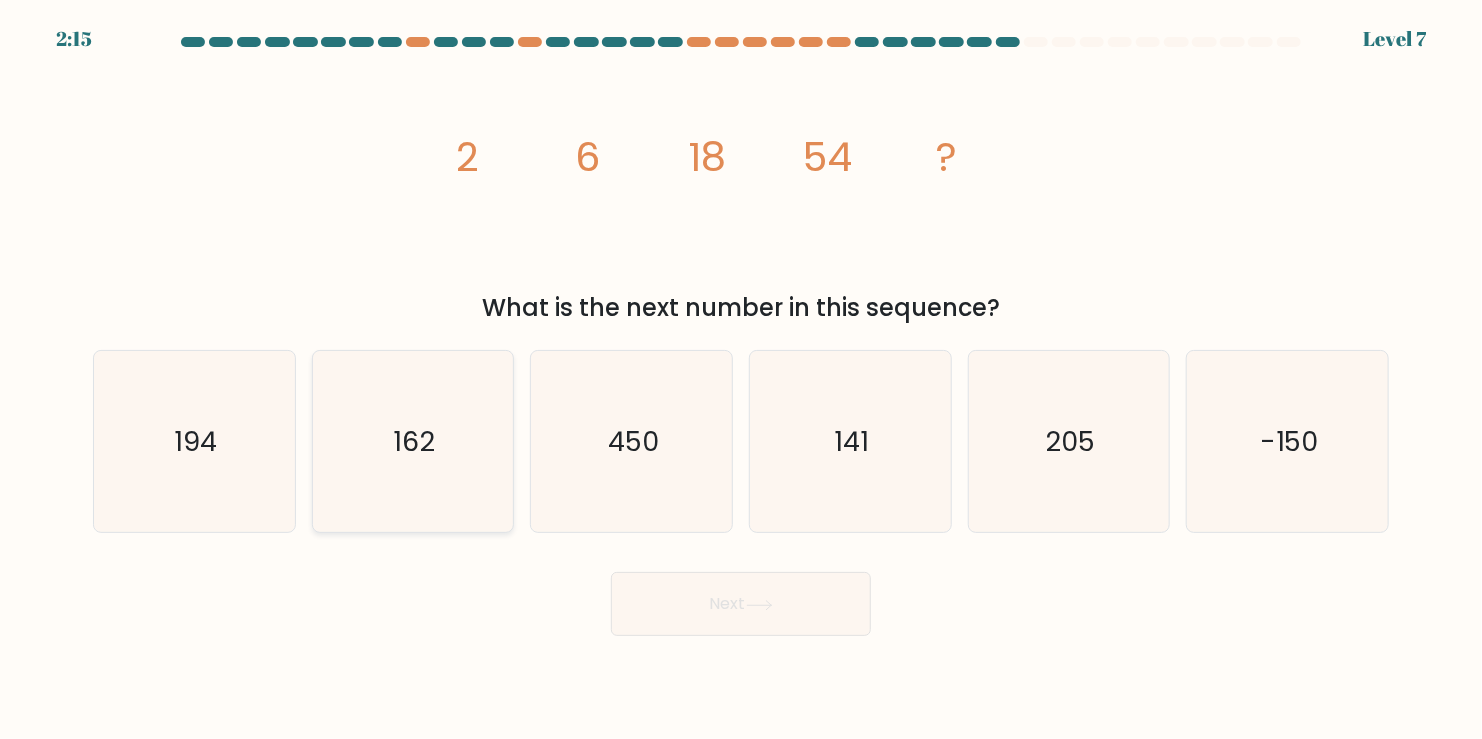 click on "162" 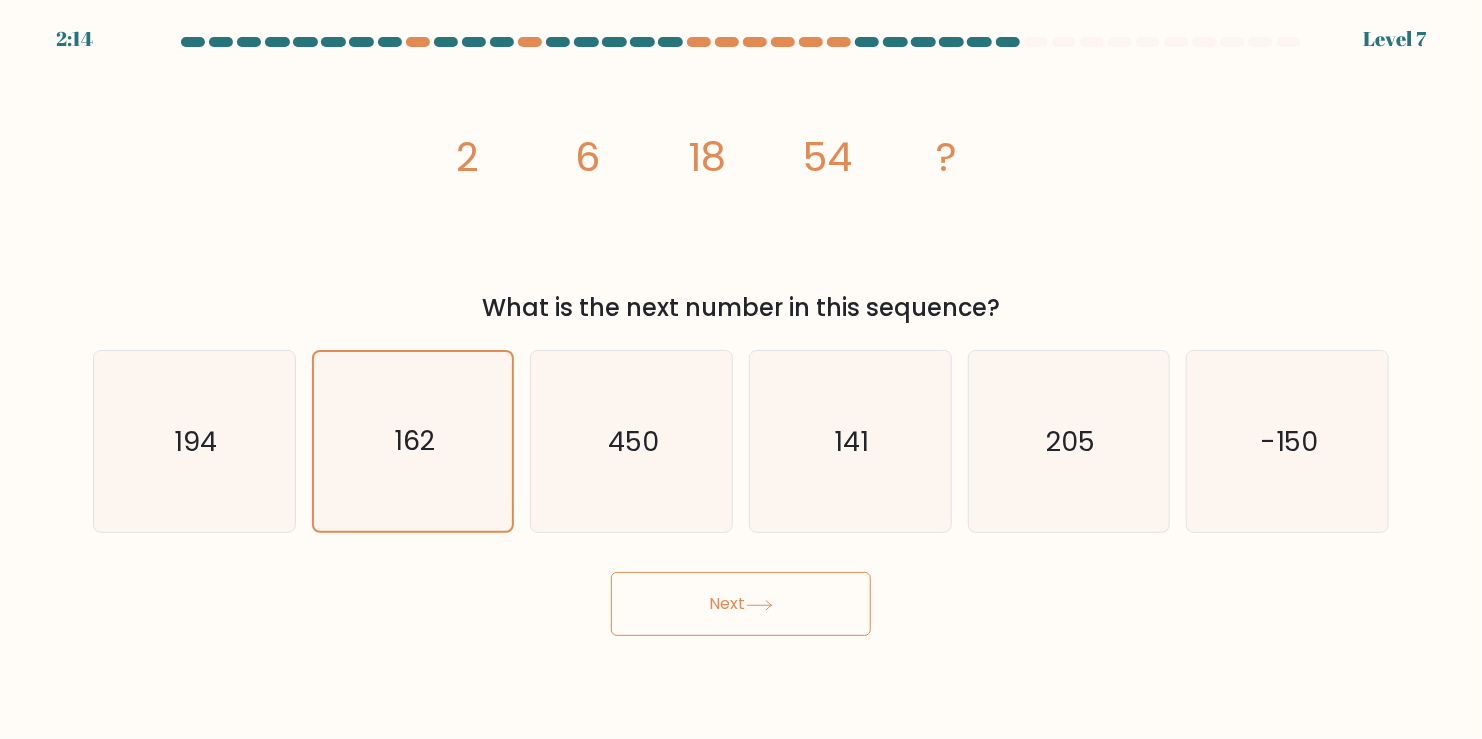 click on "Next" at bounding box center [741, 604] 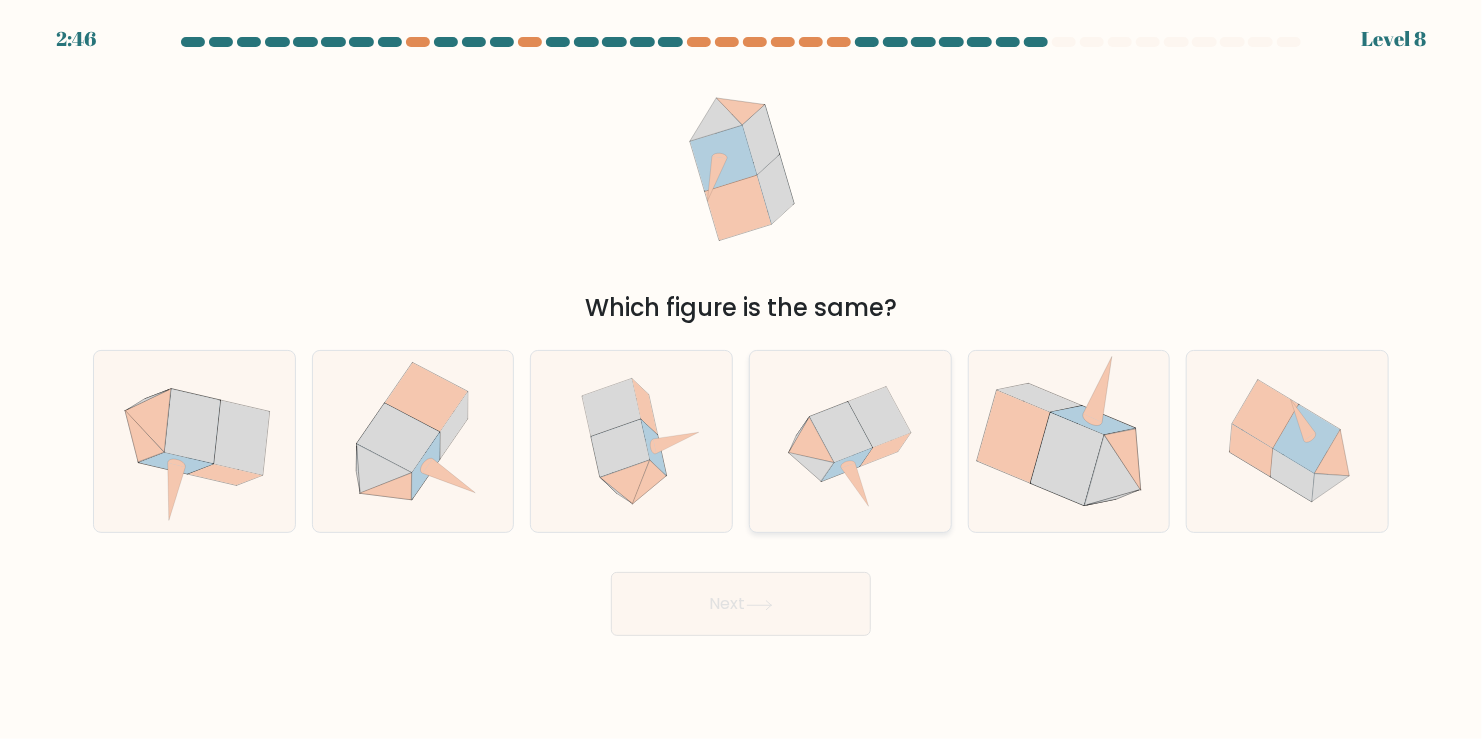 click 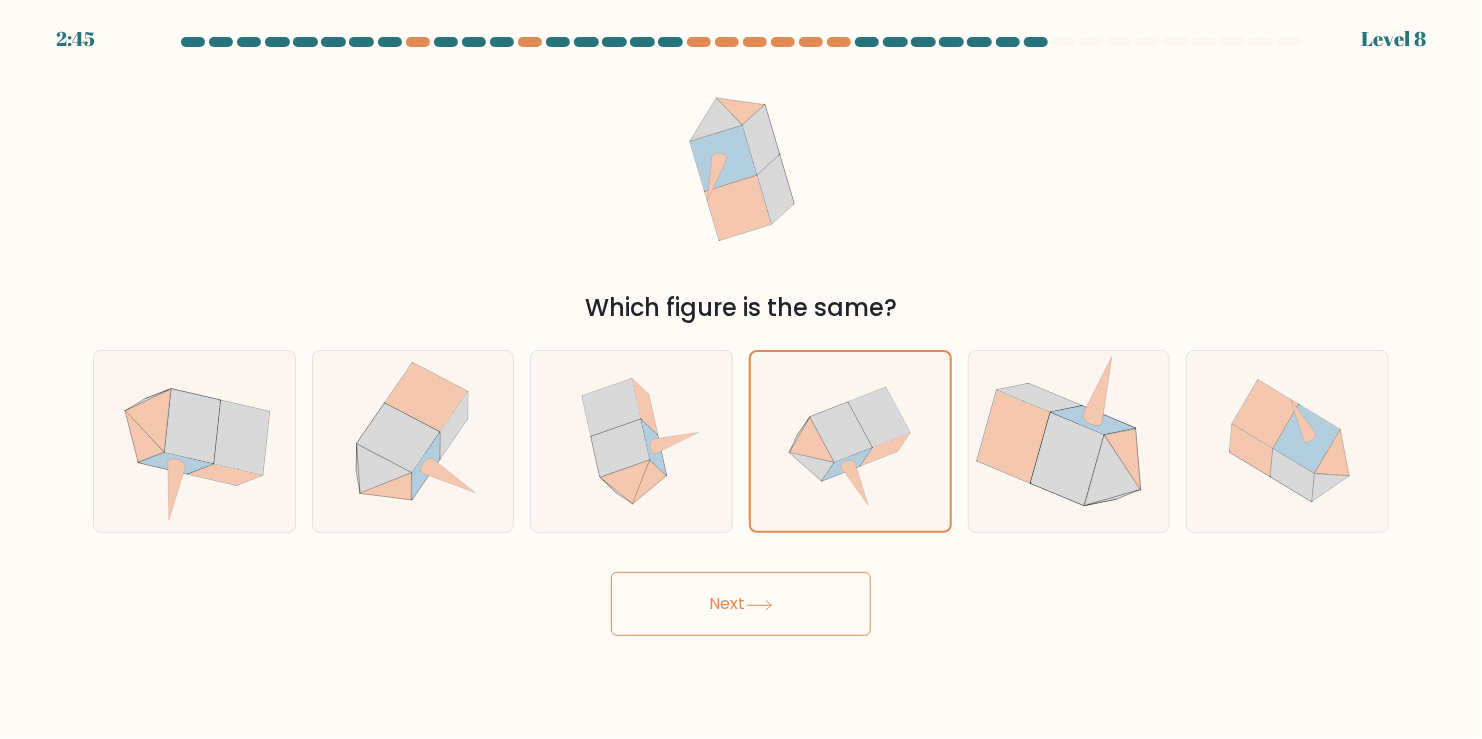 click on "Next" at bounding box center [741, 604] 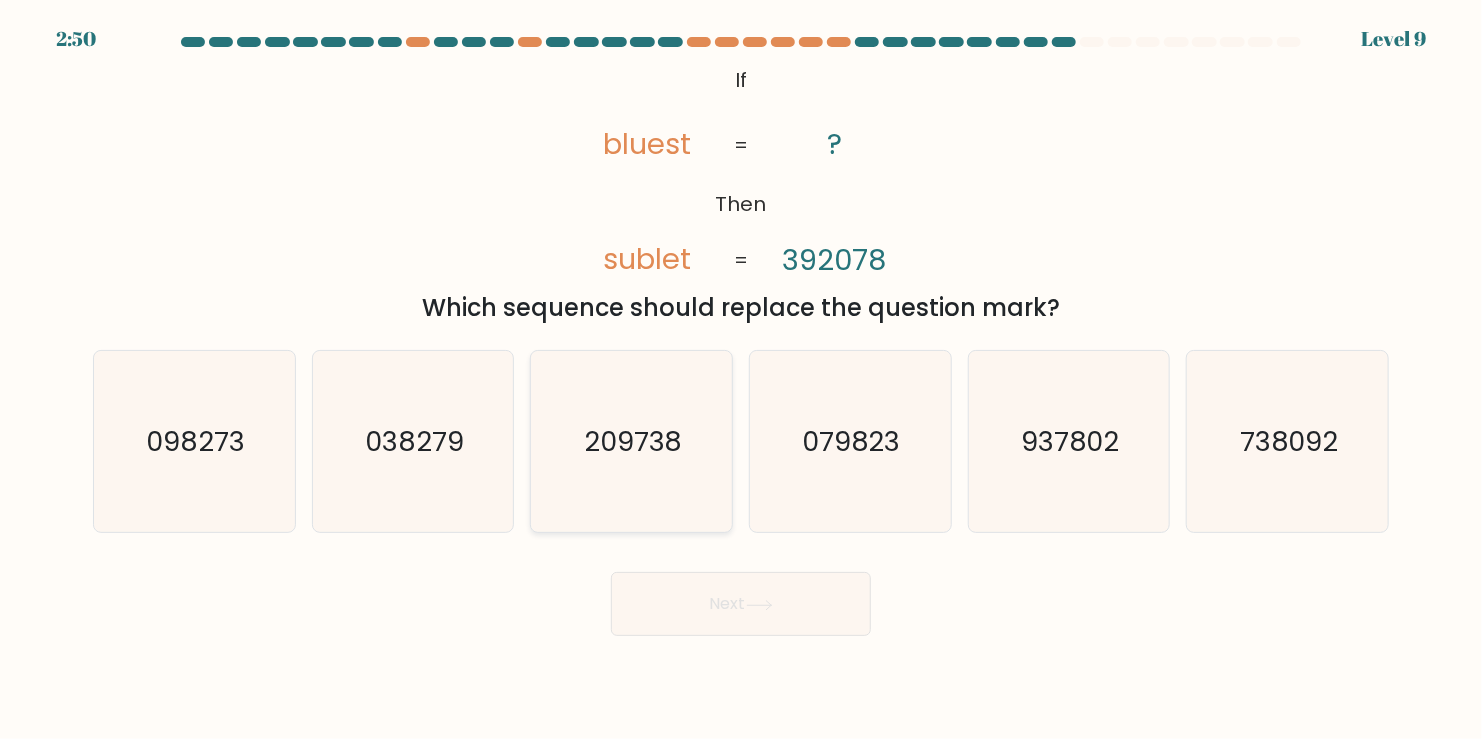 click on "209738" 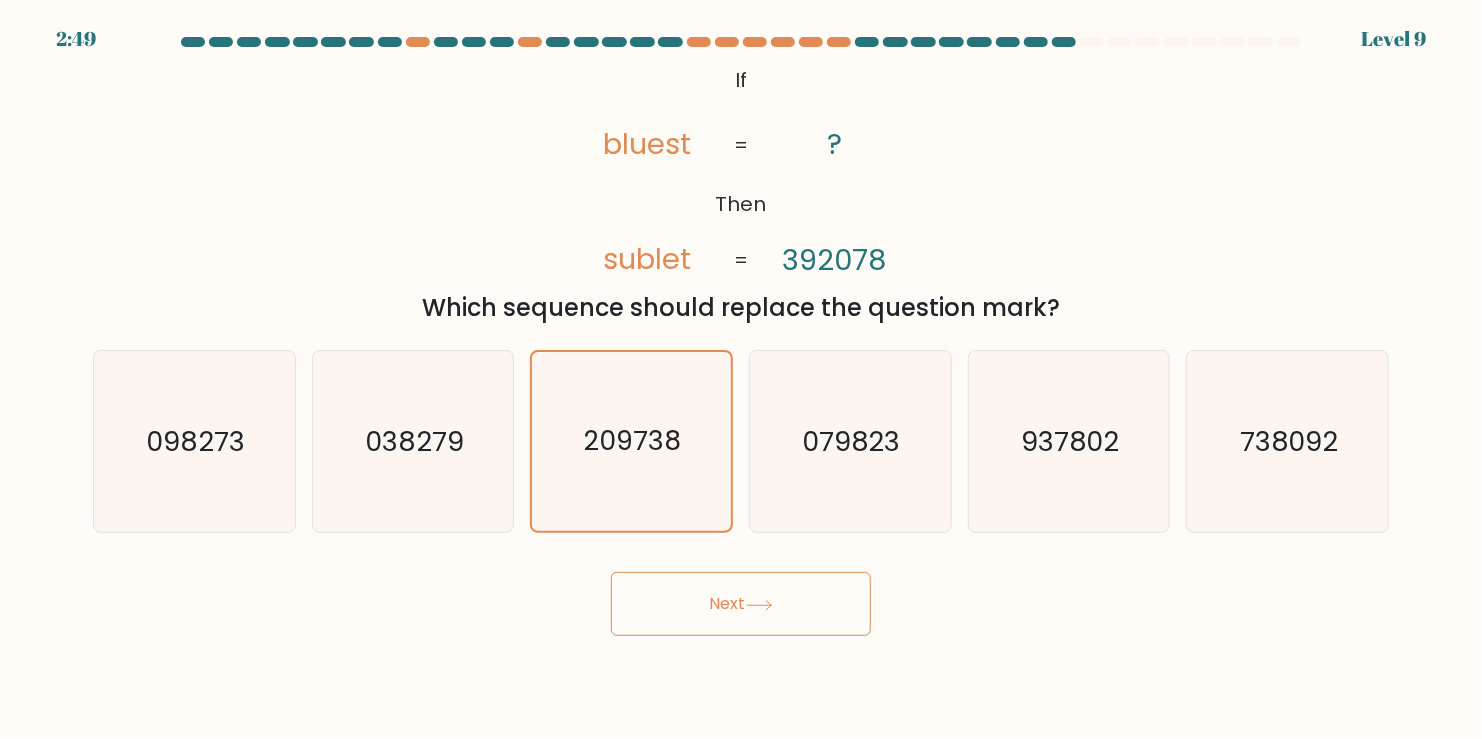 click on "Next" at bounding box center [741, 604] 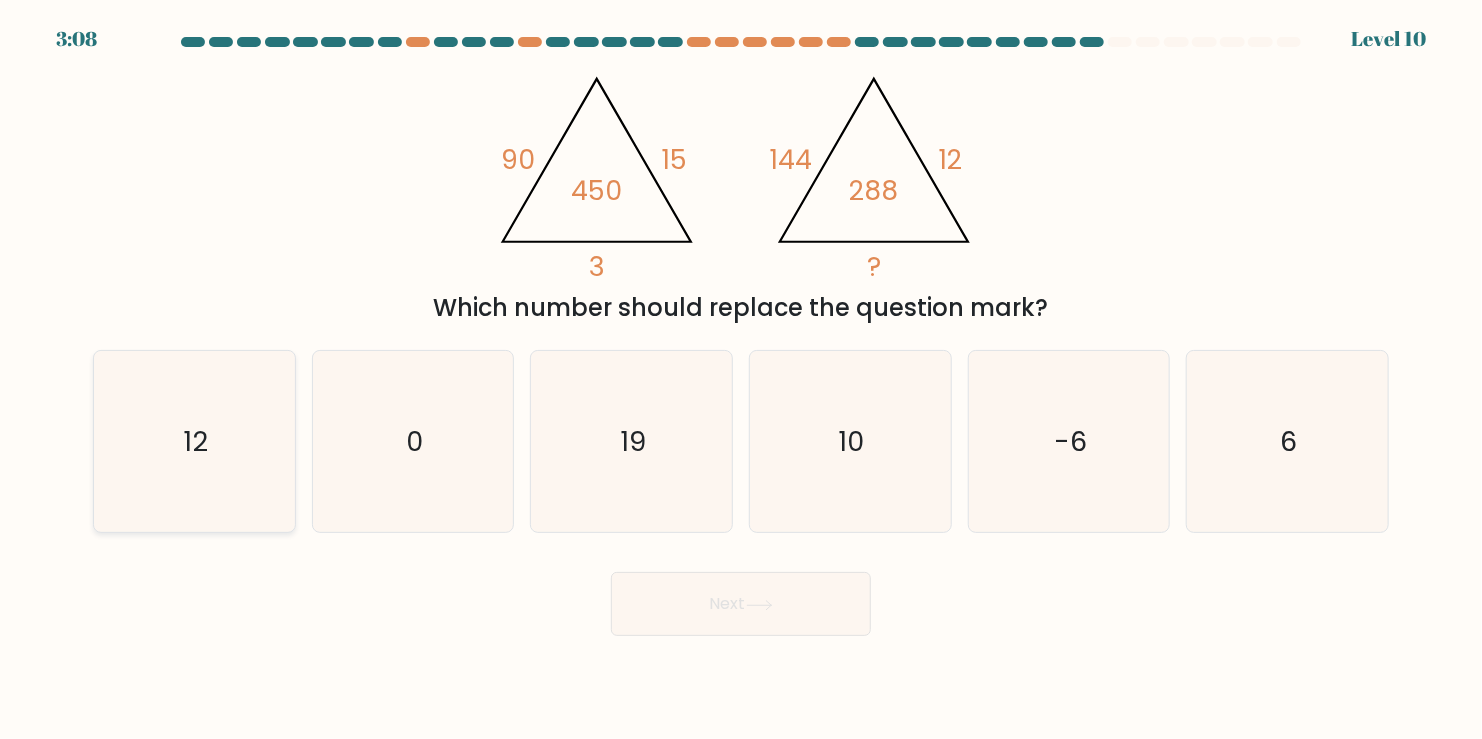 click on "12" 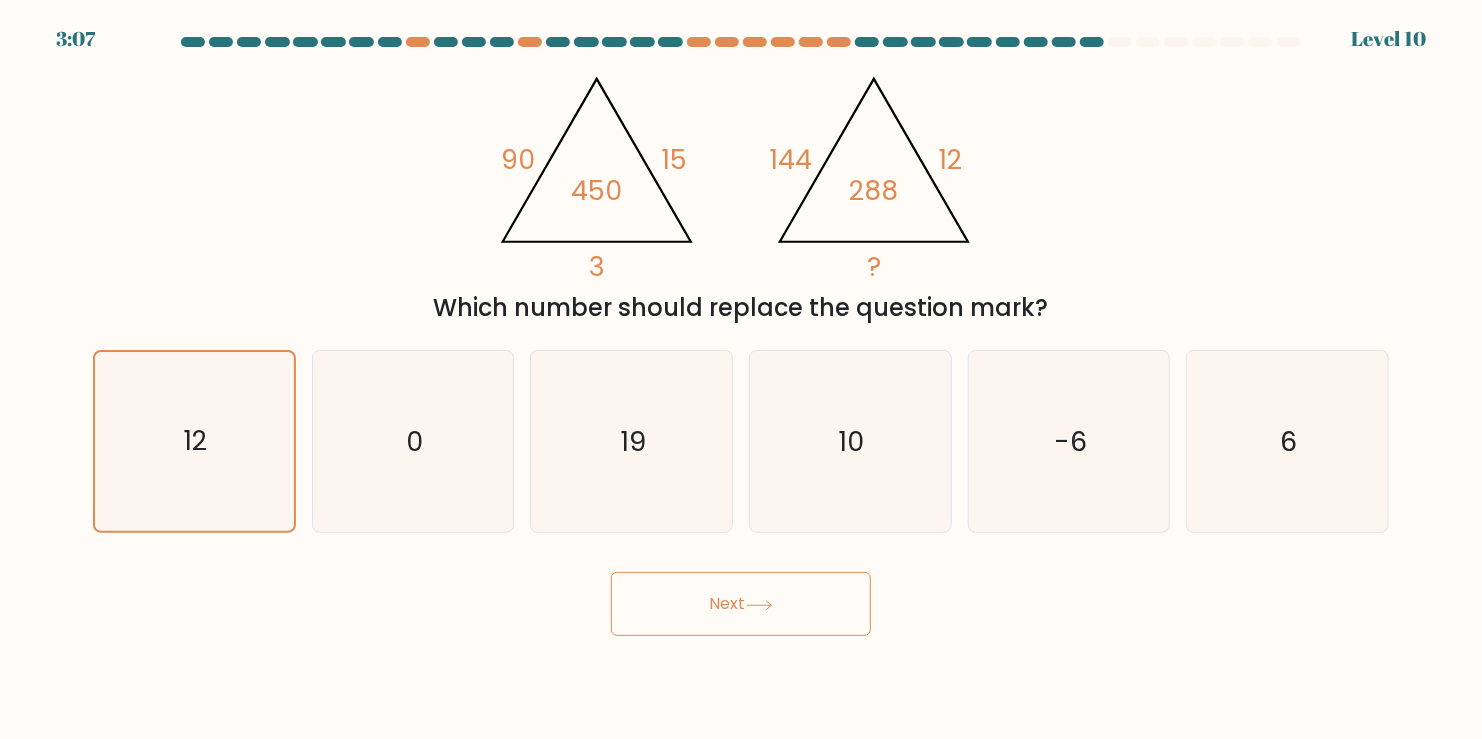 click on "Next" at bounding box center (741, 604) 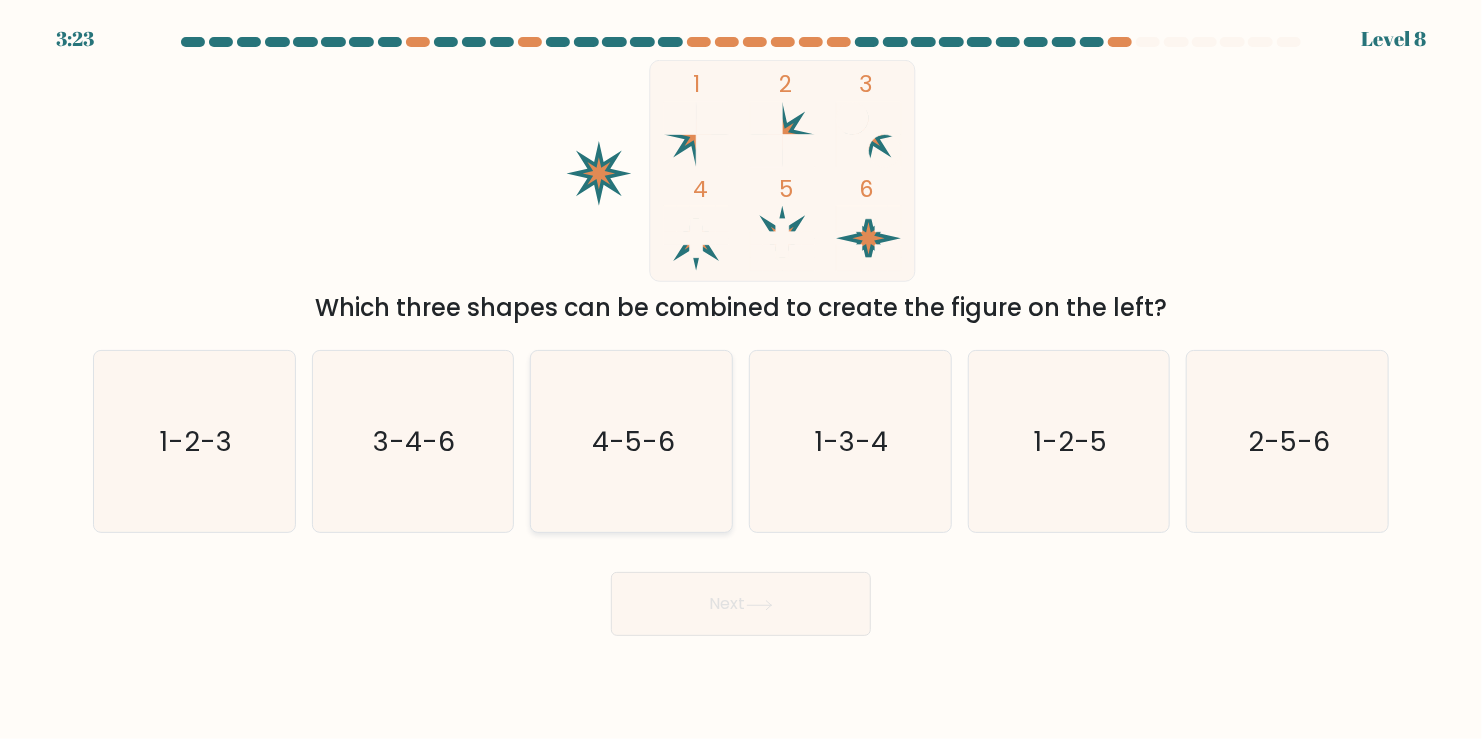 click on "4-5-6" 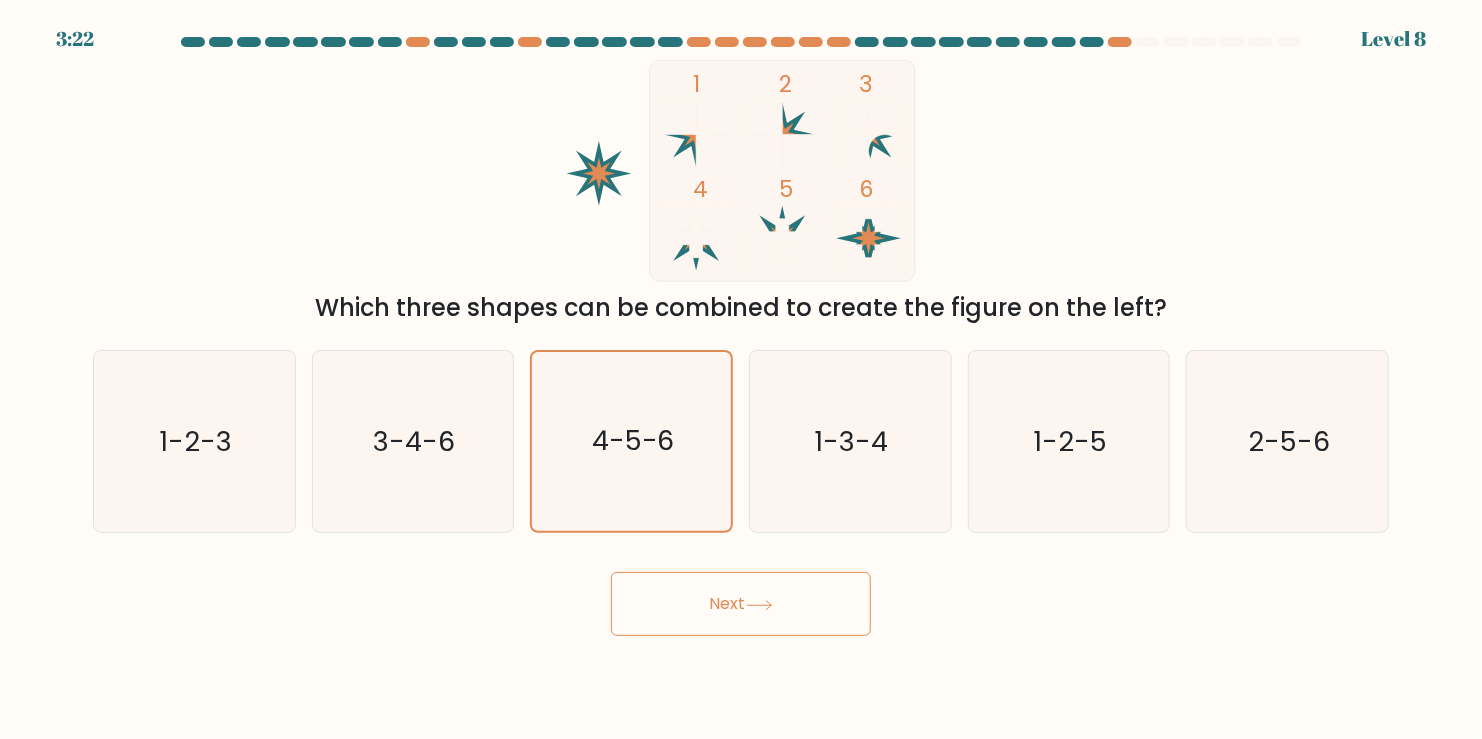 click on "Next" at bounding box center (741, 604) 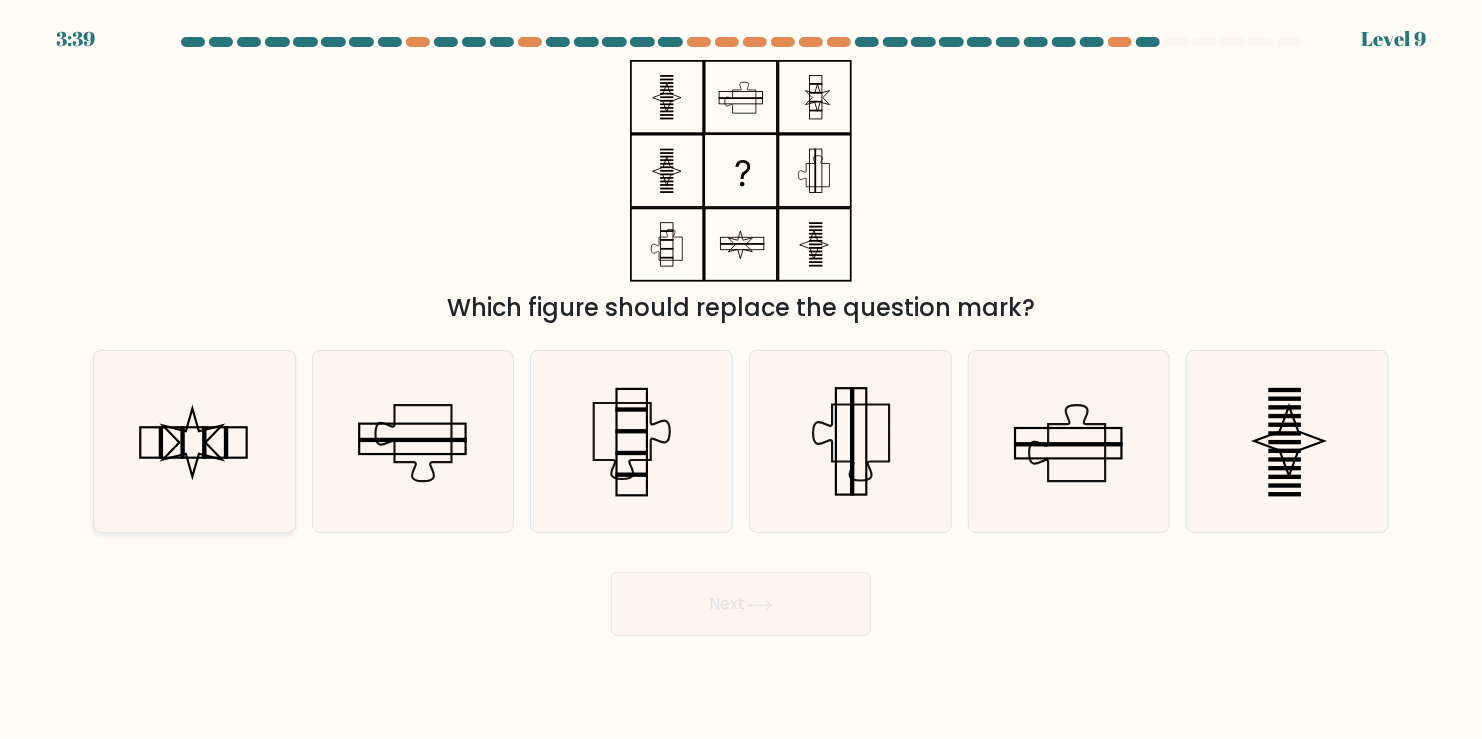 click 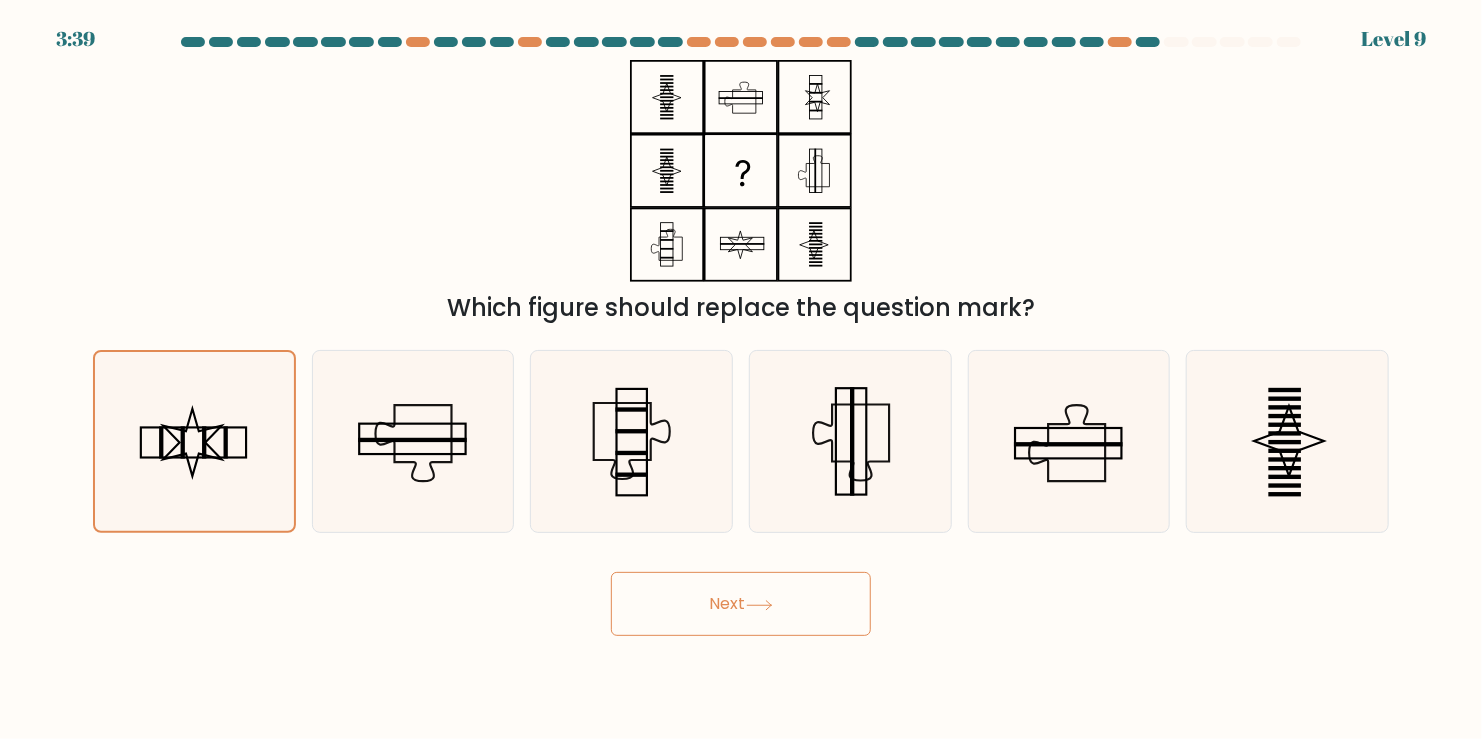 click on "Next" at bounding box center [741, 604] 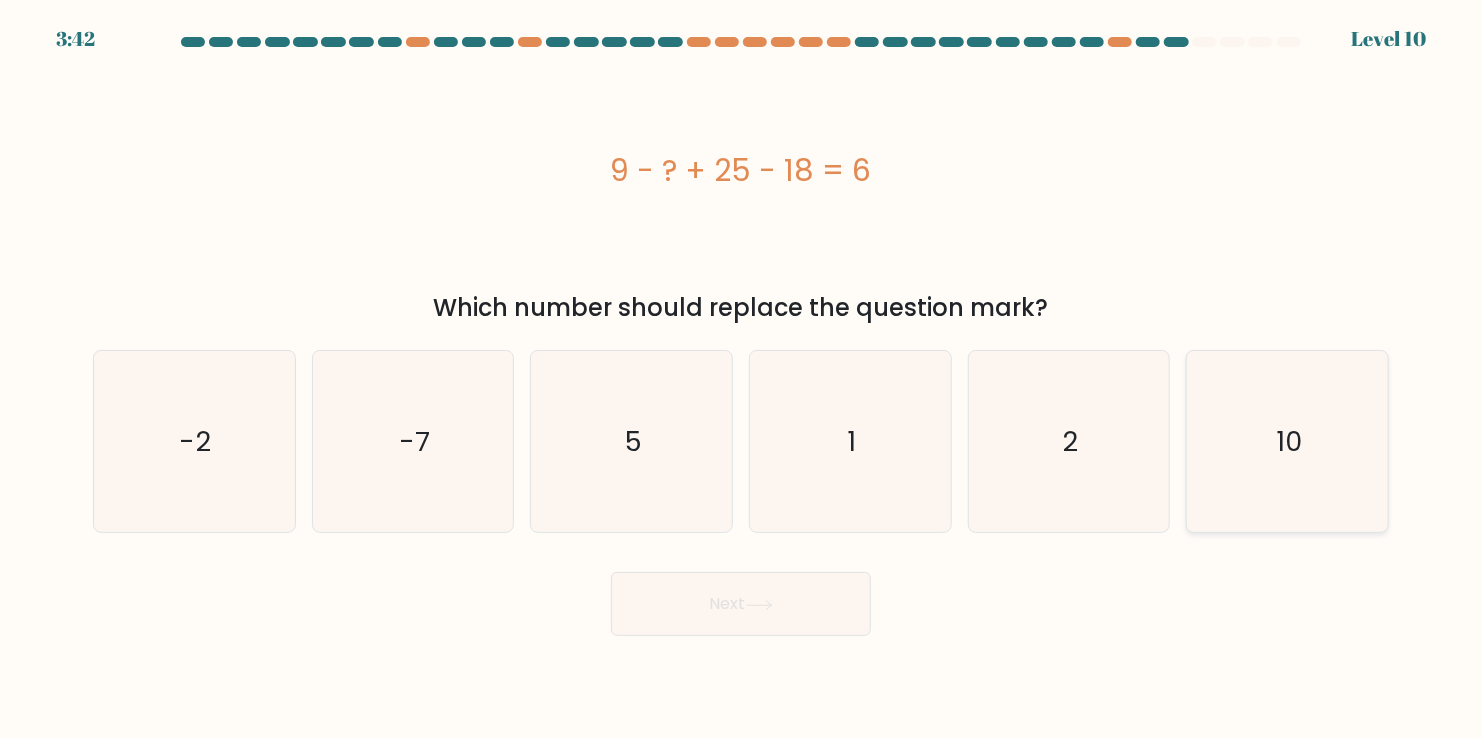 click on "10" 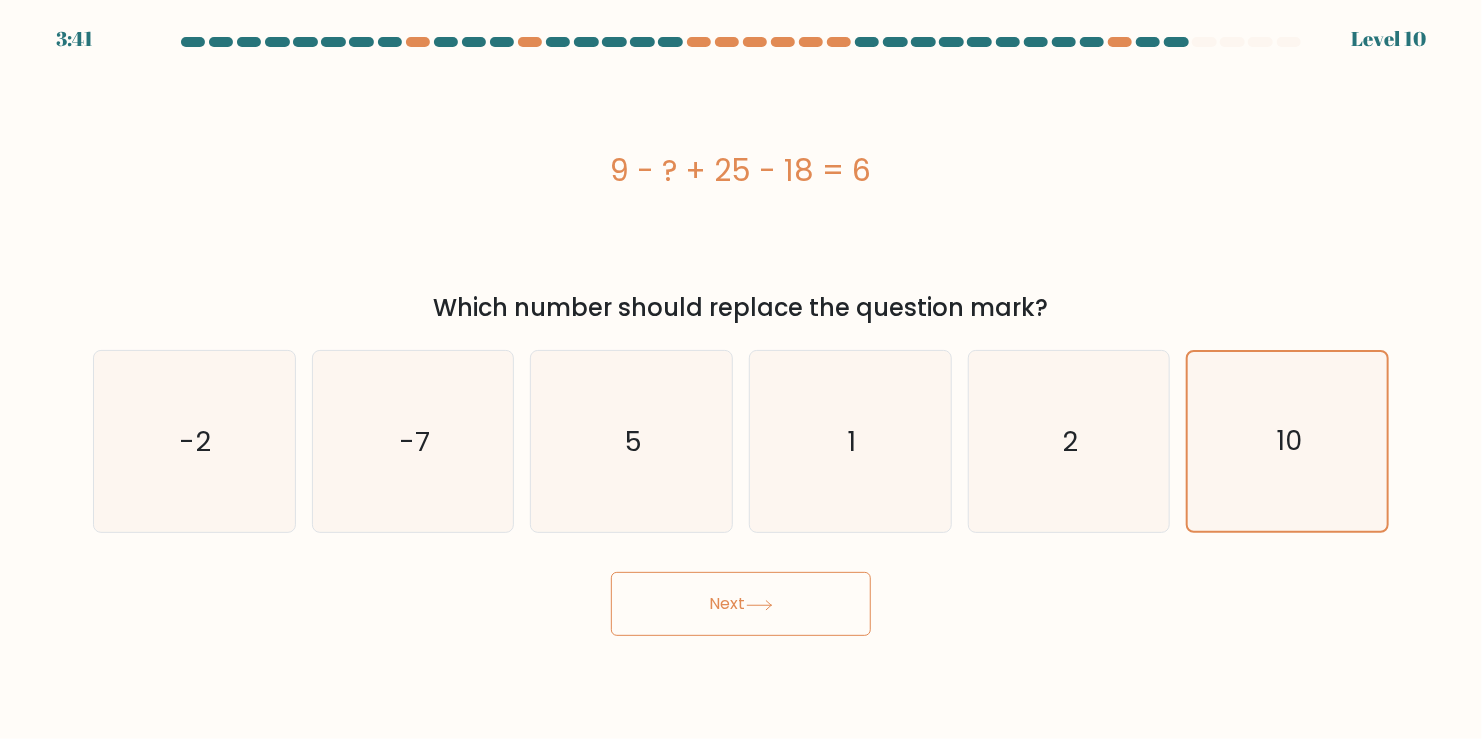 click on "Next" at bounding box center (741, 604) 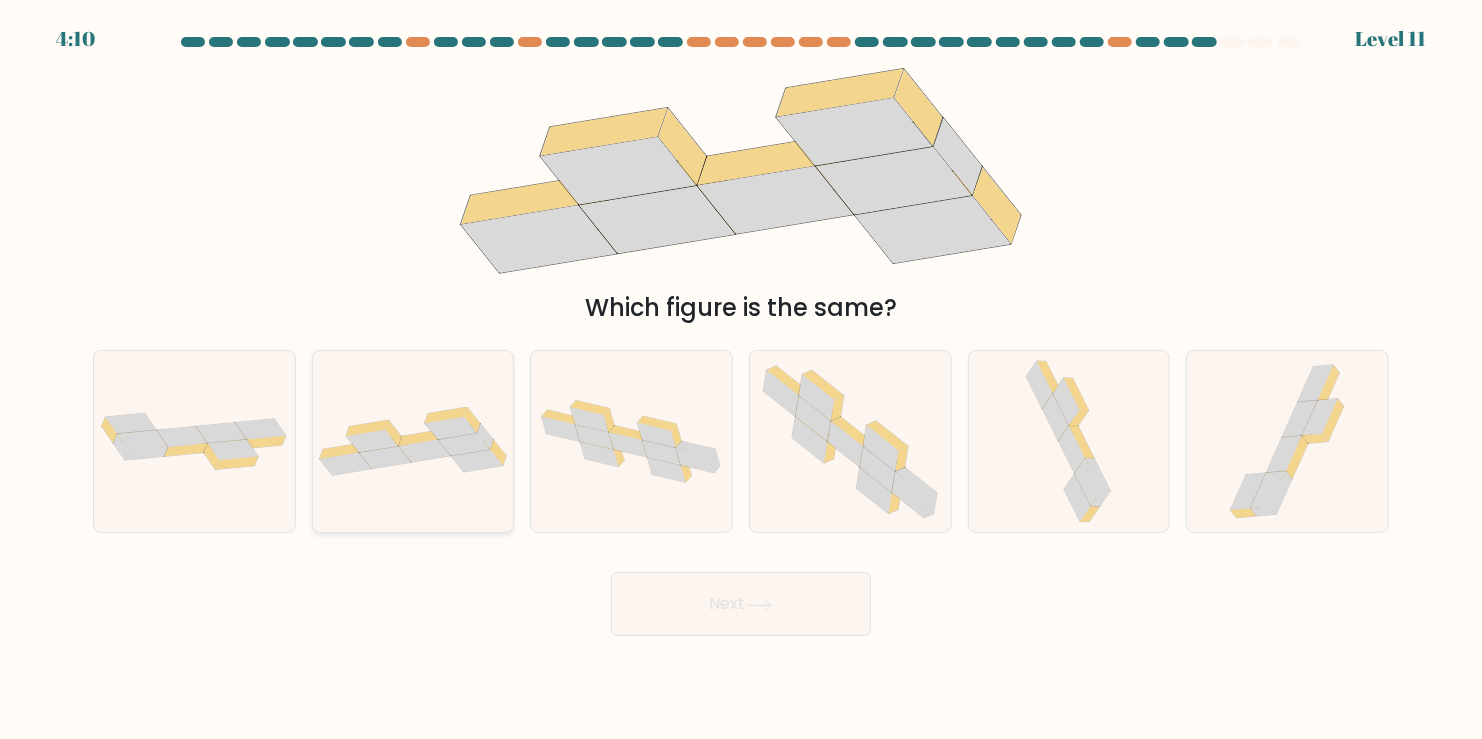 click 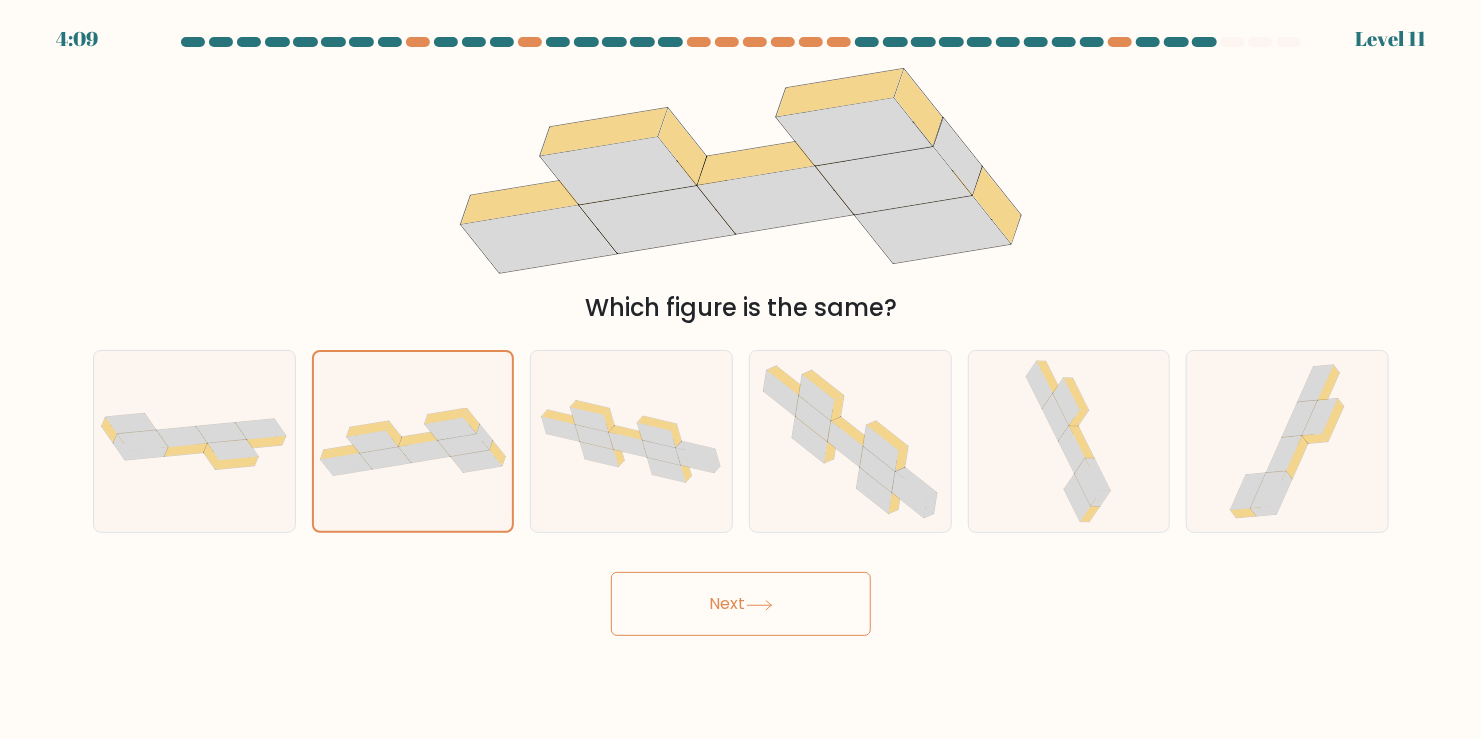 click on "Next" at bounding box center [741, 604] 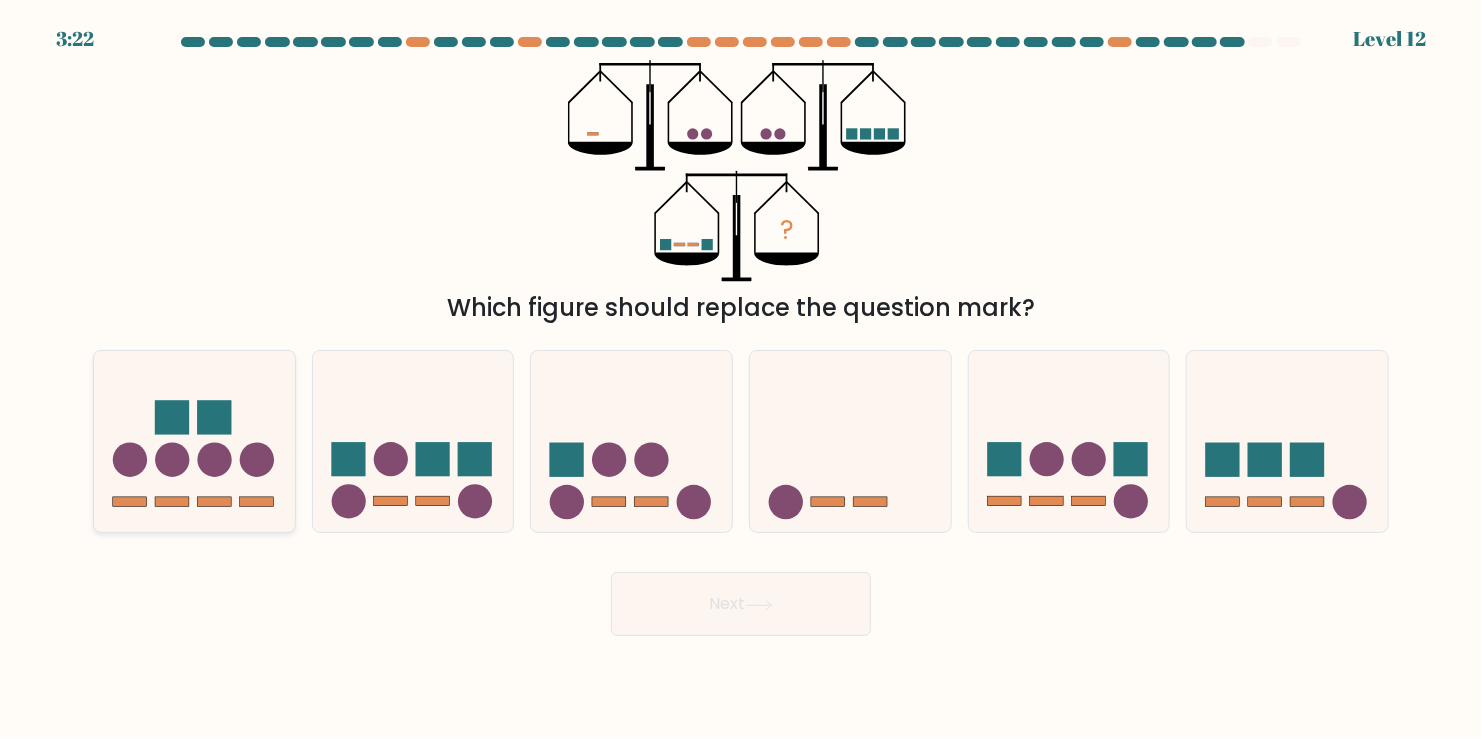click 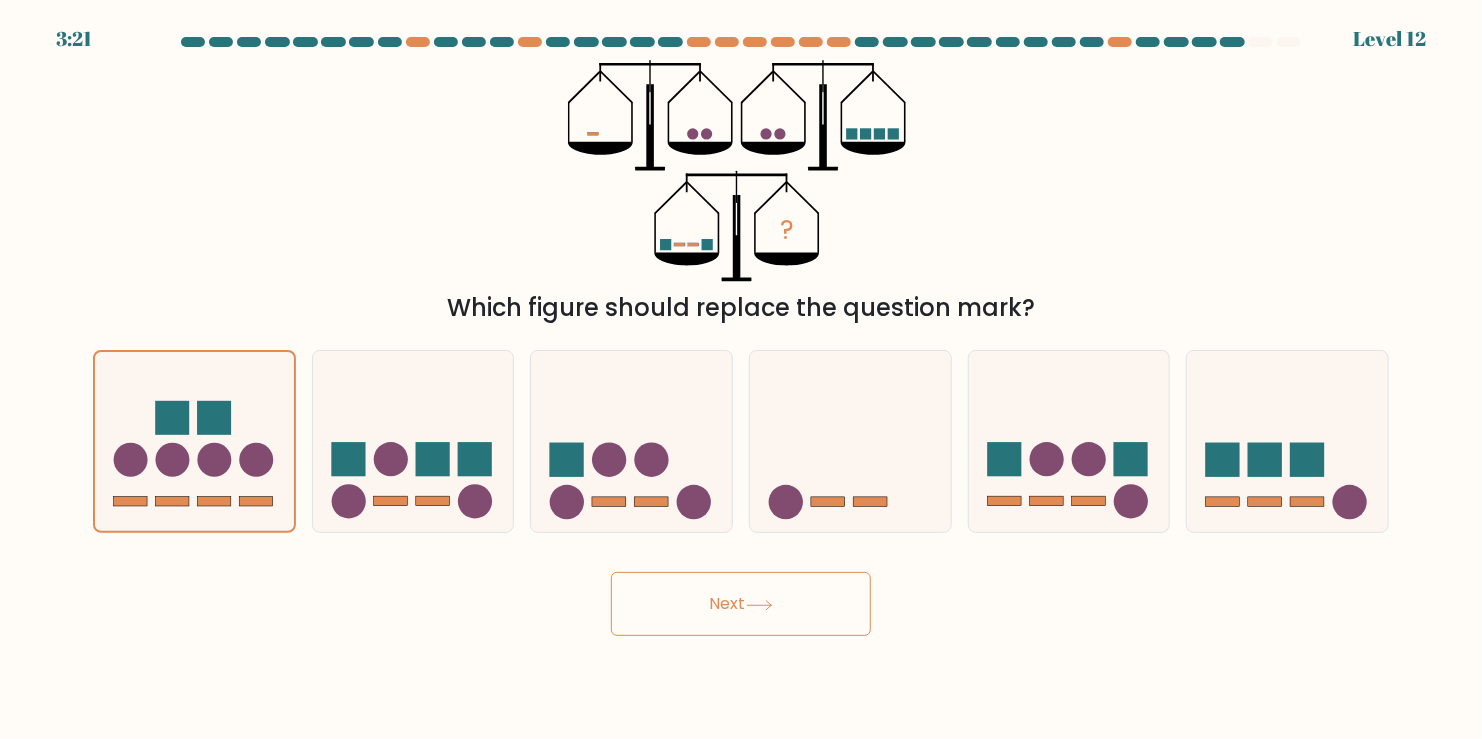click on "3:21
Level 12" at bounding box center [741, 369] 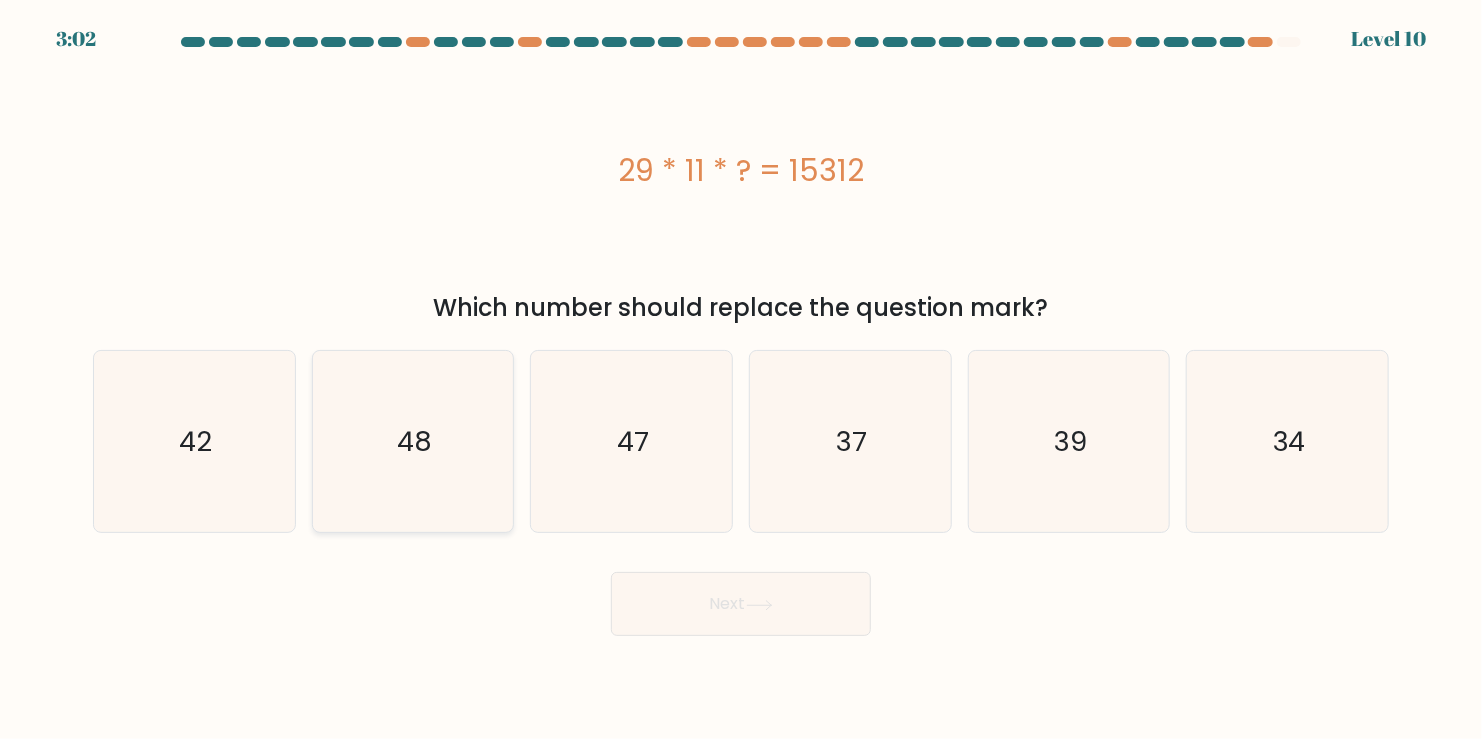 click on "48" 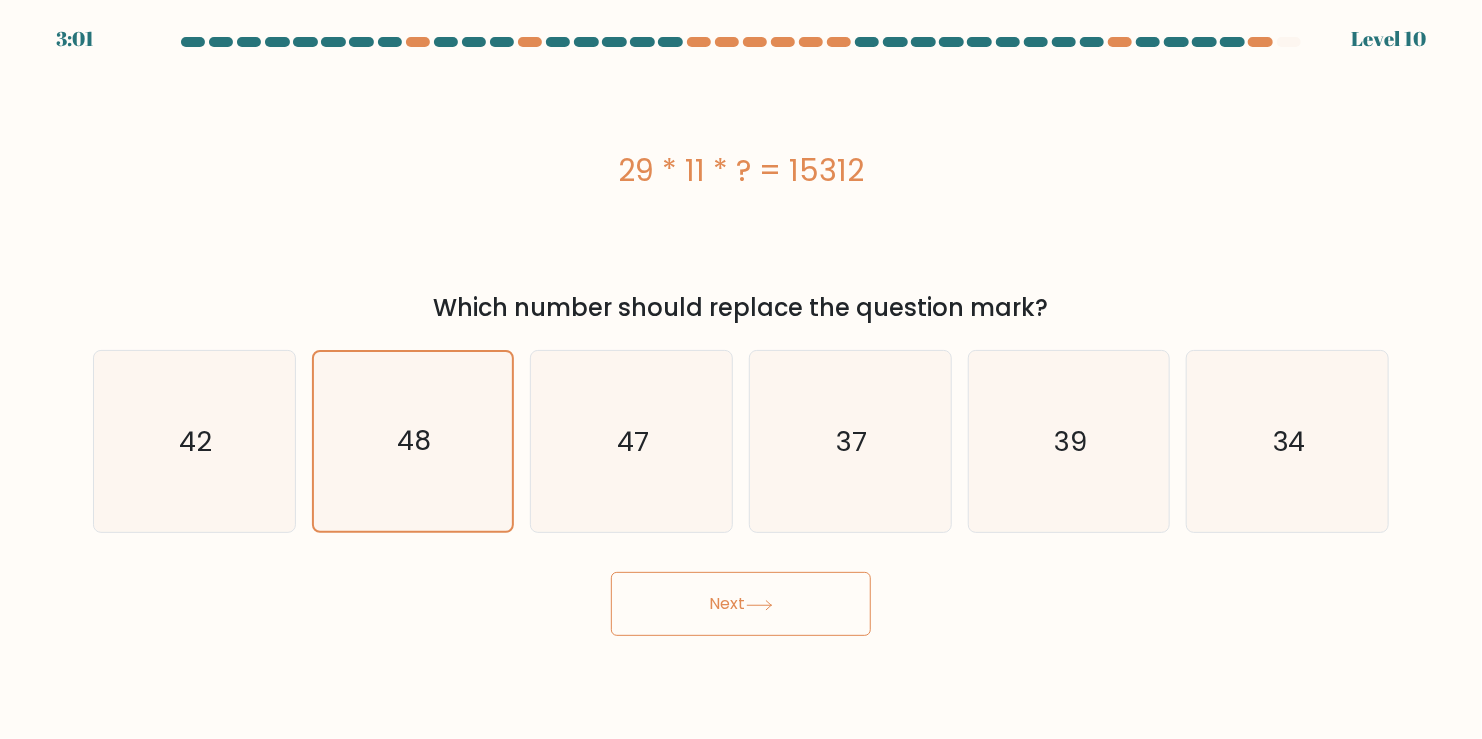 click on "Next" at bounding box center (741, 604) 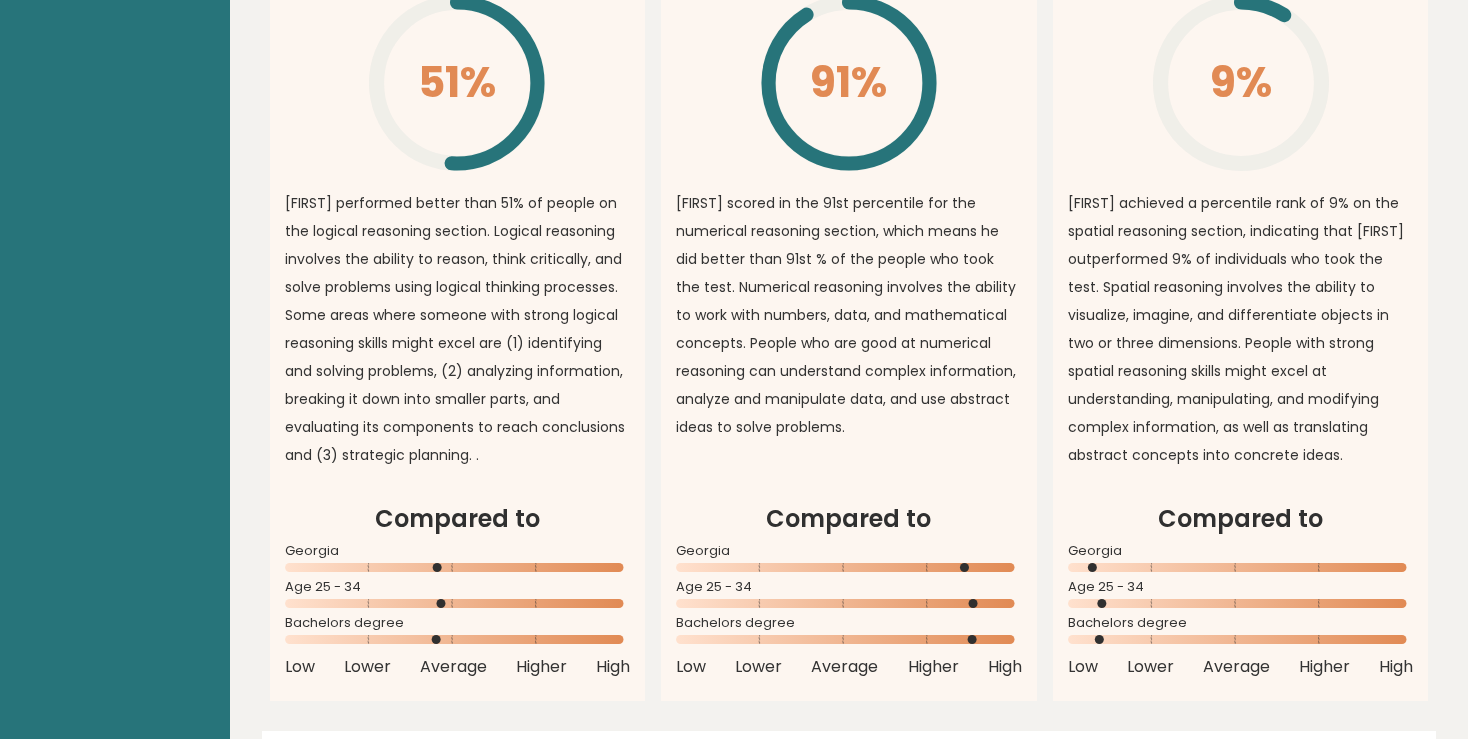 scroll, scrollTop: 1400, scrollLeft: 0, axis: vertical 